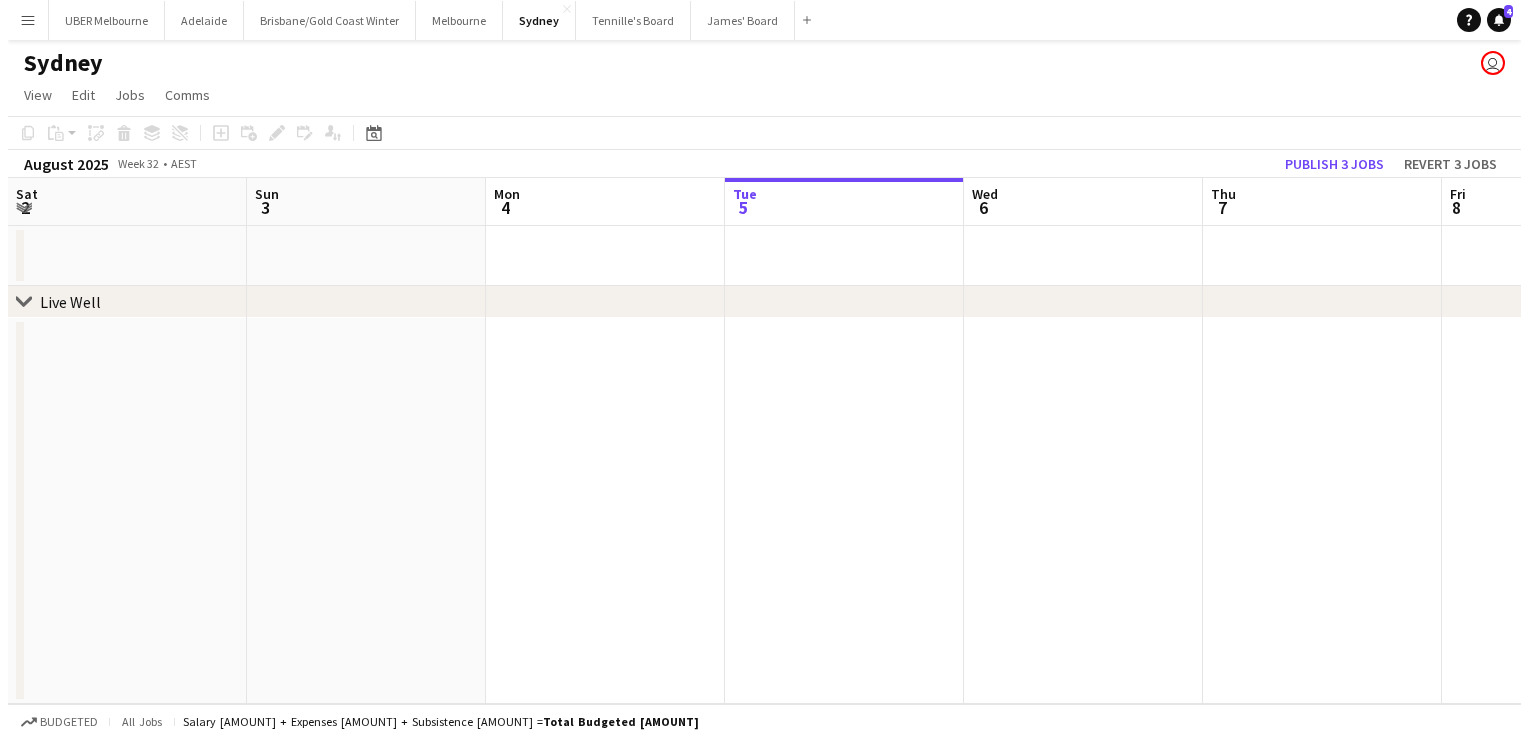 scroll, scrollTop: 0, scrollLeft: 0, axis: both 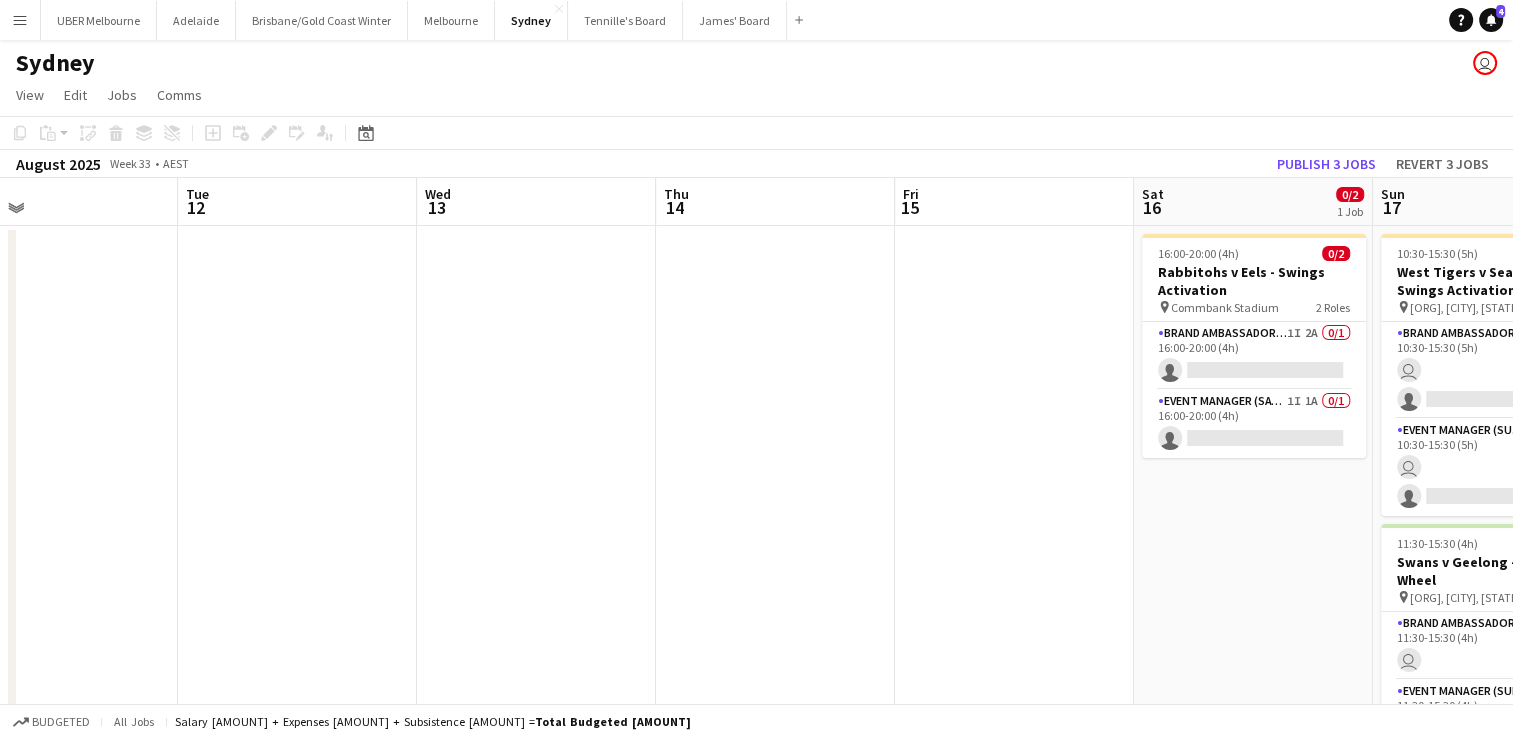 click at bounding box center (775, 508) 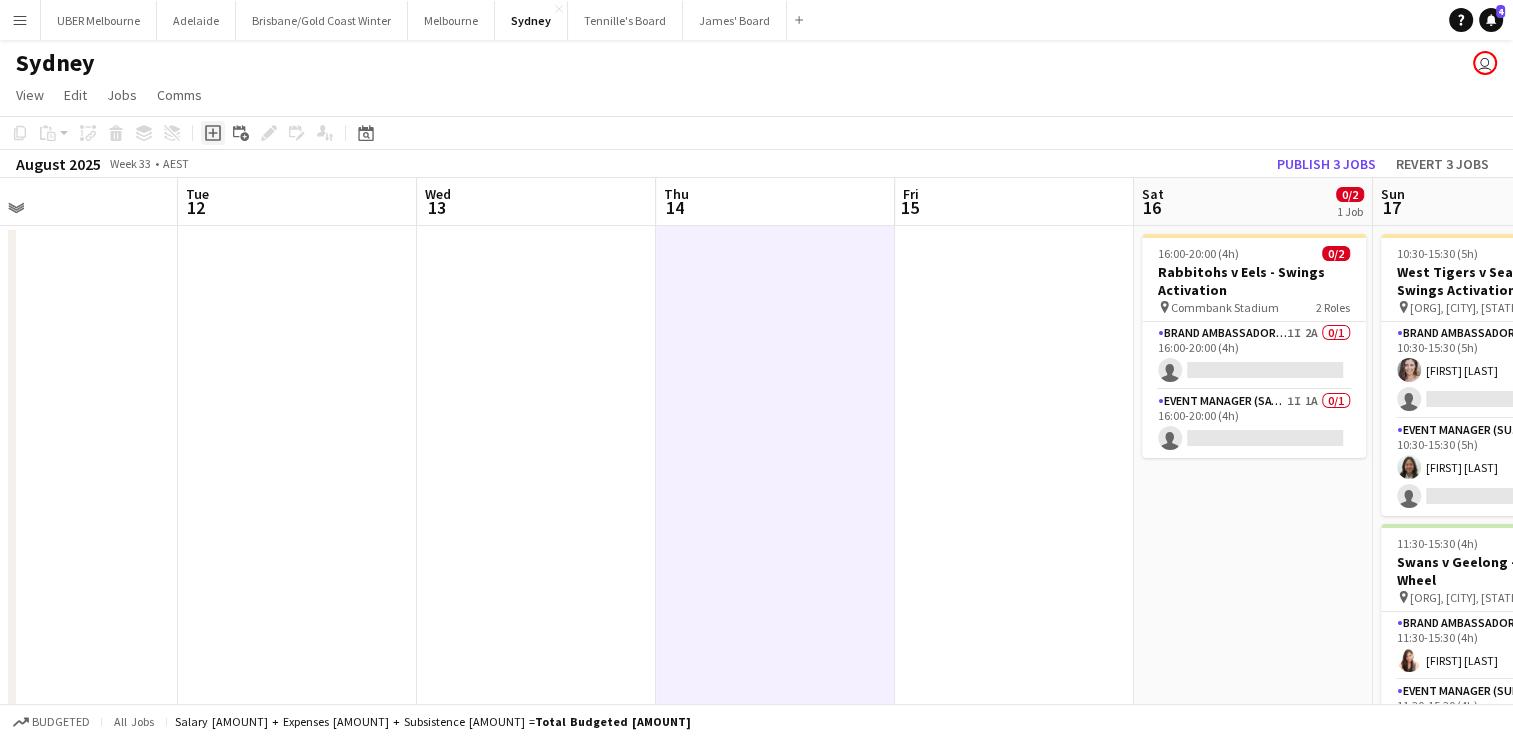 click on "Add job" 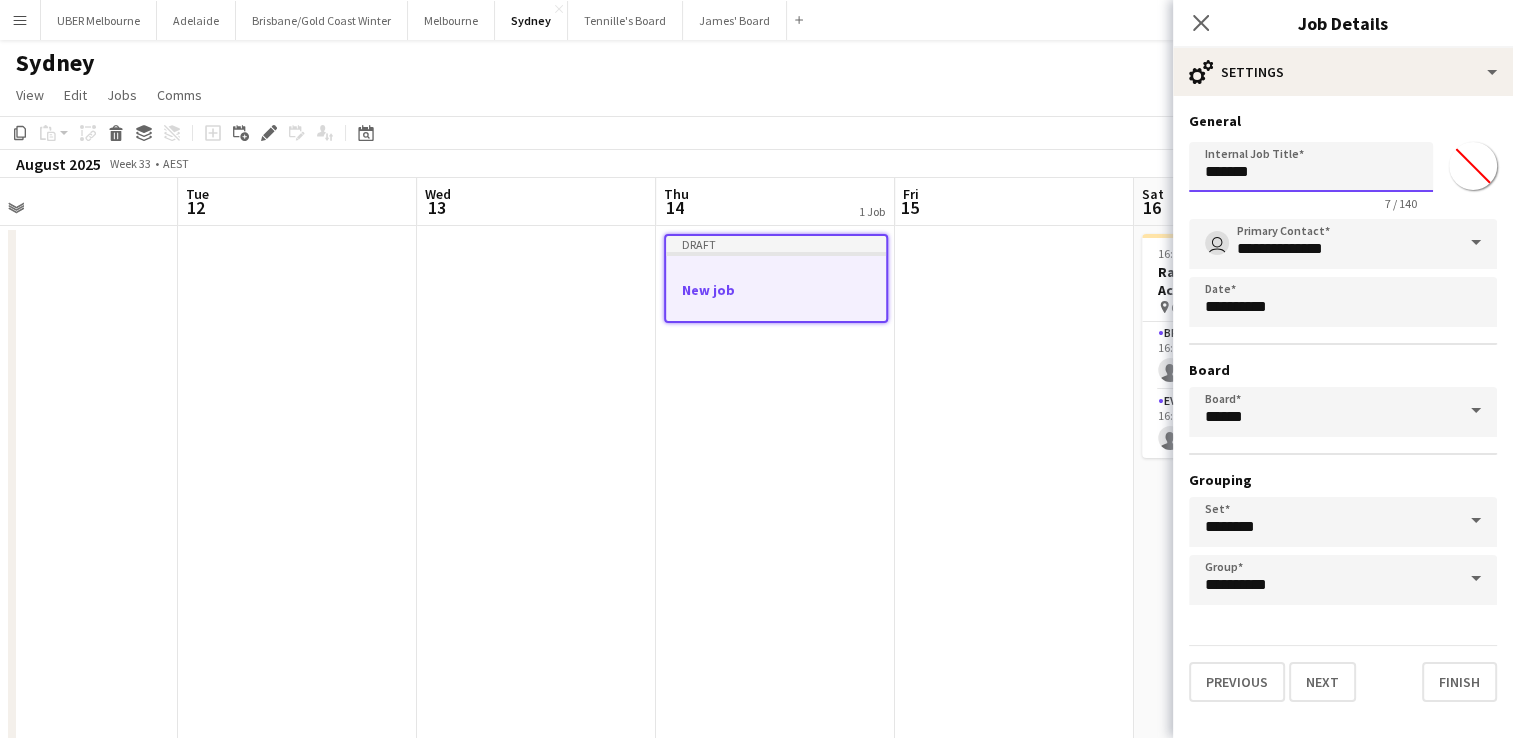 drag, startPoint x: 1235, startPoint y: 178, endPoint x: 1160, endPoint y: 154, distance: 78.74643 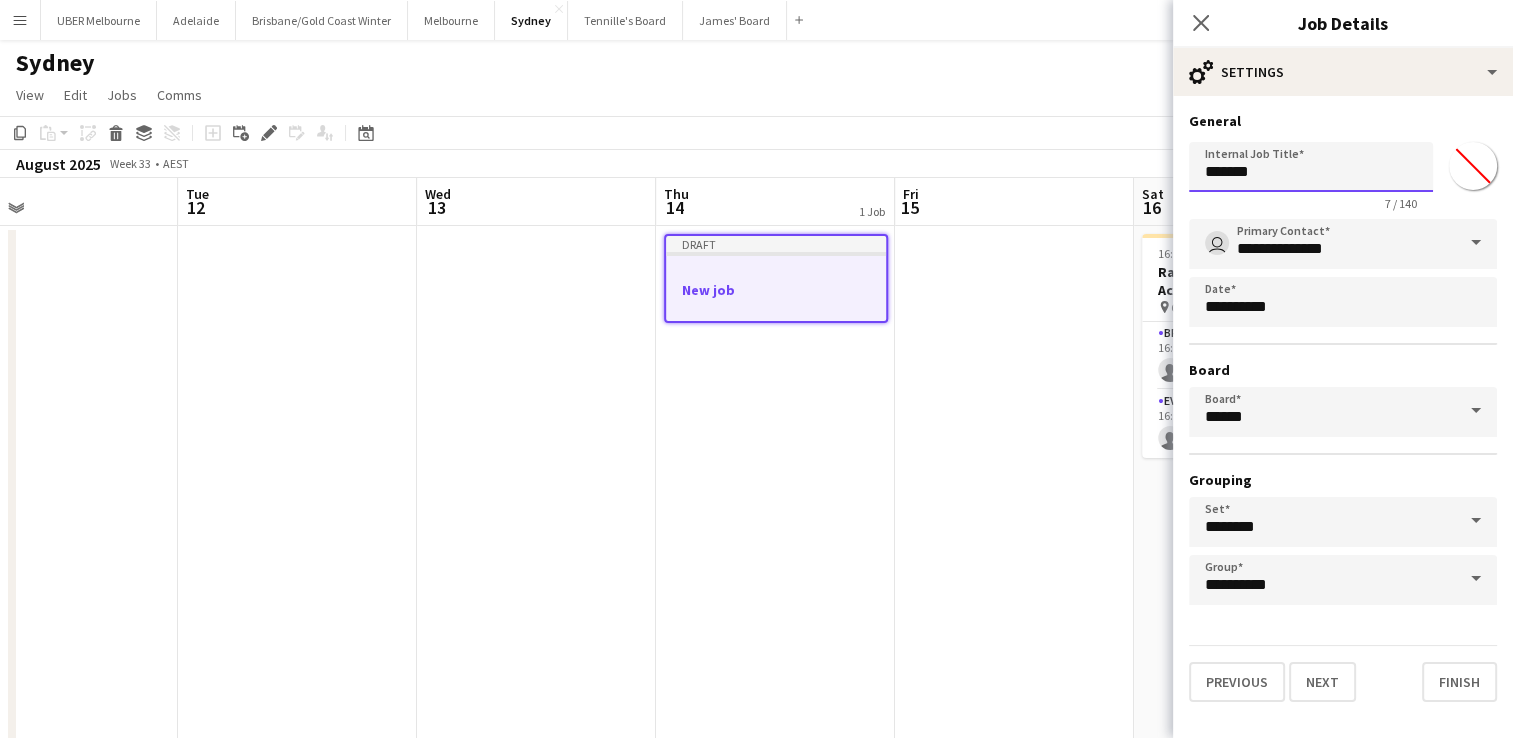 click on "UBER [CITY]" at bounding box center [756, 458] 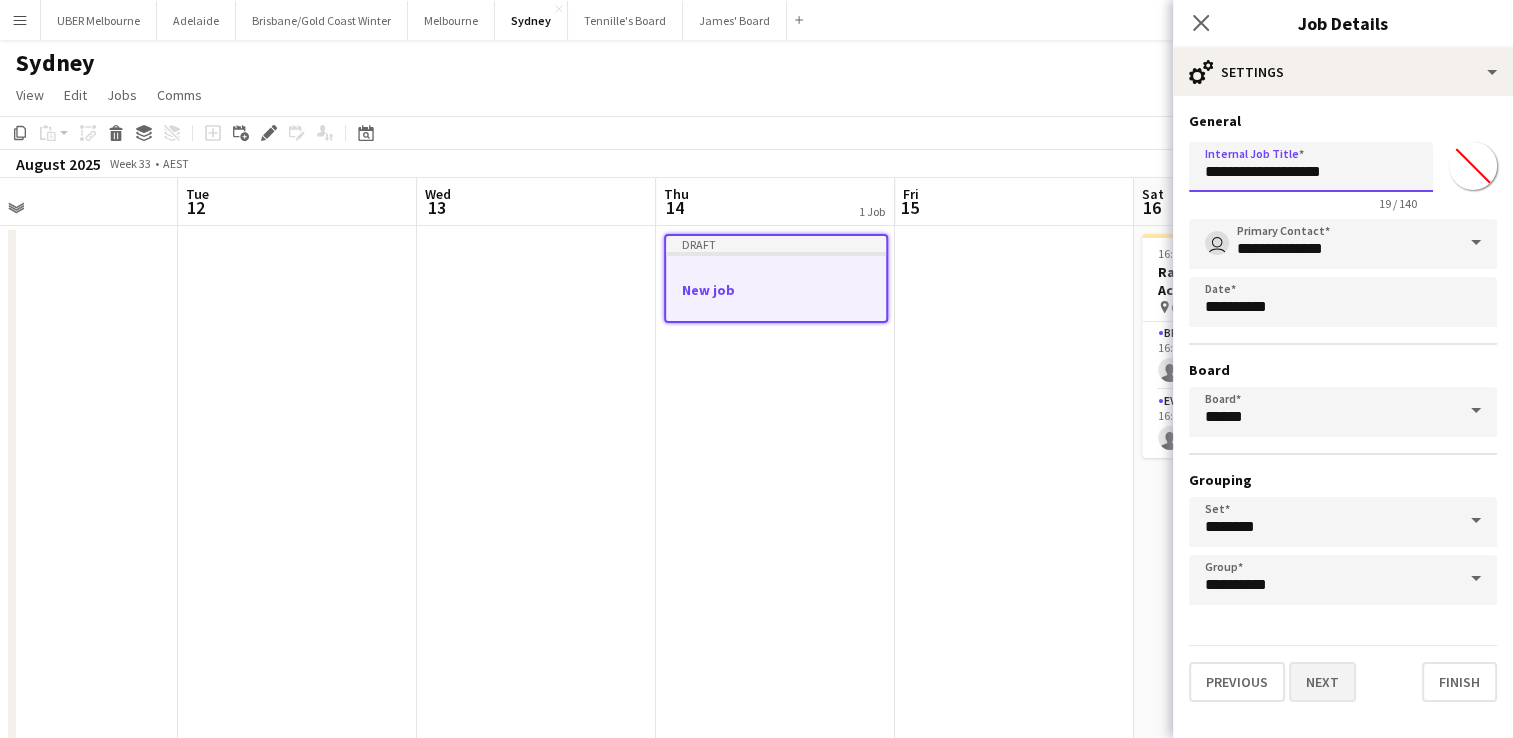 type on "**********" 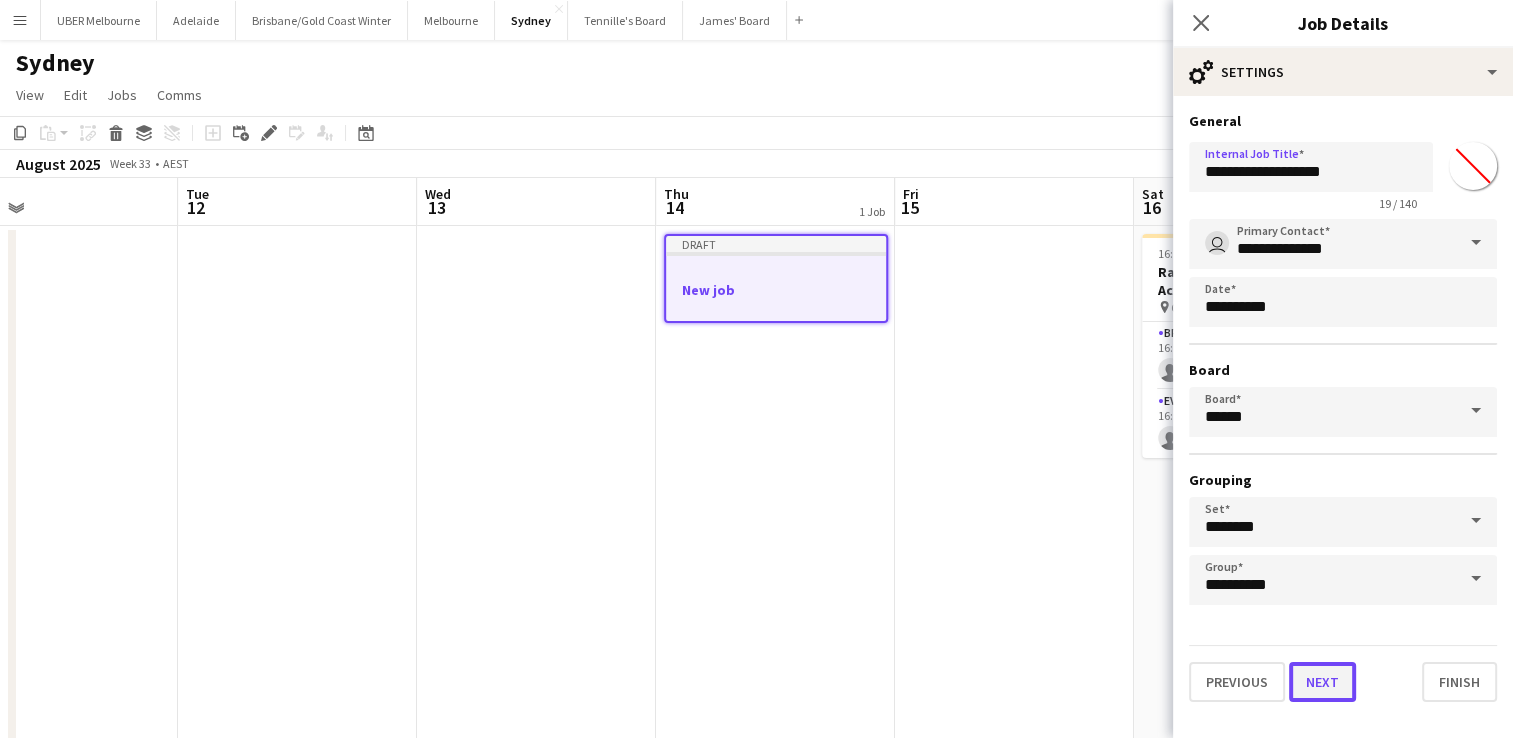 click on "Next" at bounding box center (1322, 682) 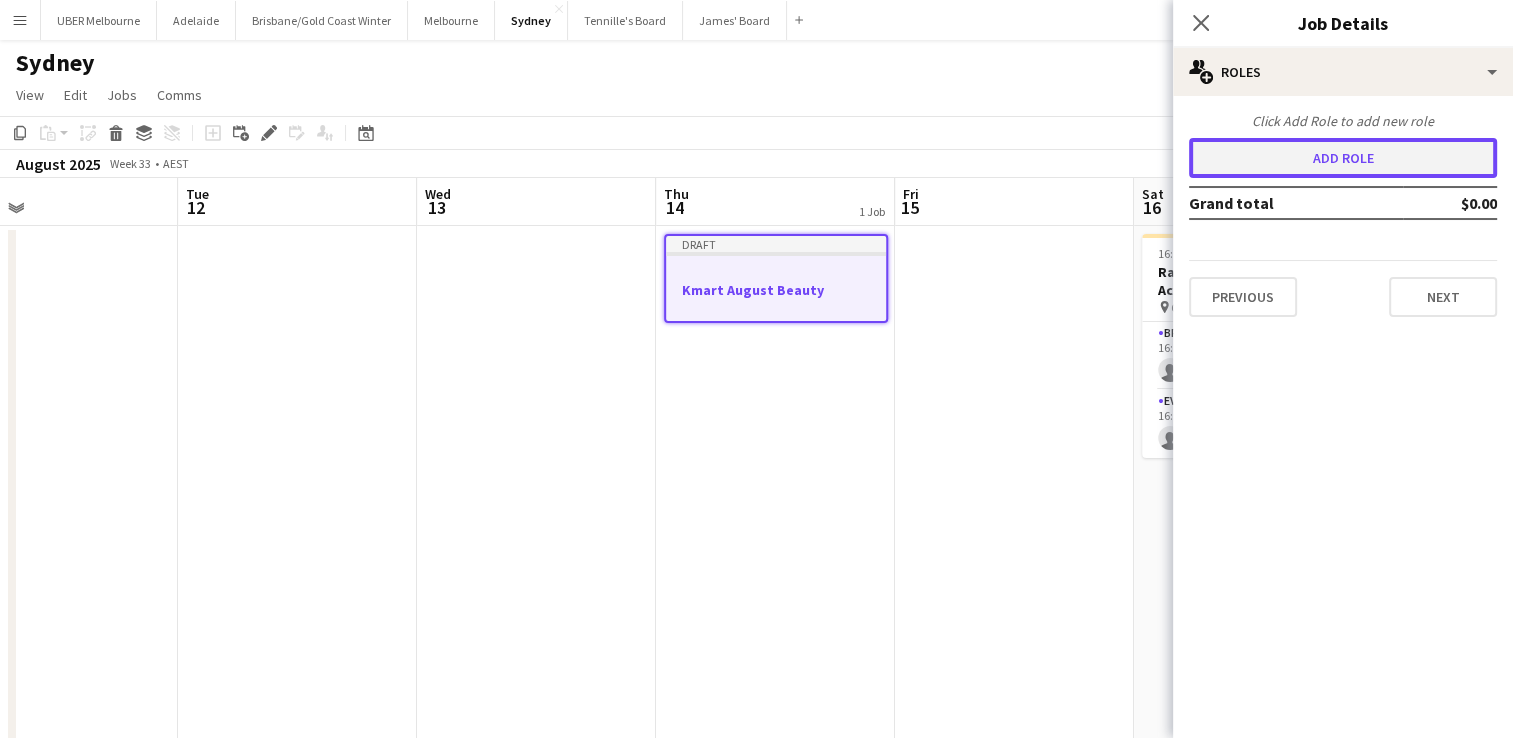 click on "Add role" at bounding box center (1343, 158) 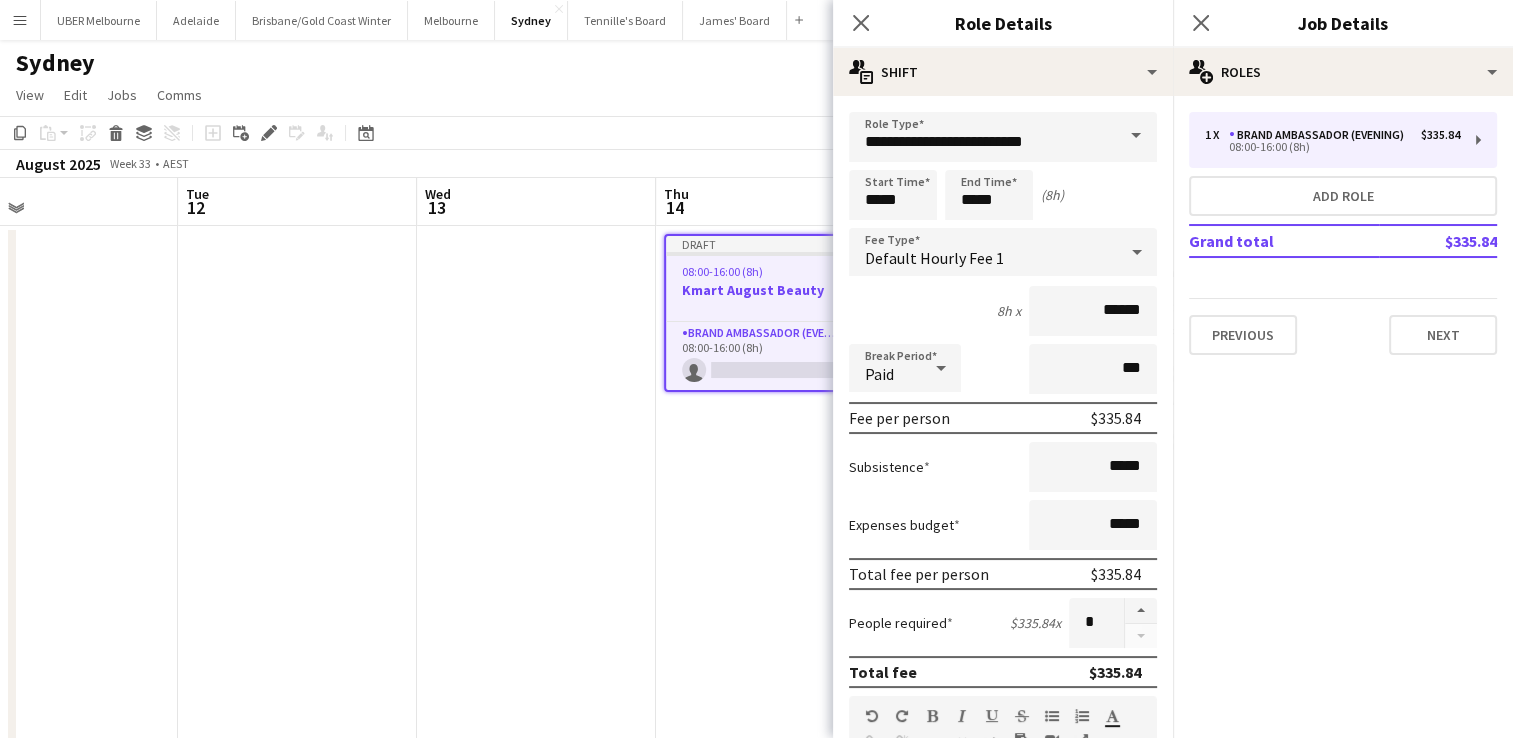 click at bounding box center (1136, 136) 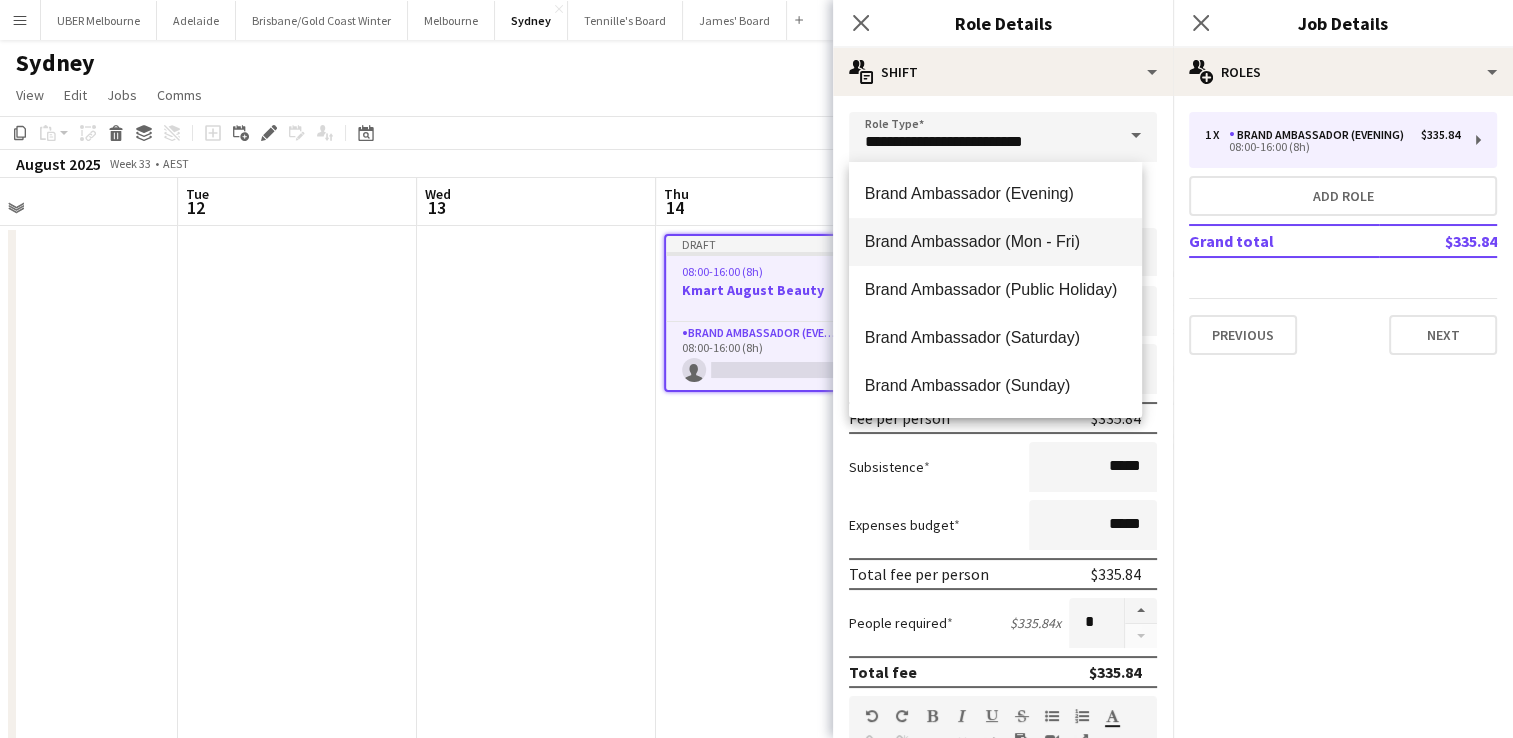 click on "Brand Ambassador (Mon - Fri)" at bounding box center [995, 241] 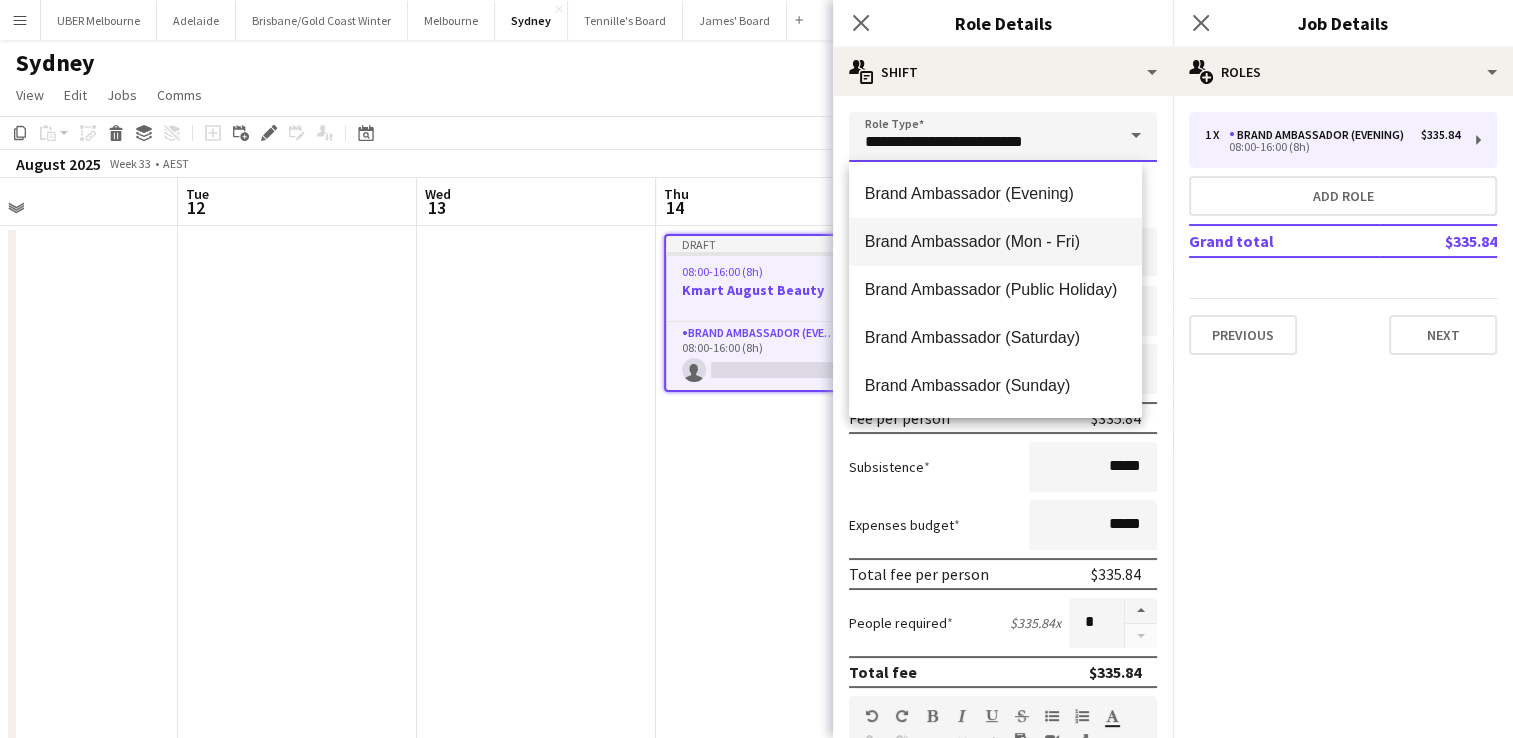 type on "**********" 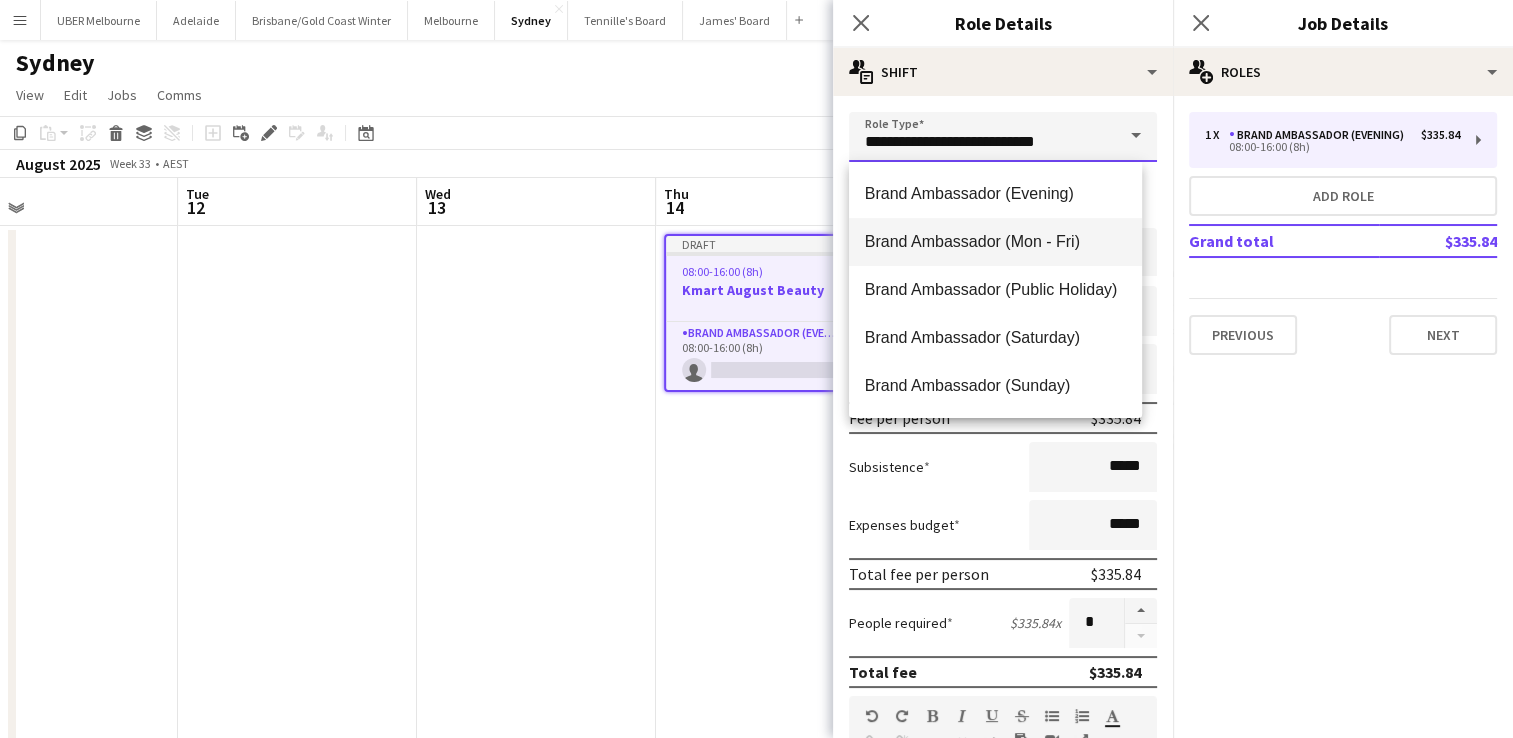 type on "******" 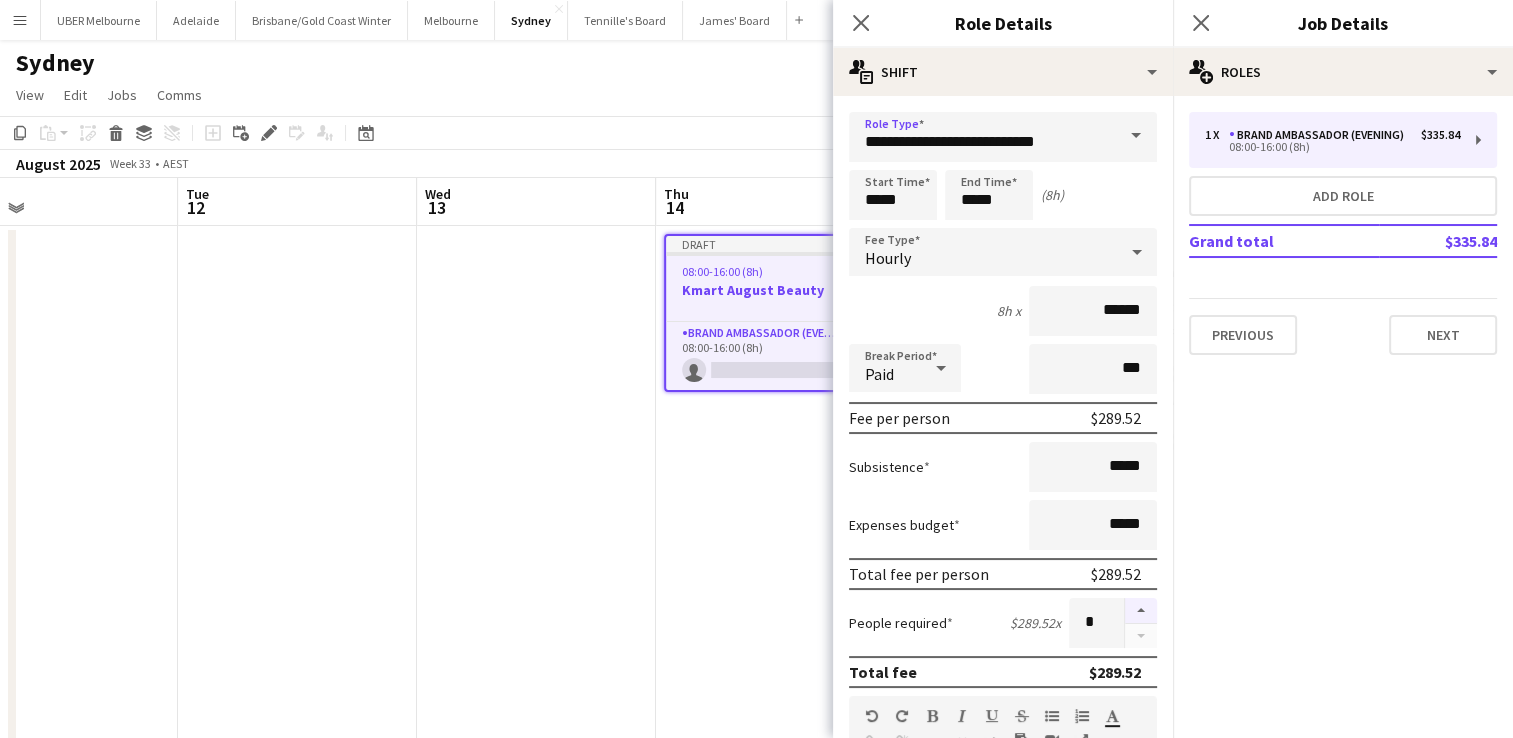 click at bounding box center (1141, 611) 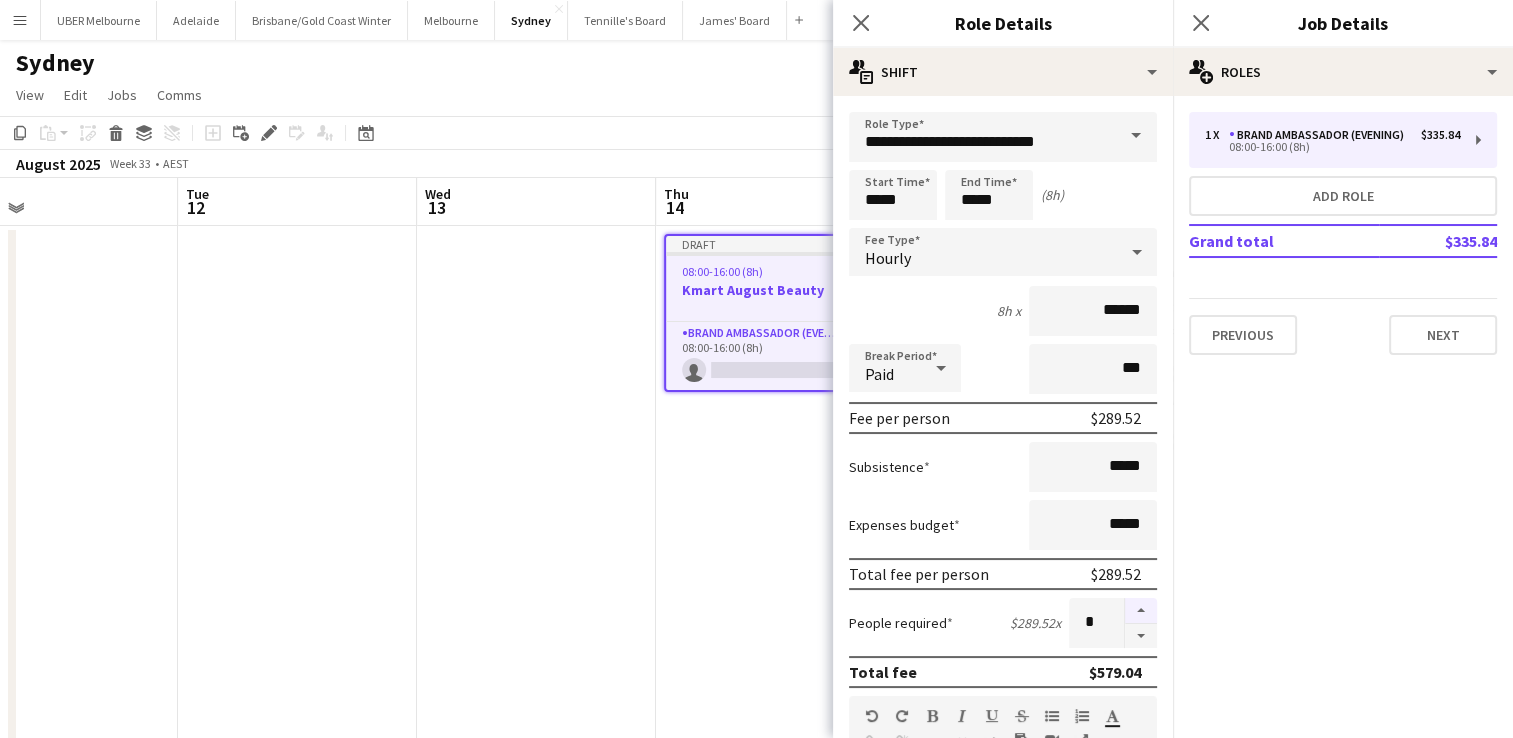 click at bounding box center (1141, 611) 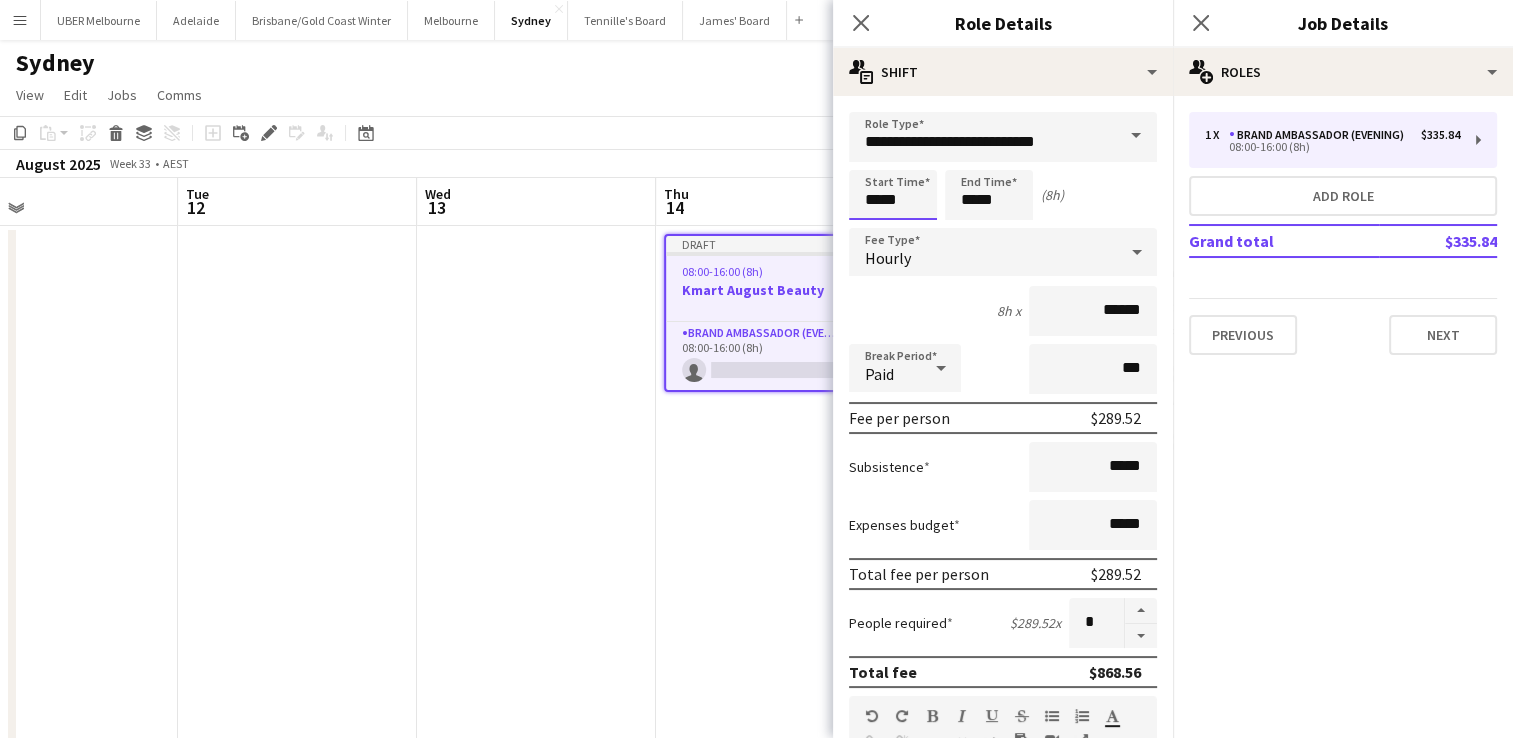 click on "UBER [CITY]" at bounding box center (756, 458) 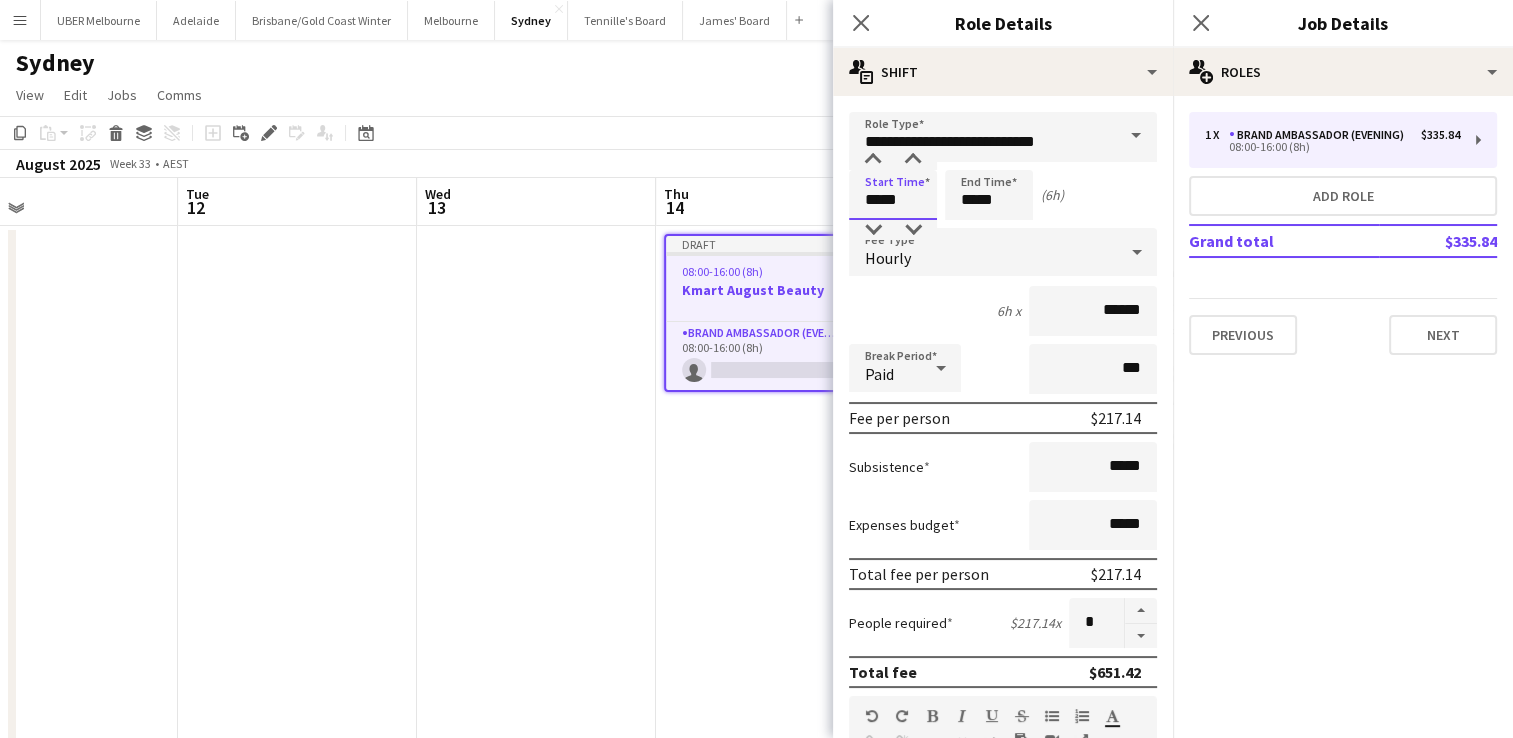 type on "*****" 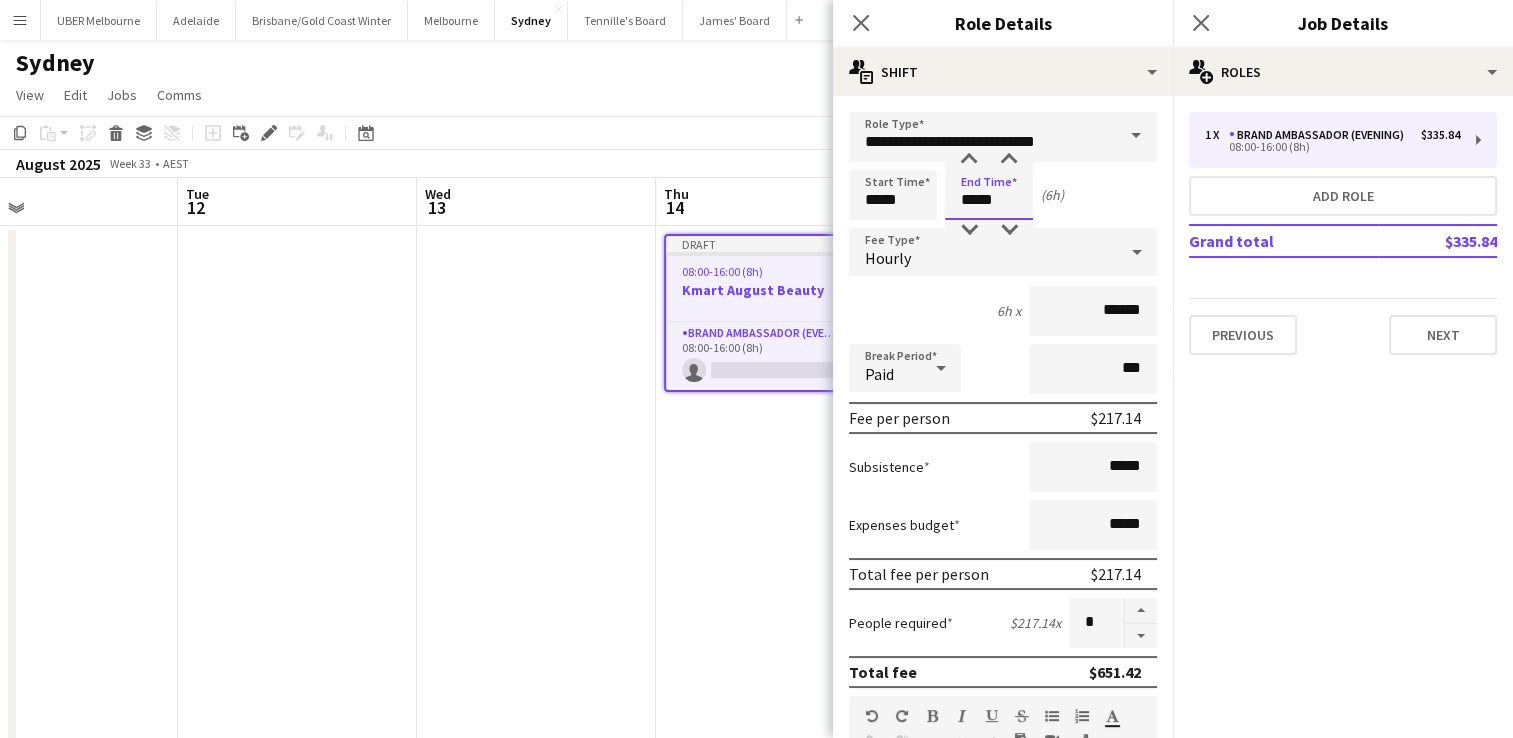drag, startPoint x: 968, startPoint y: 205, endPoint x: 887, endPoint y: 201, distance: 81.09871 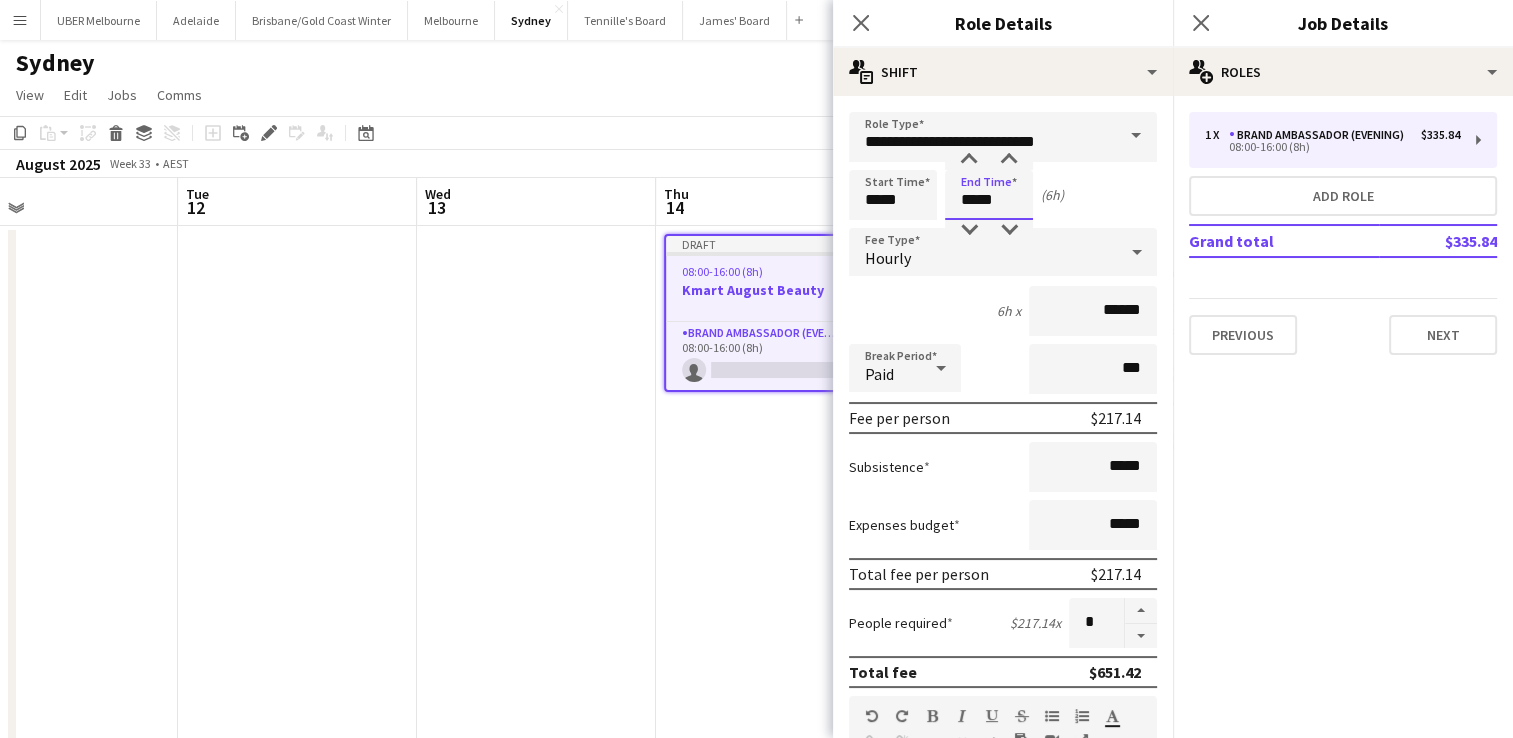 click on "Start Time ***** End Time ***** ([DURATION])" at bounding box center (1003, 195) 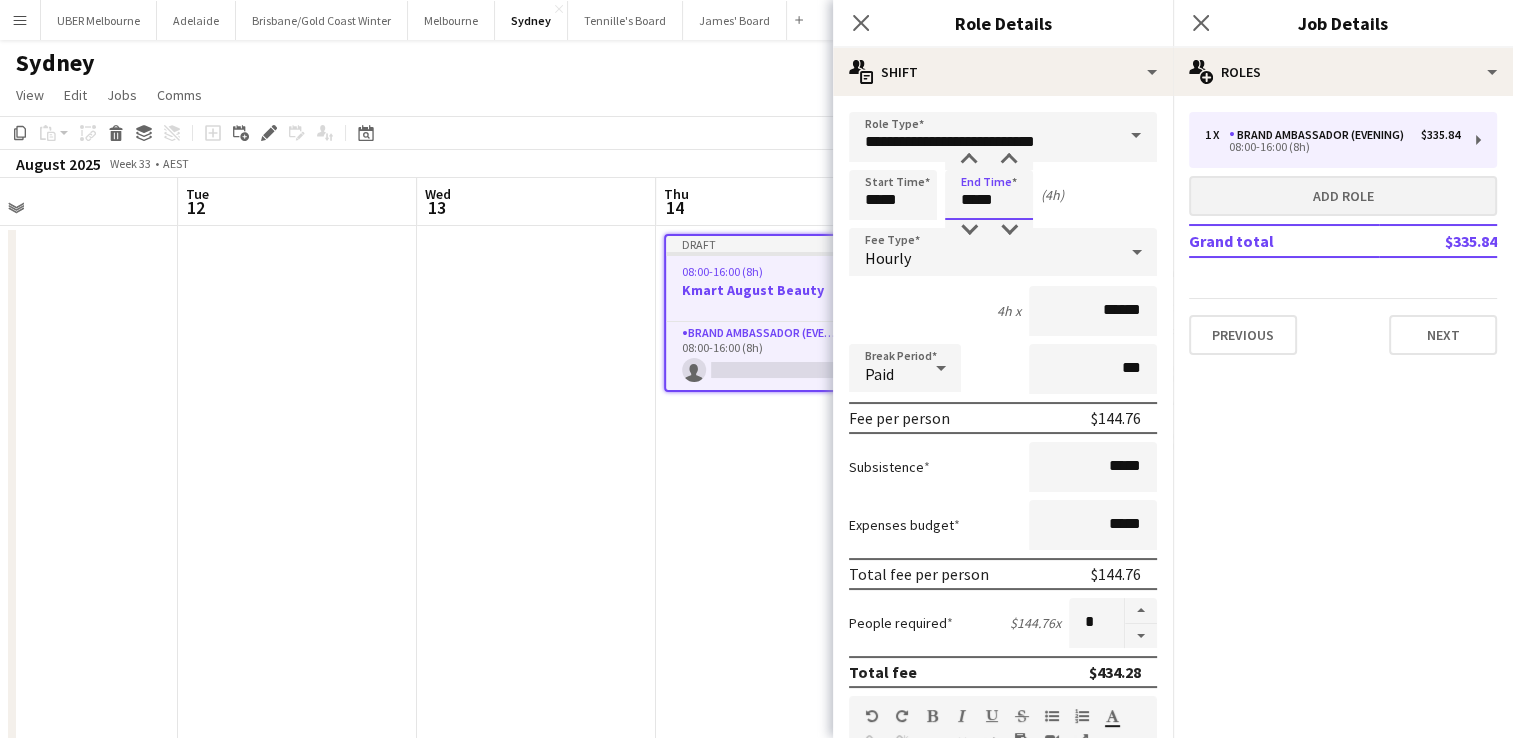 type on "*****" 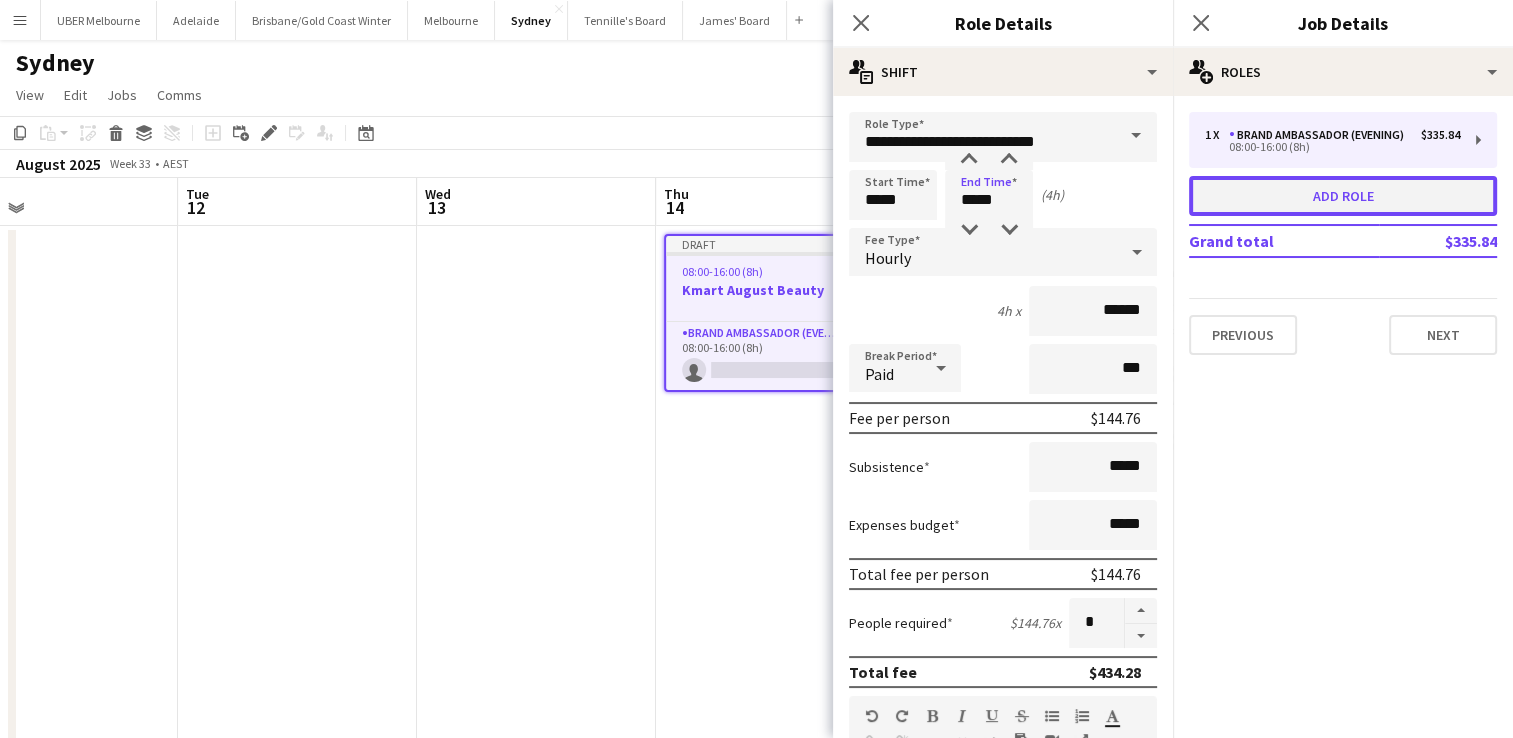 click on "Add role" at bounding box center (1343, 196) 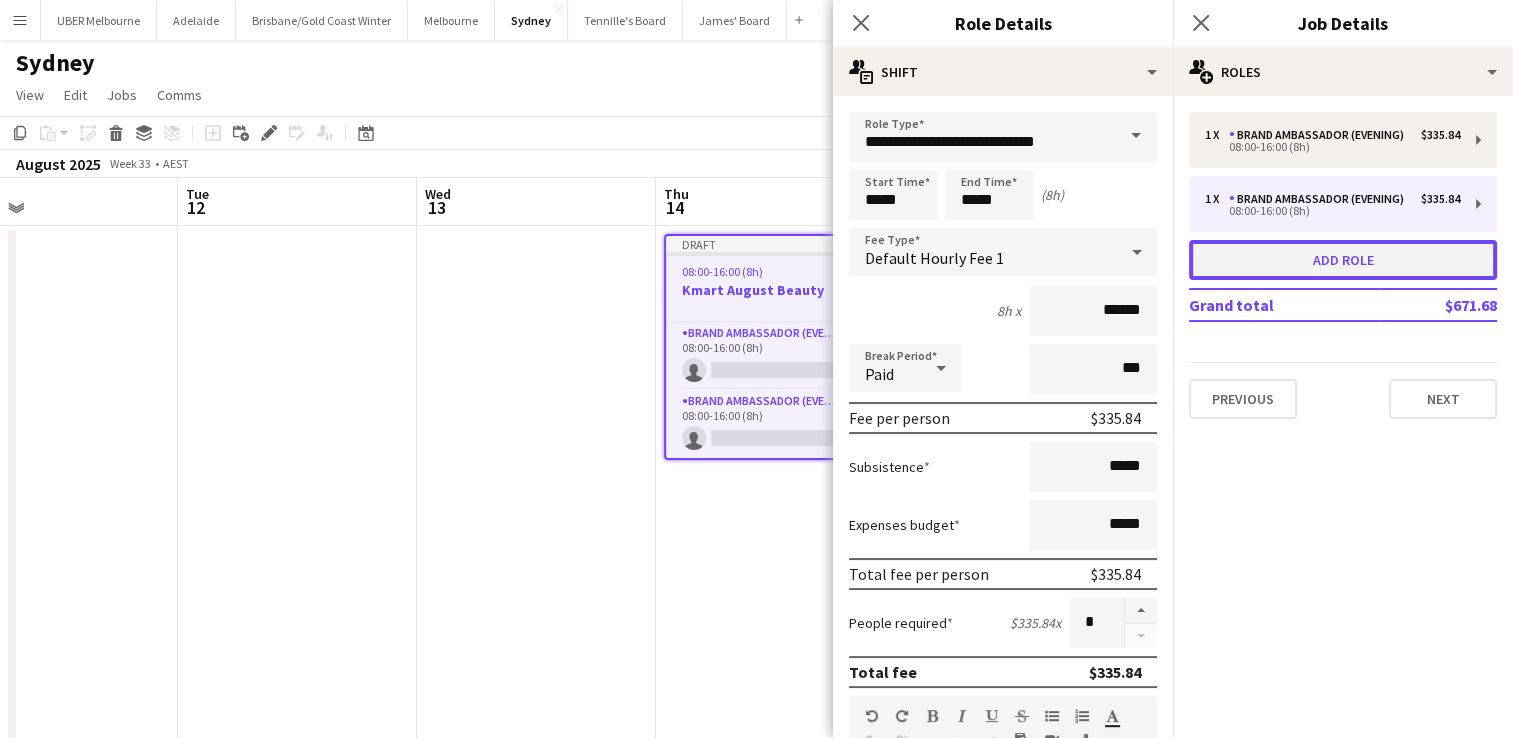 type on "**********" 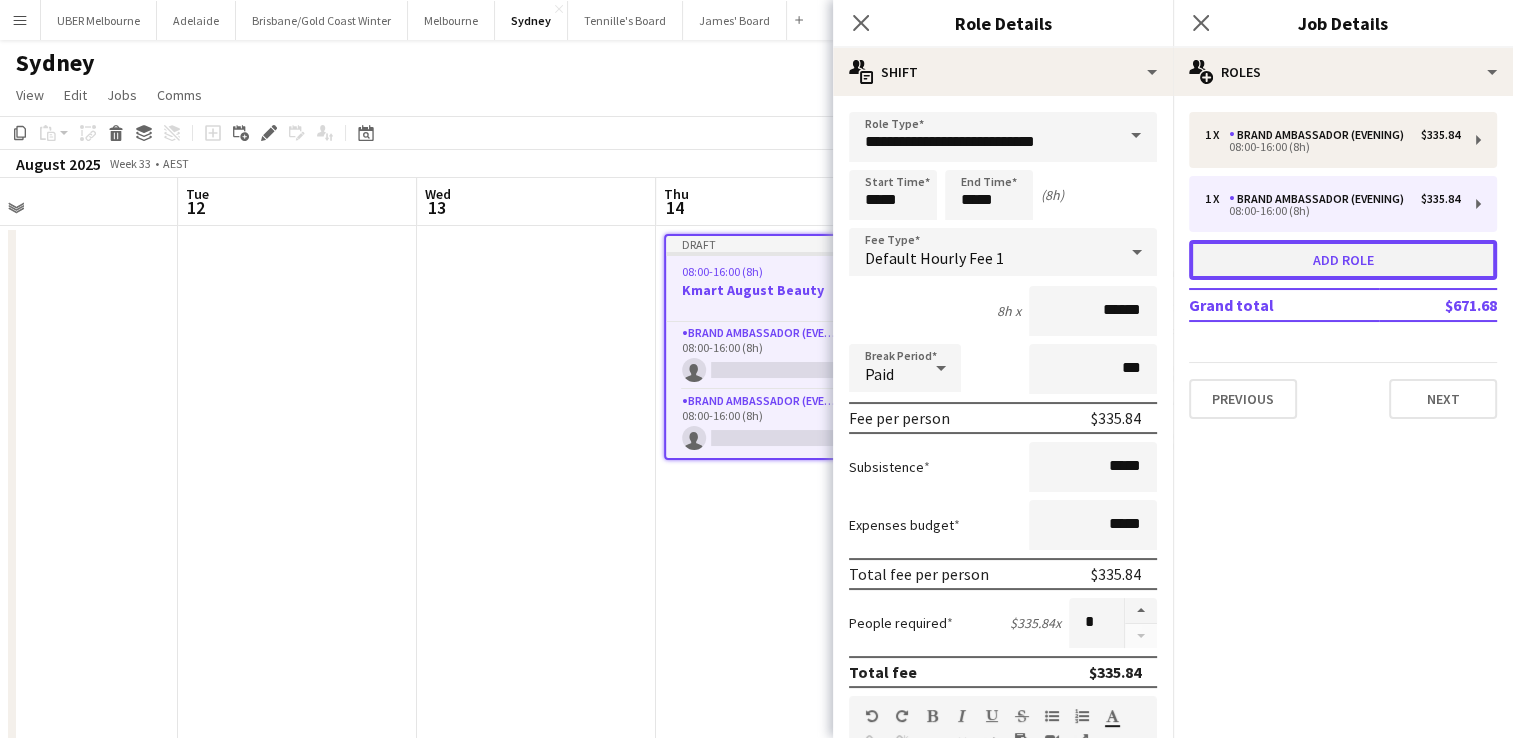 type on "*****" 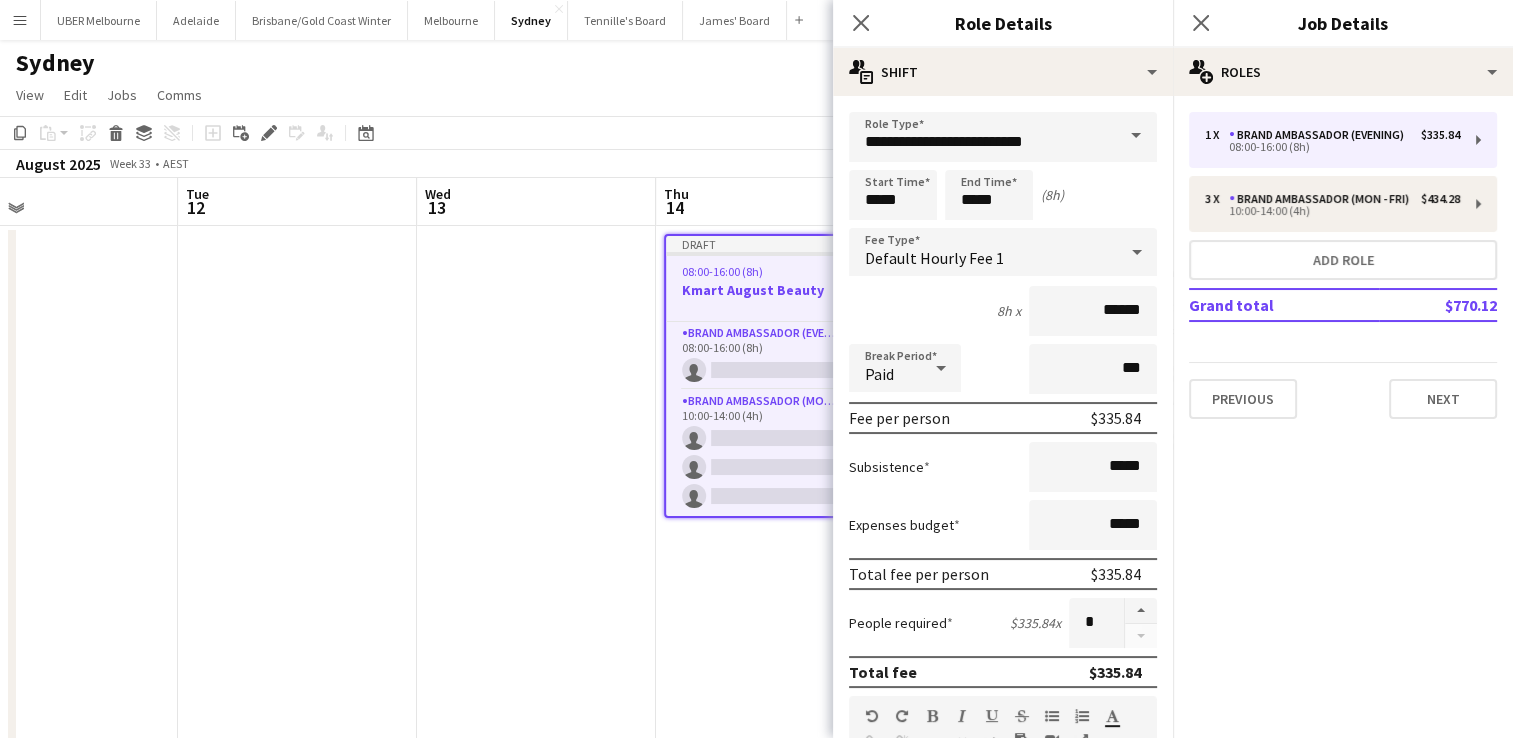 click at bounding box center (1136, 136) 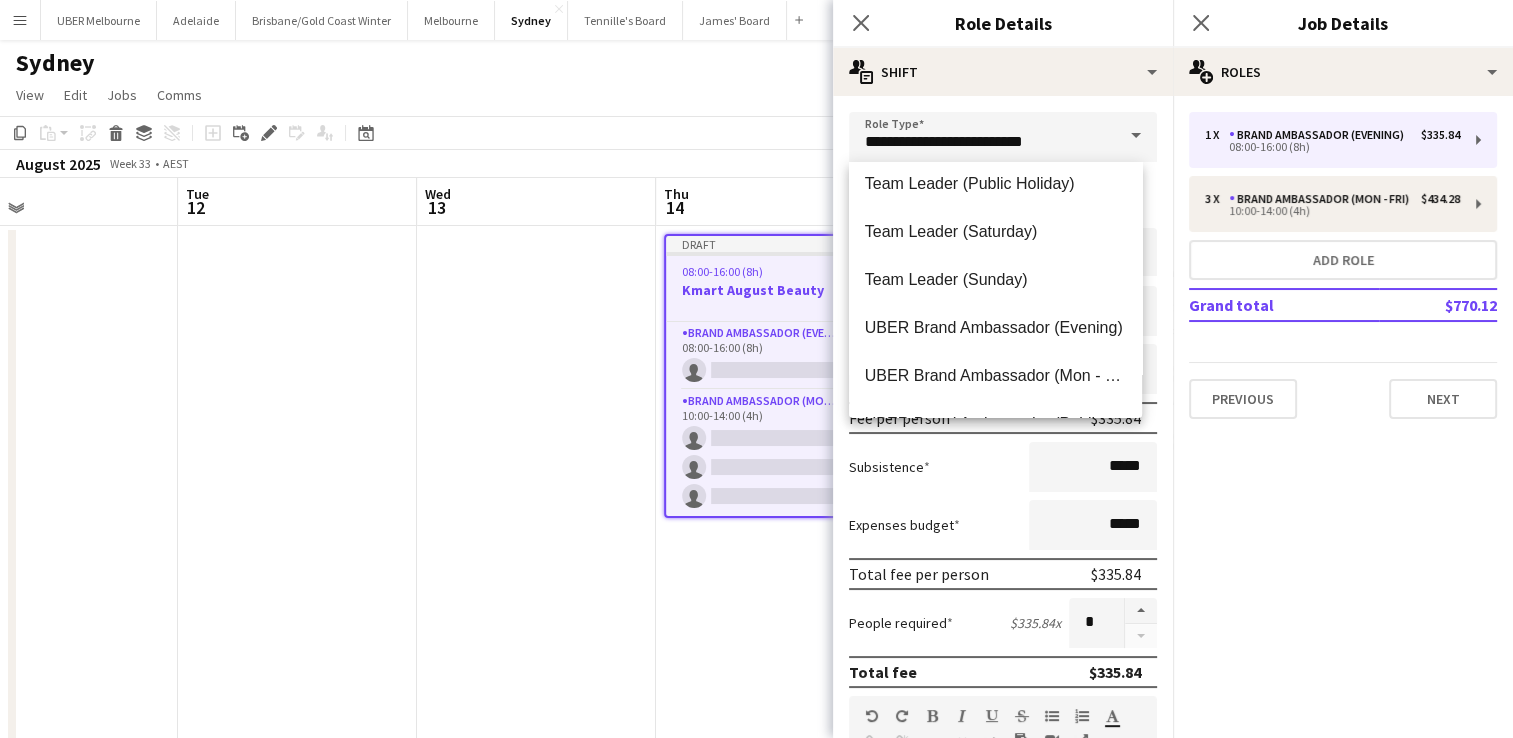 scroll, scrollTop: 1854, scrollLeft: 0, axis: vertical 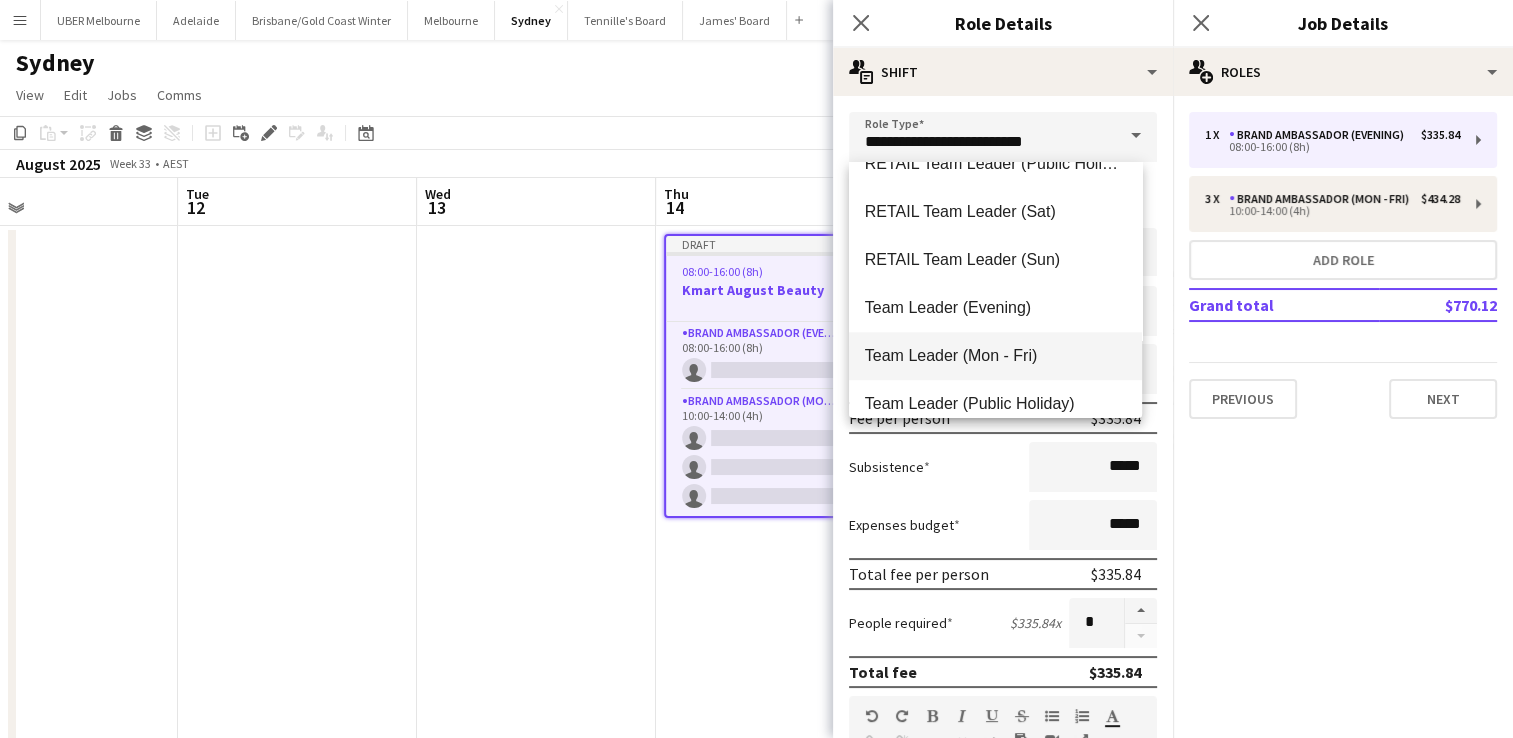 click on "Team Leader (Mon - Fri)" at bounding box center [995, 356] 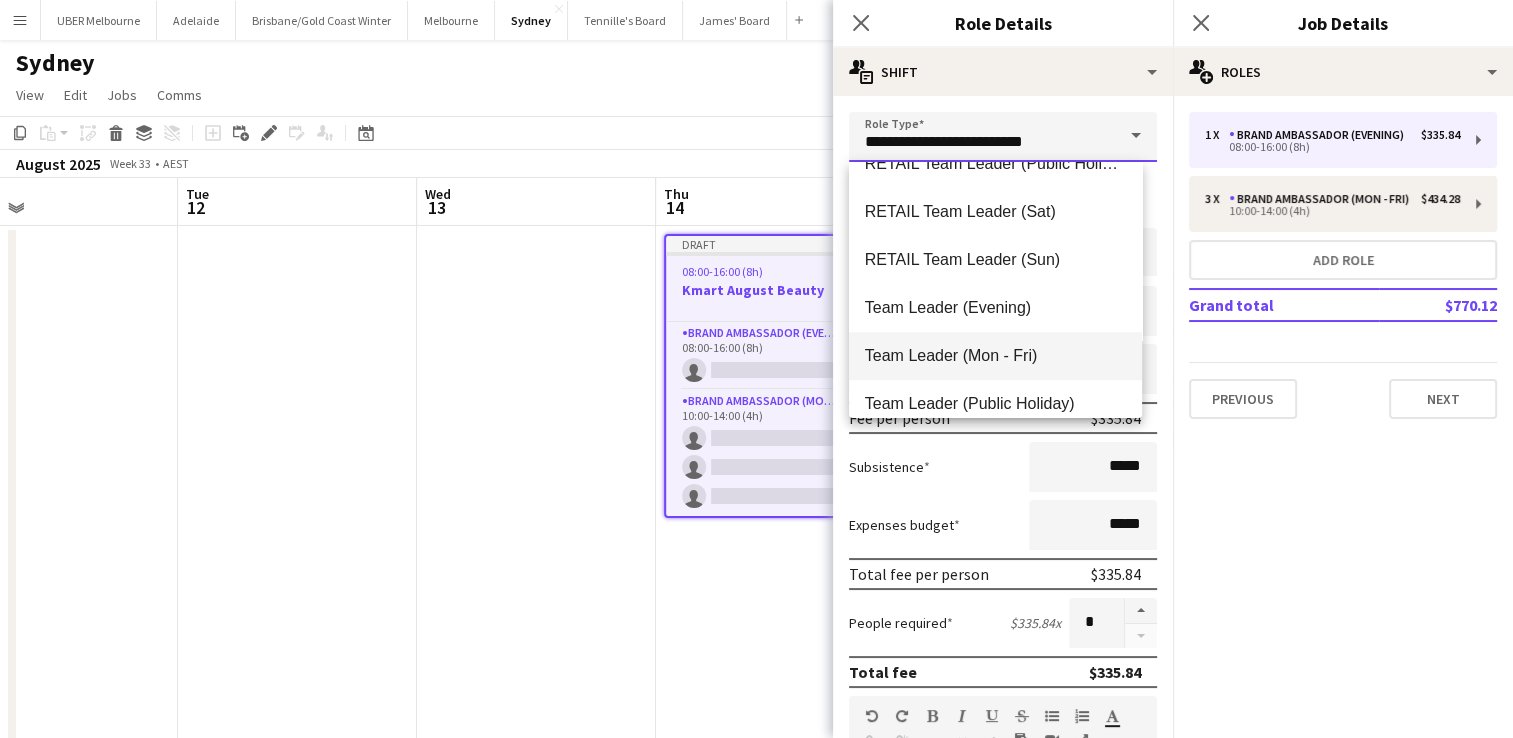 type on "**********" 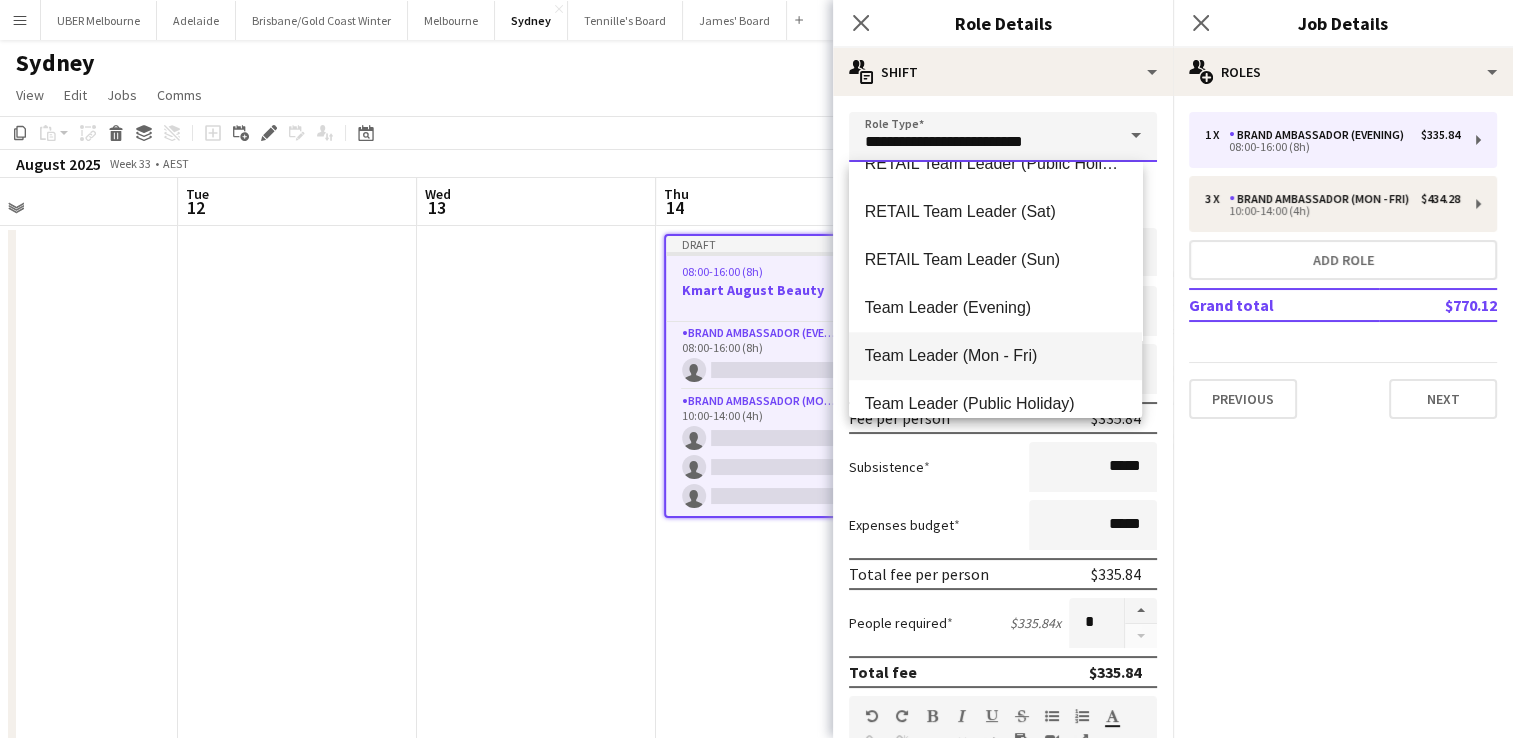 type on "******" 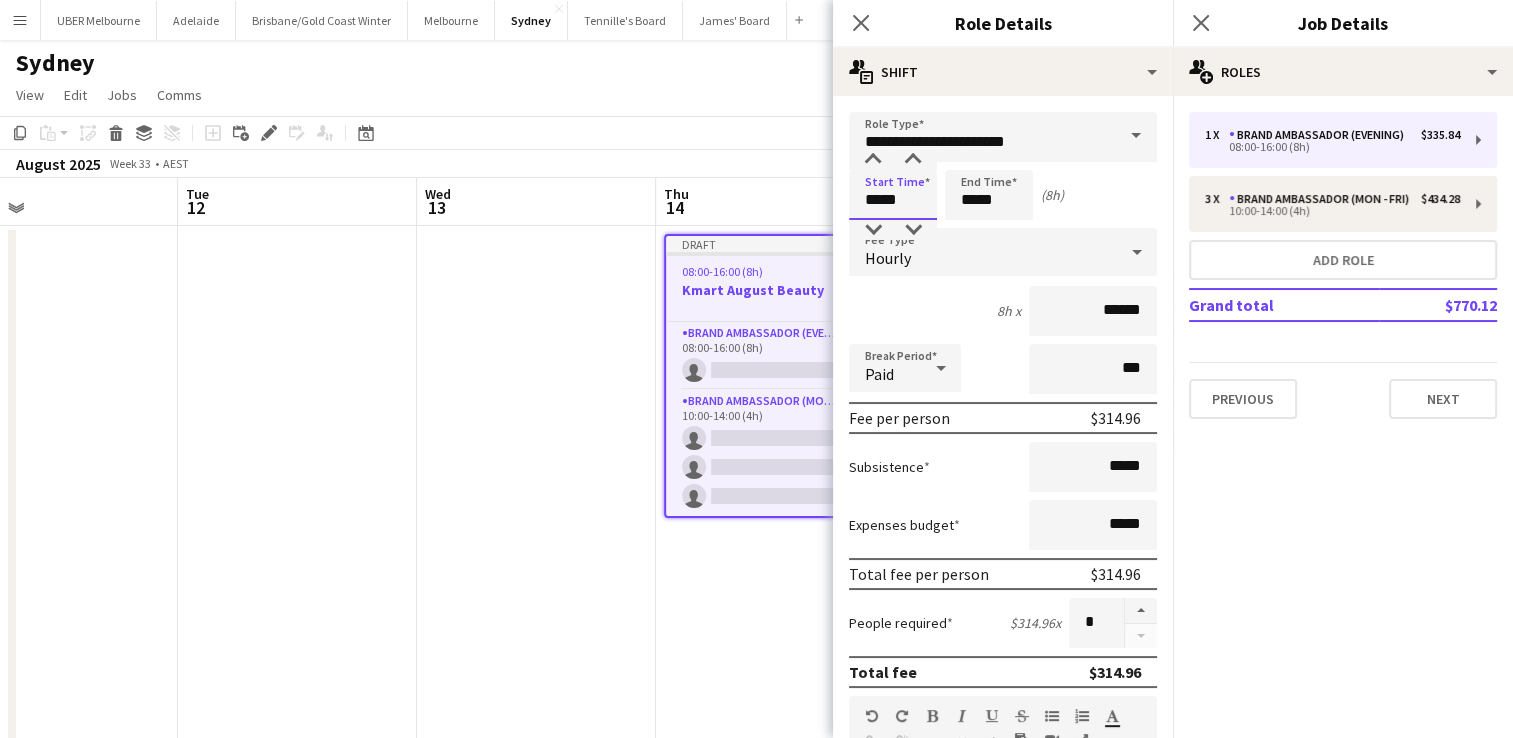 drag, startPoint x: 919, startPoint y: 205, endPoint x: 782, endPoint y: 203, distance: 137.0146 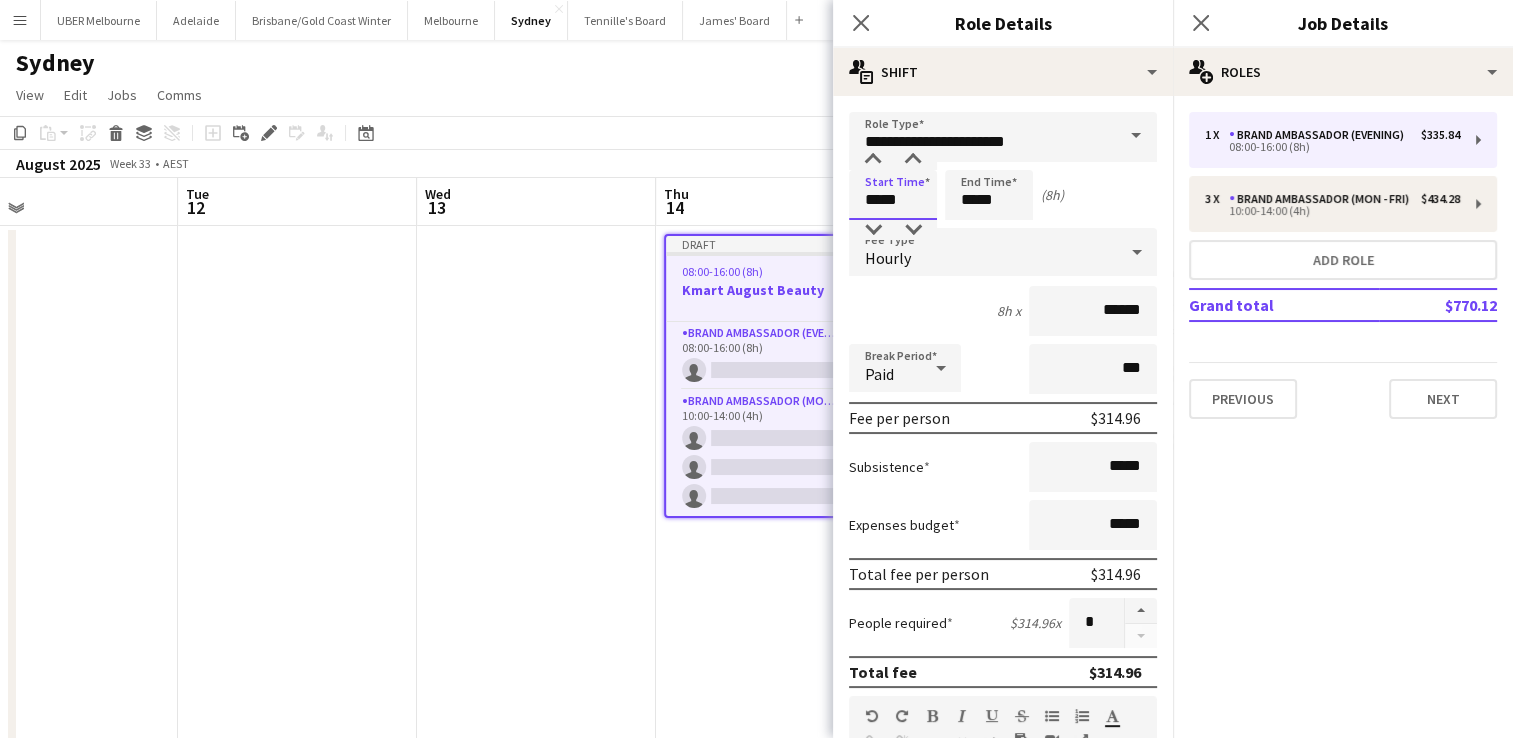click on "UBER [CITY]" at bounding box center (756, 458) 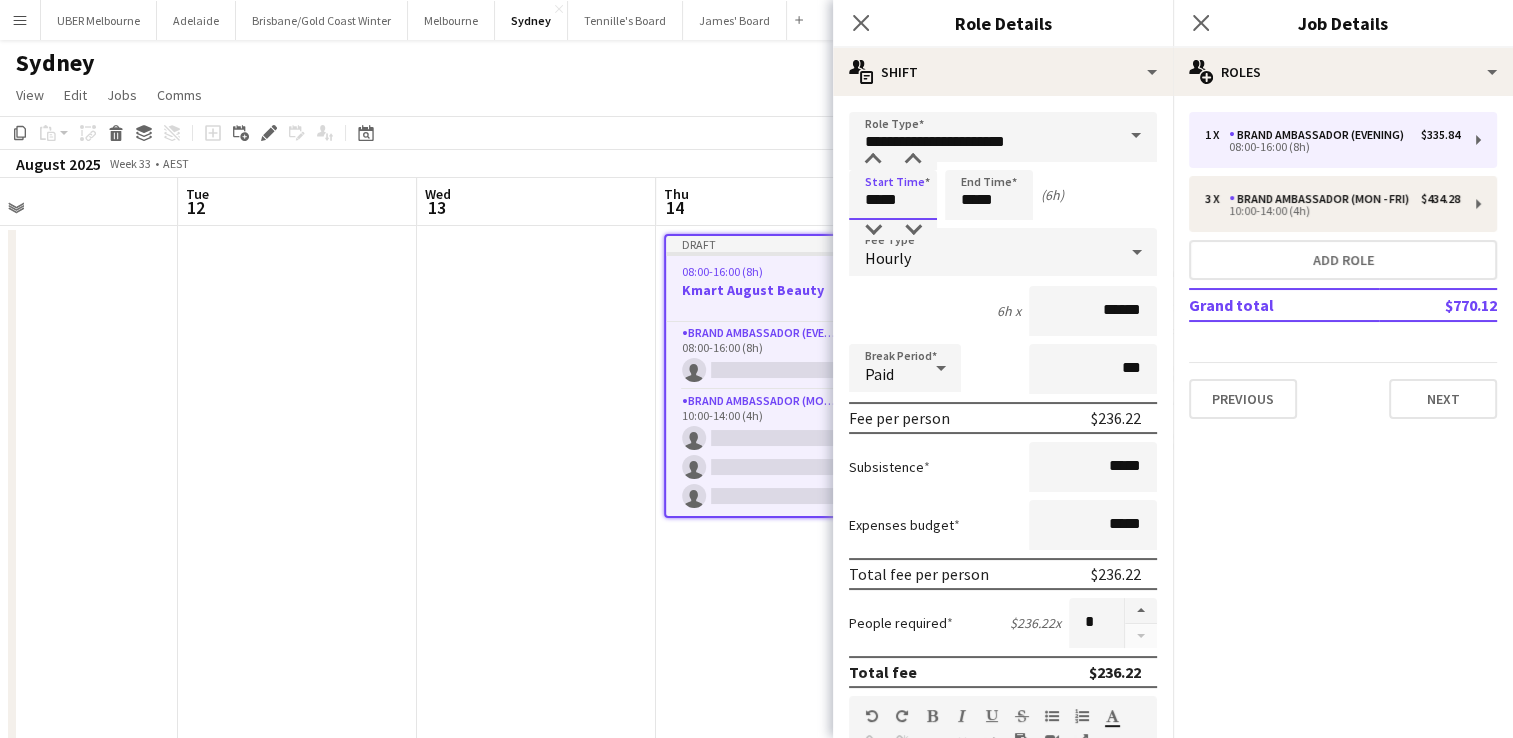 type on "*****" 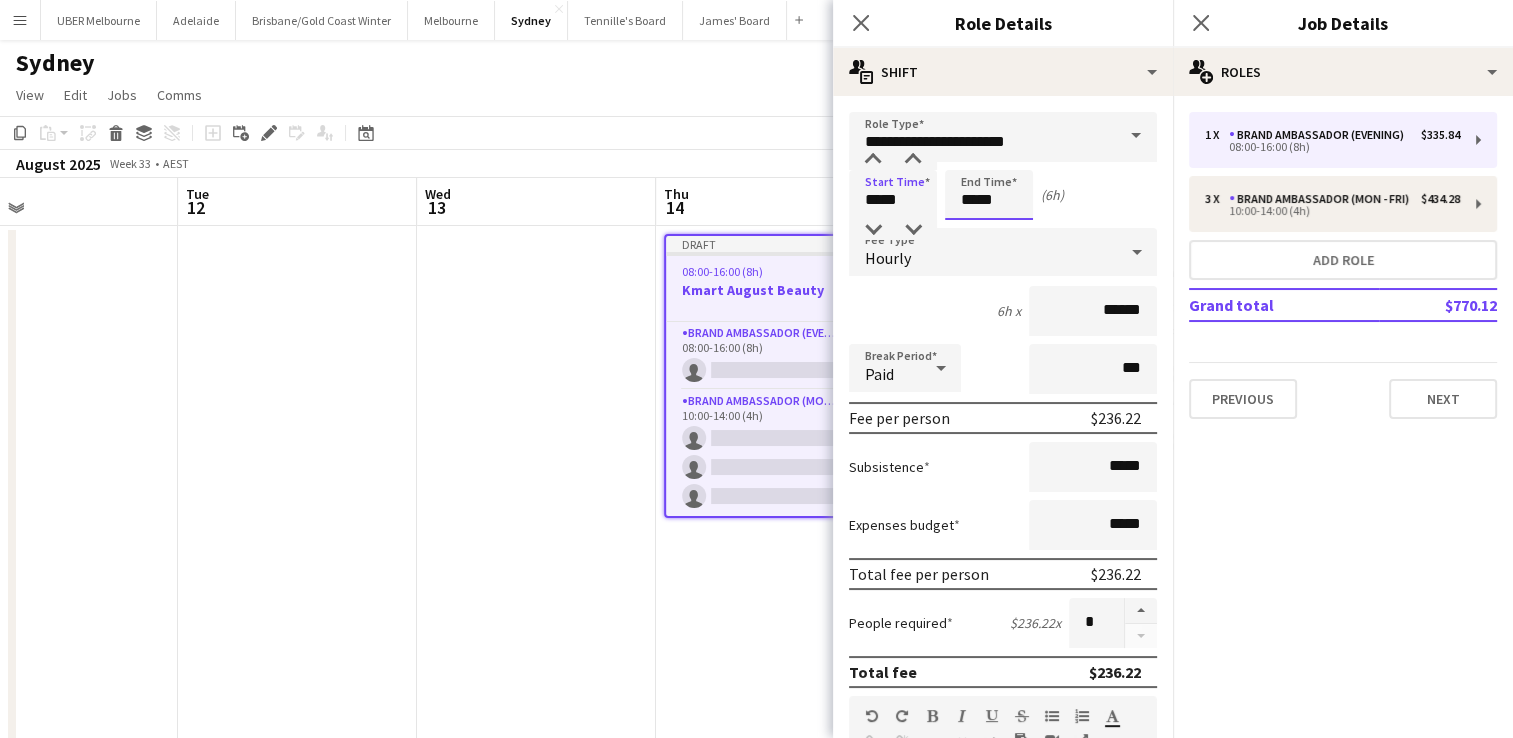 drag, startPoint x: 999, startPoint y: 197, endPoint x: 838, endPoint y: 195, distance: 161.01242 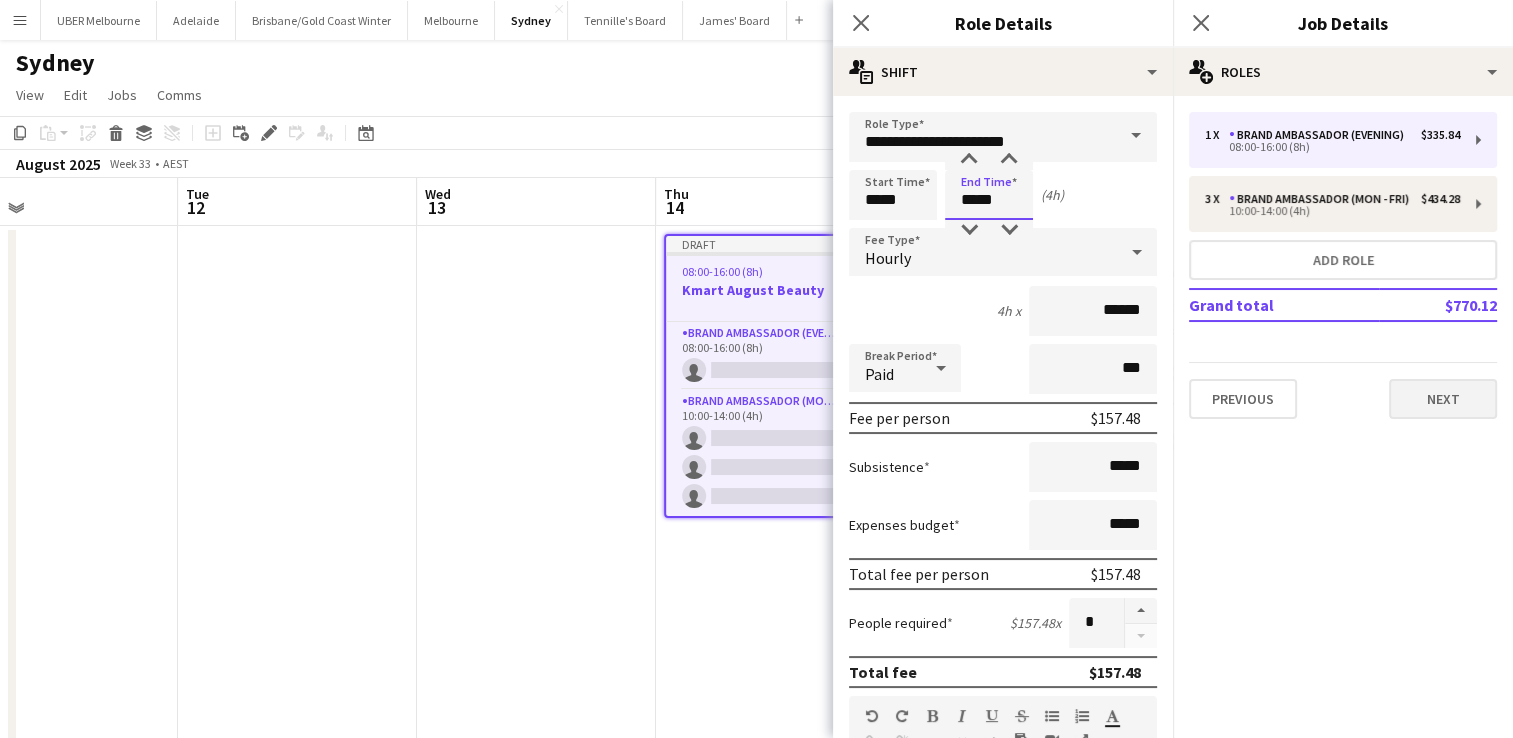 type on "*****" 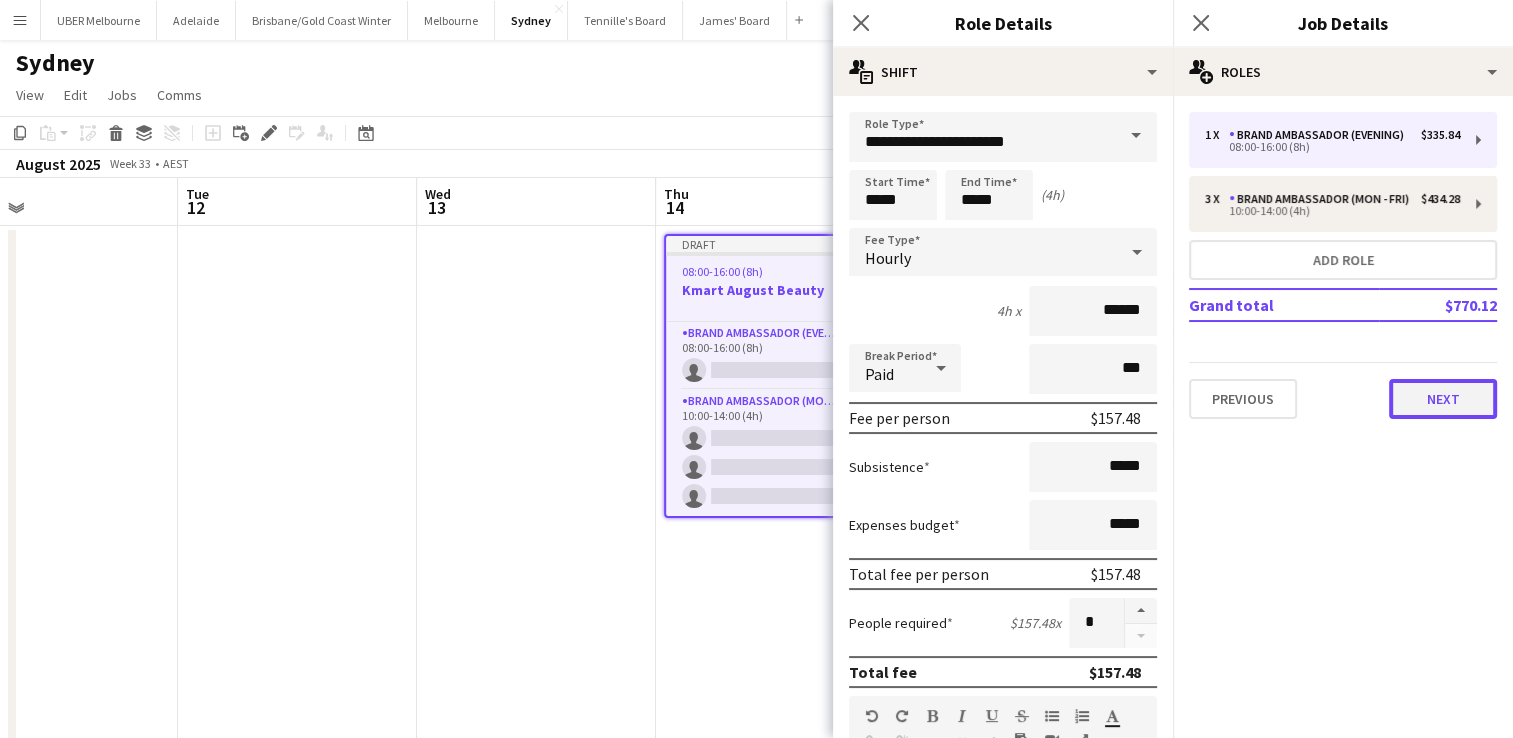 click on "Next" at bounding box center [1443, 399] 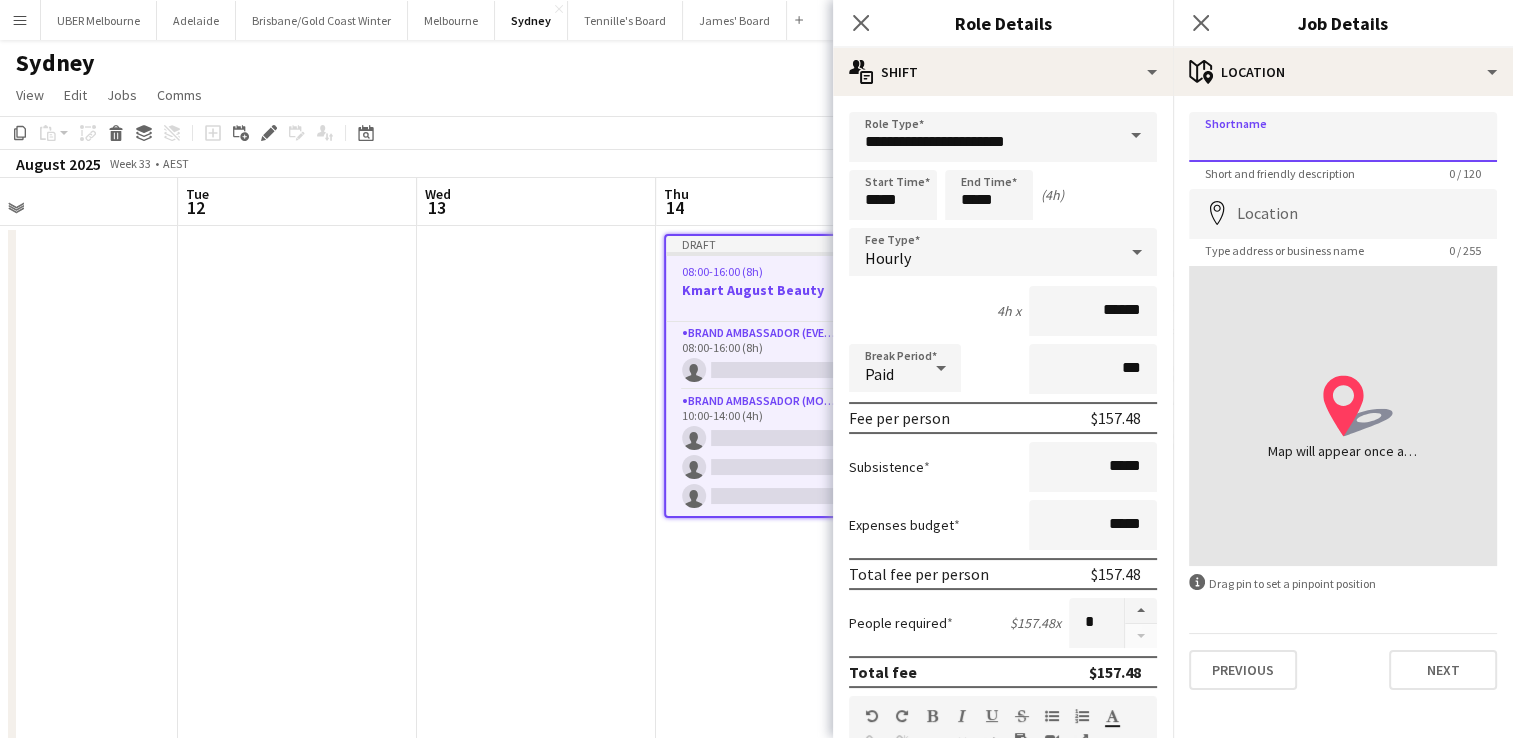 click on "Shortname" at bounding box center [1343, 137] 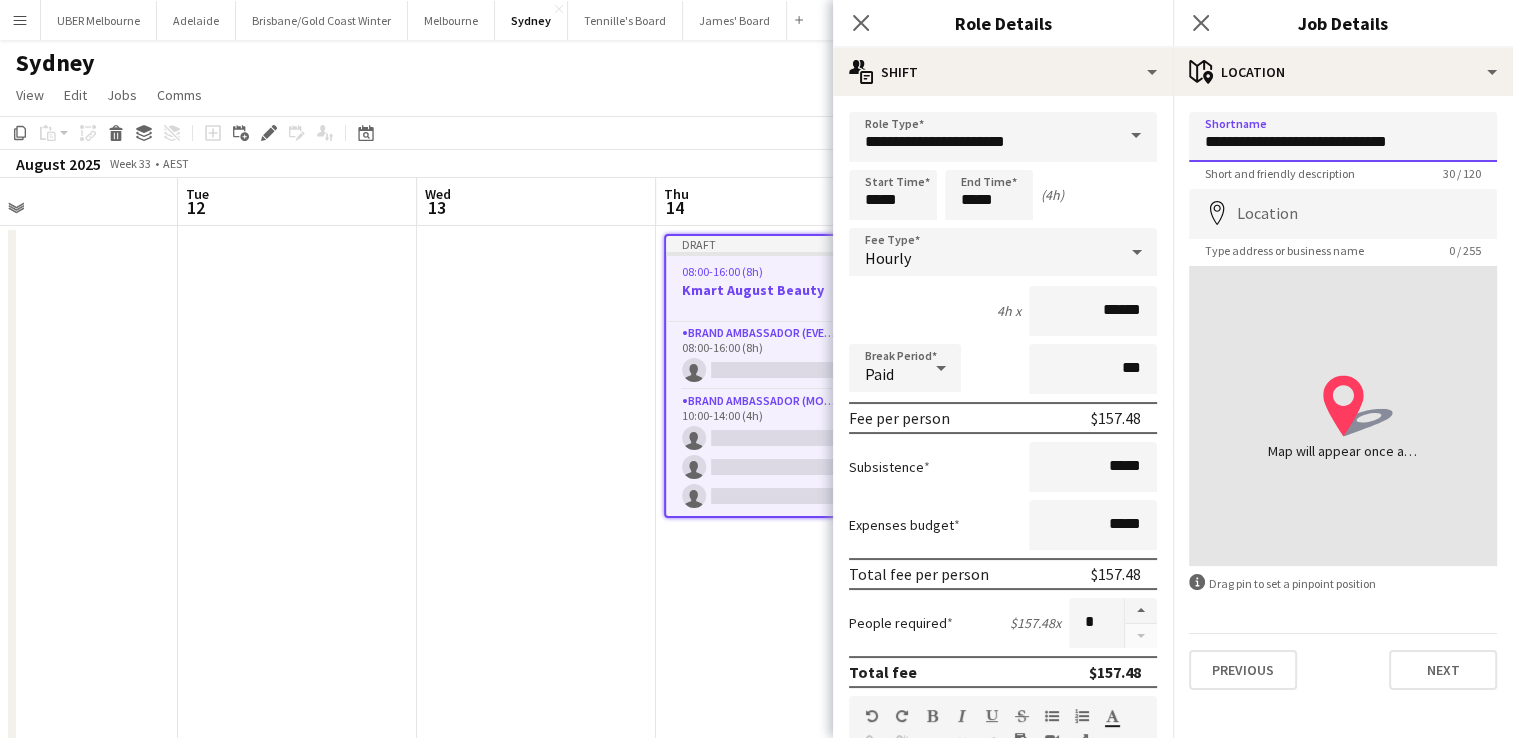 type on "**********" 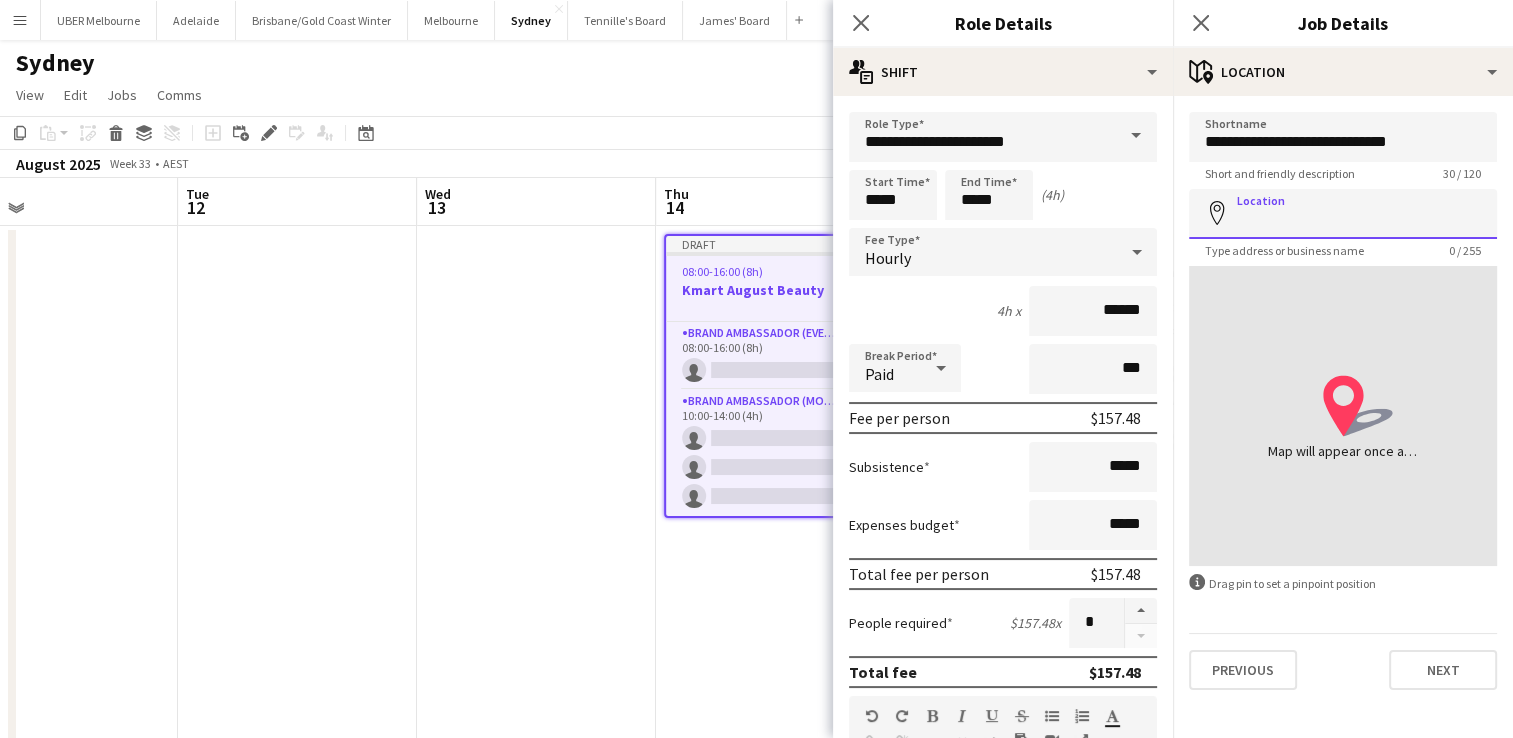 click on "Location" at bounding box center (1343, 214) 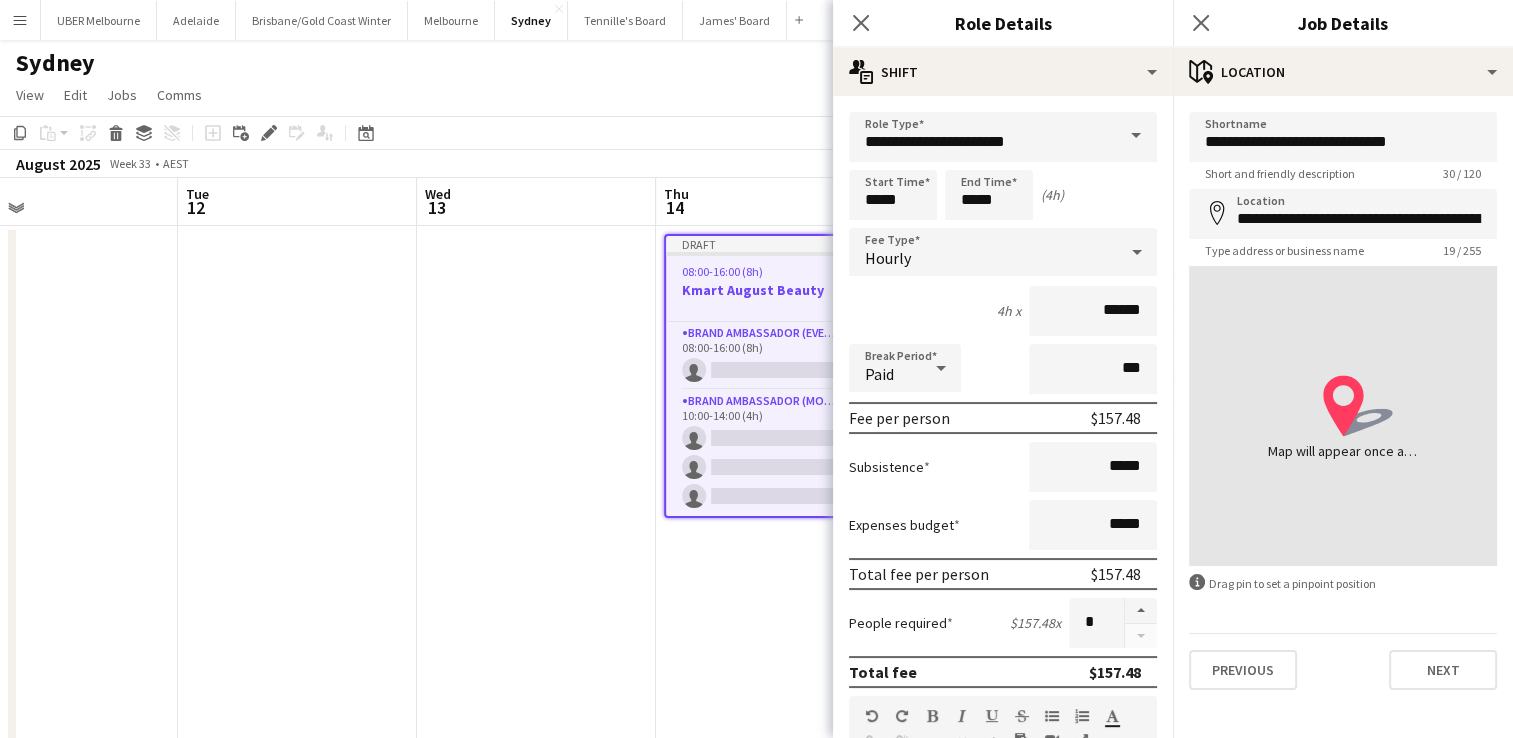 type on "**********" 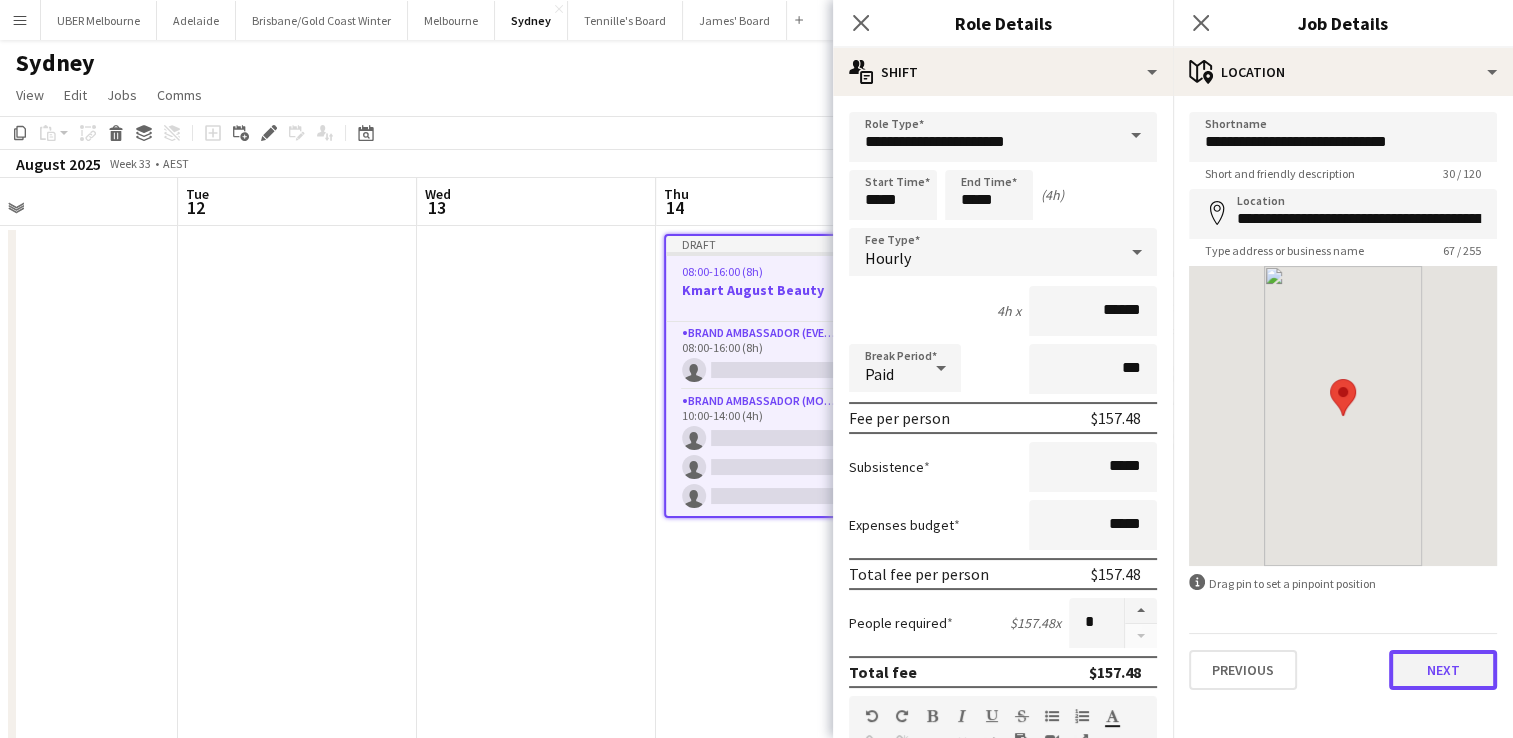 click on "Next" at bounding box center (1443, 670) 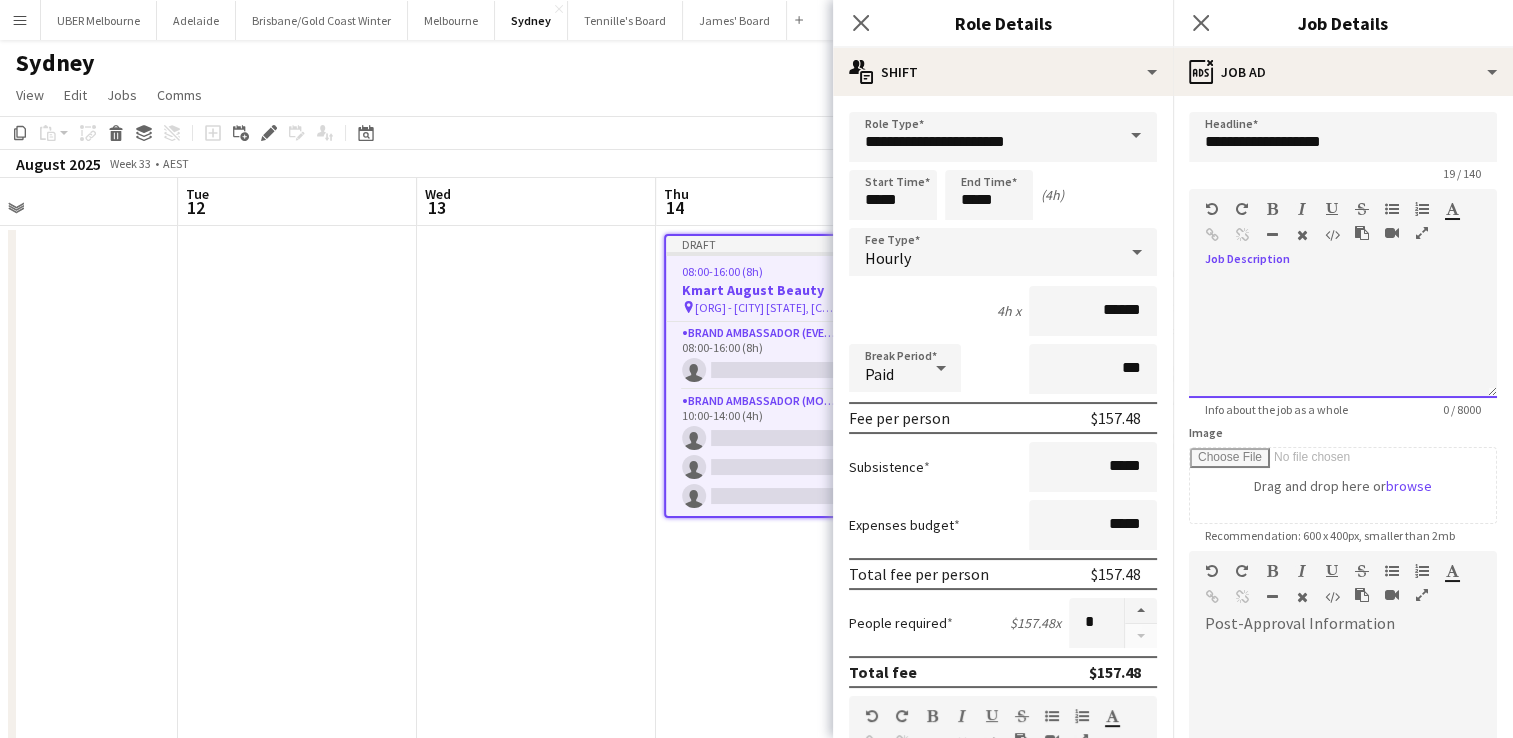 click at bounding box center (1343, 338) 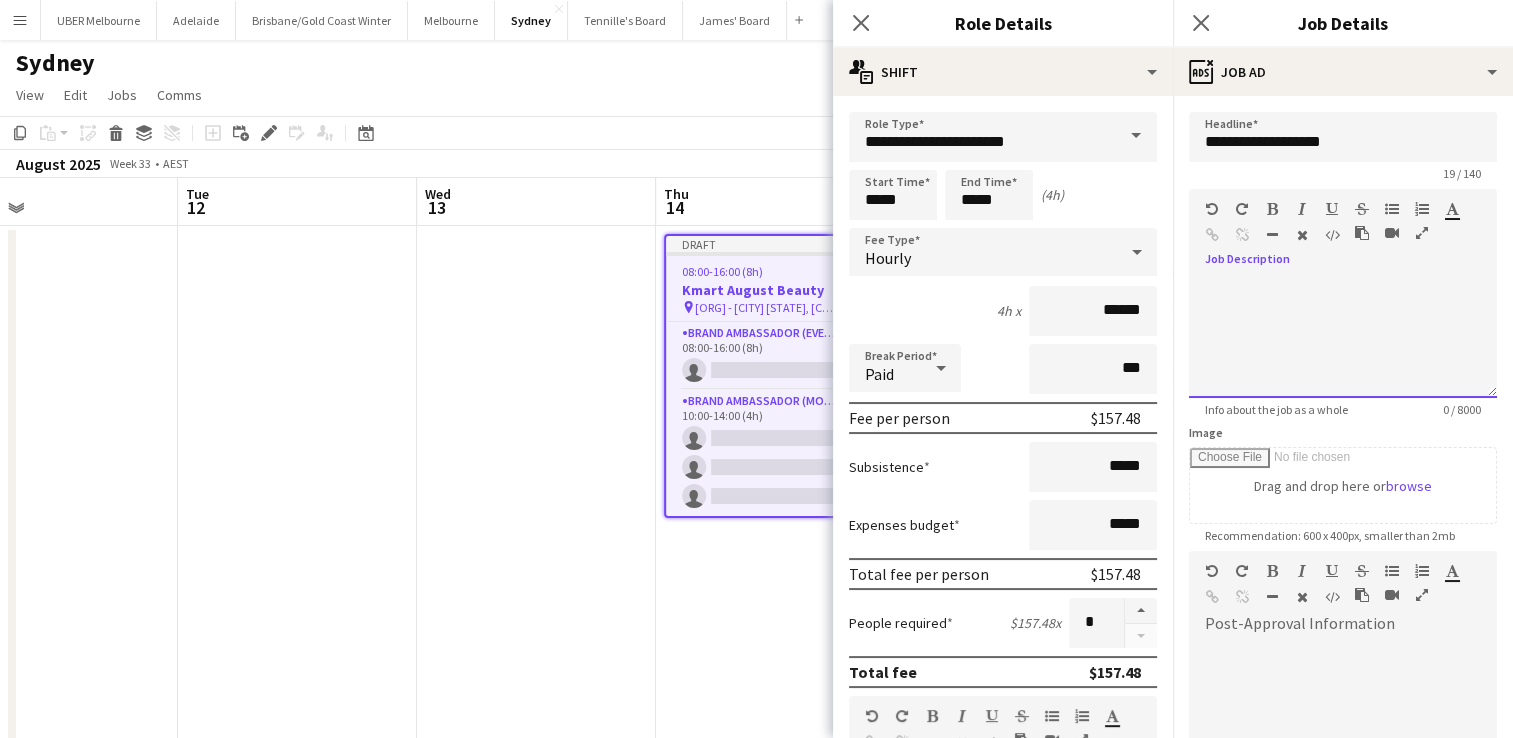 paste 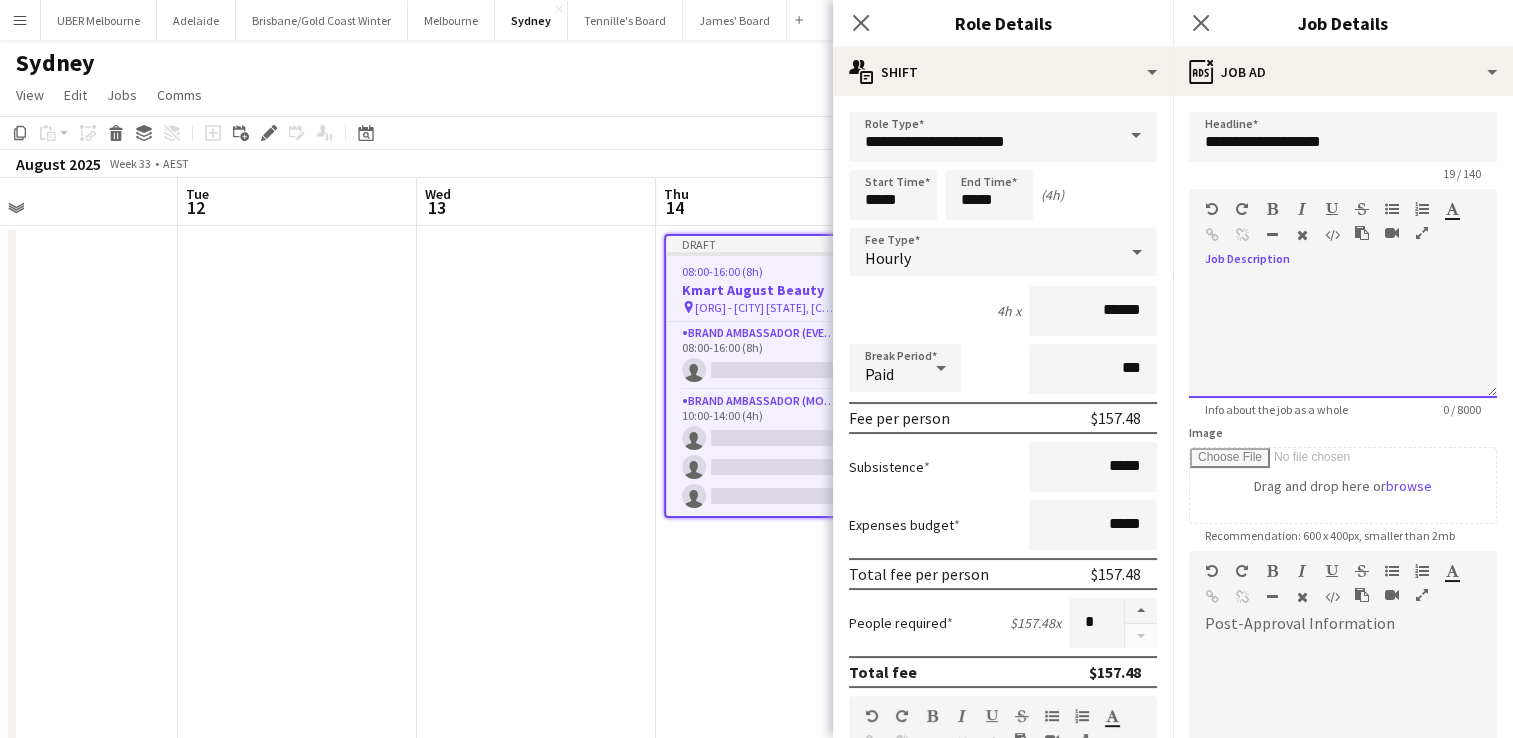 type 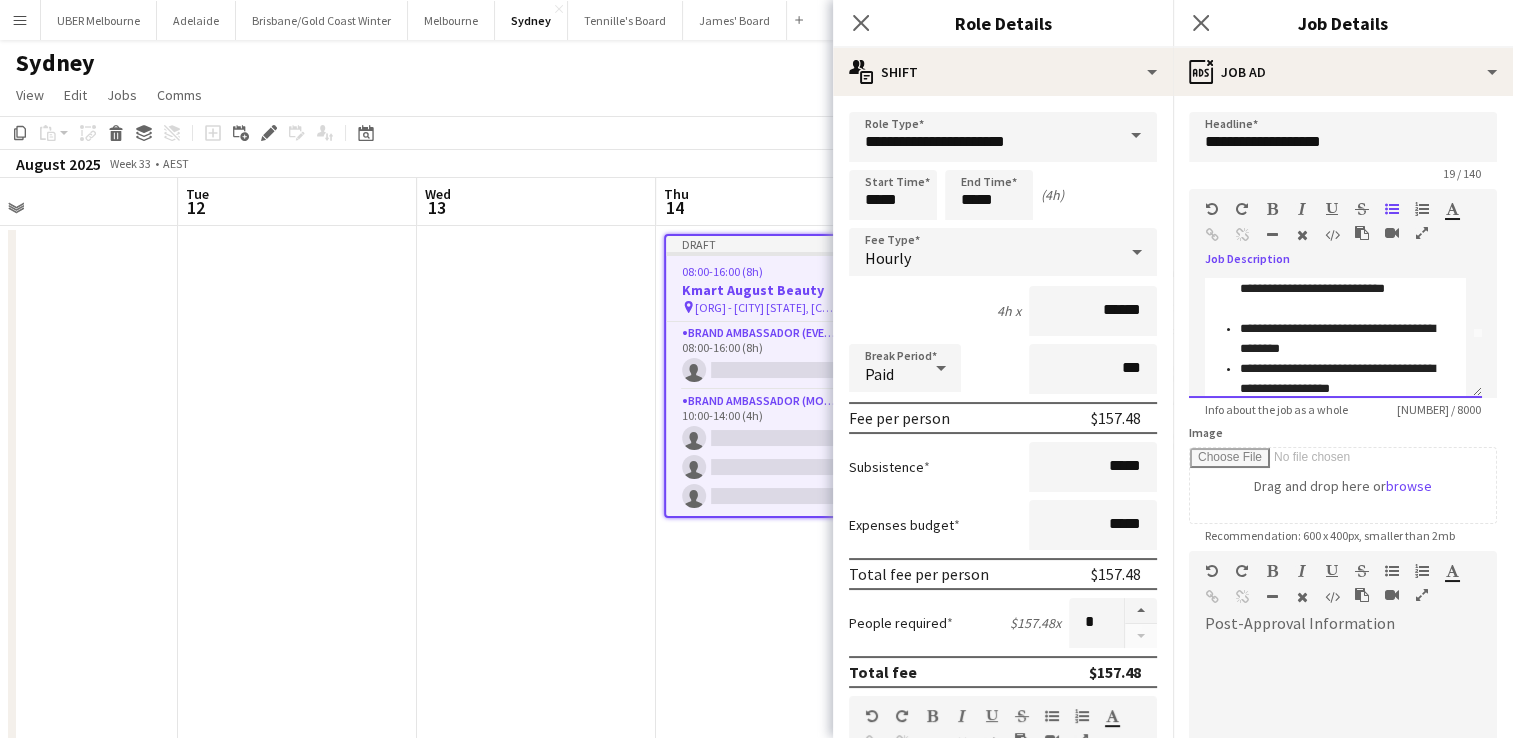 click on "**********" at bounding box center (1345, 379) 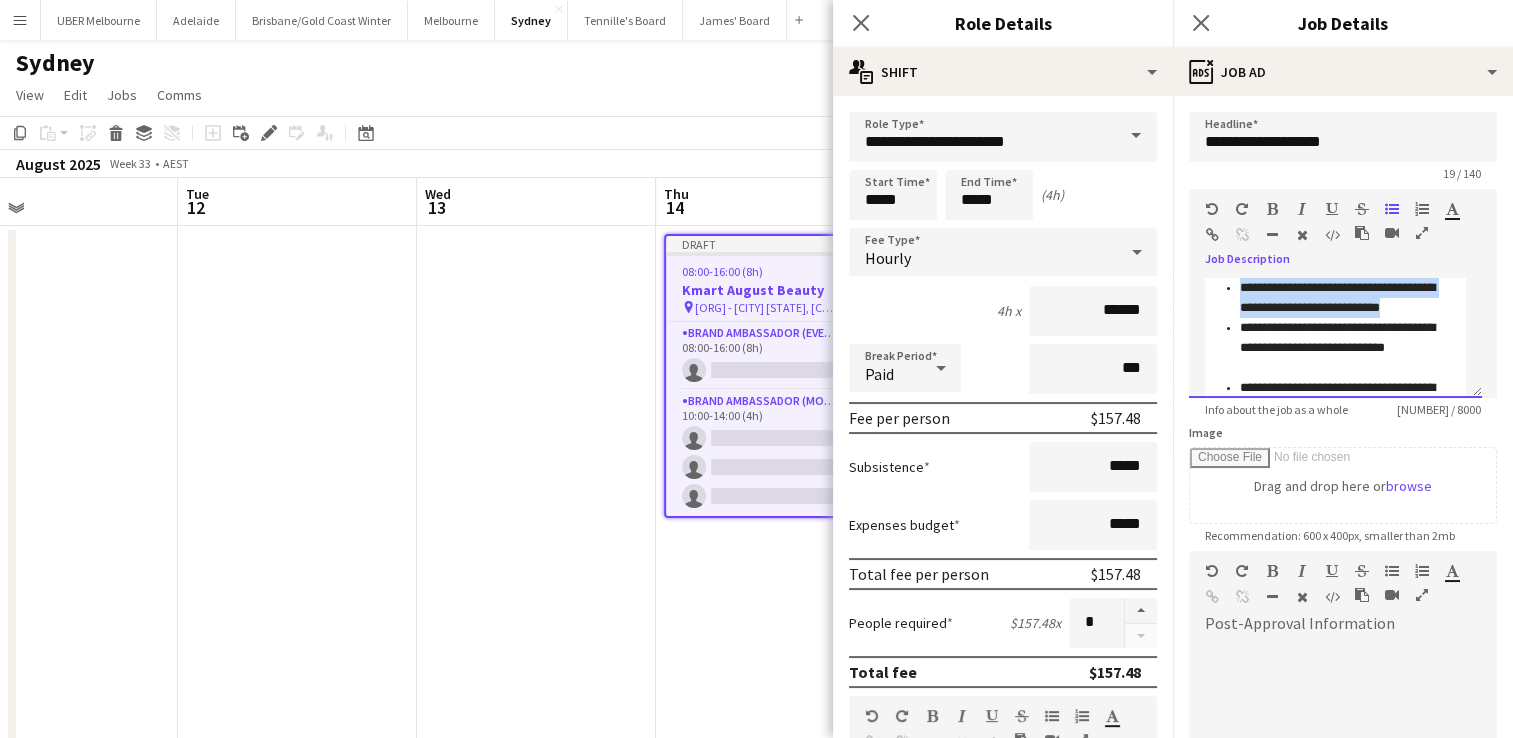 drag, startPoint x: 1339, startPoint y: 300, endPoint x: 1233, endPoint y: 297, distance: 106.04244 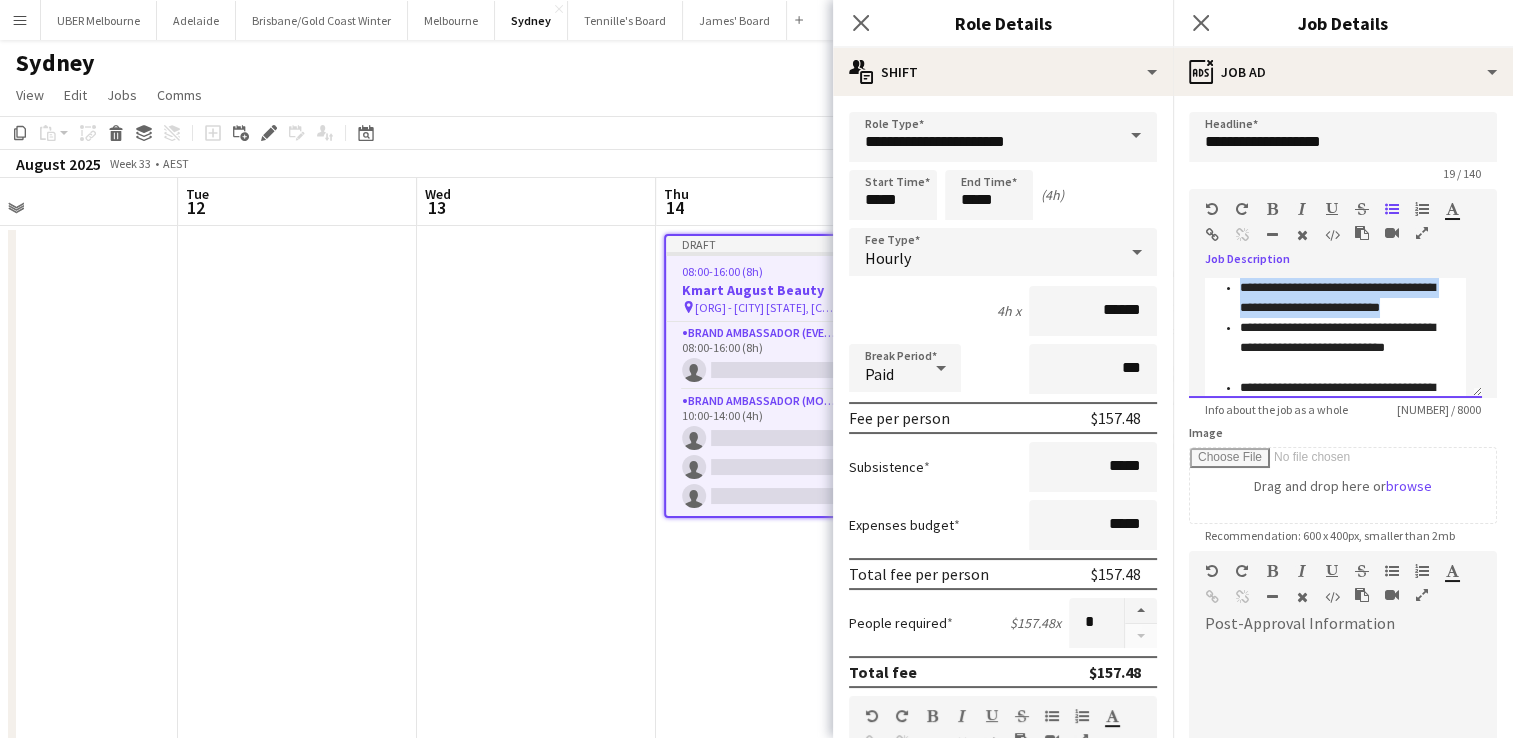 click on "**********" at bounding box center (1335, 368) 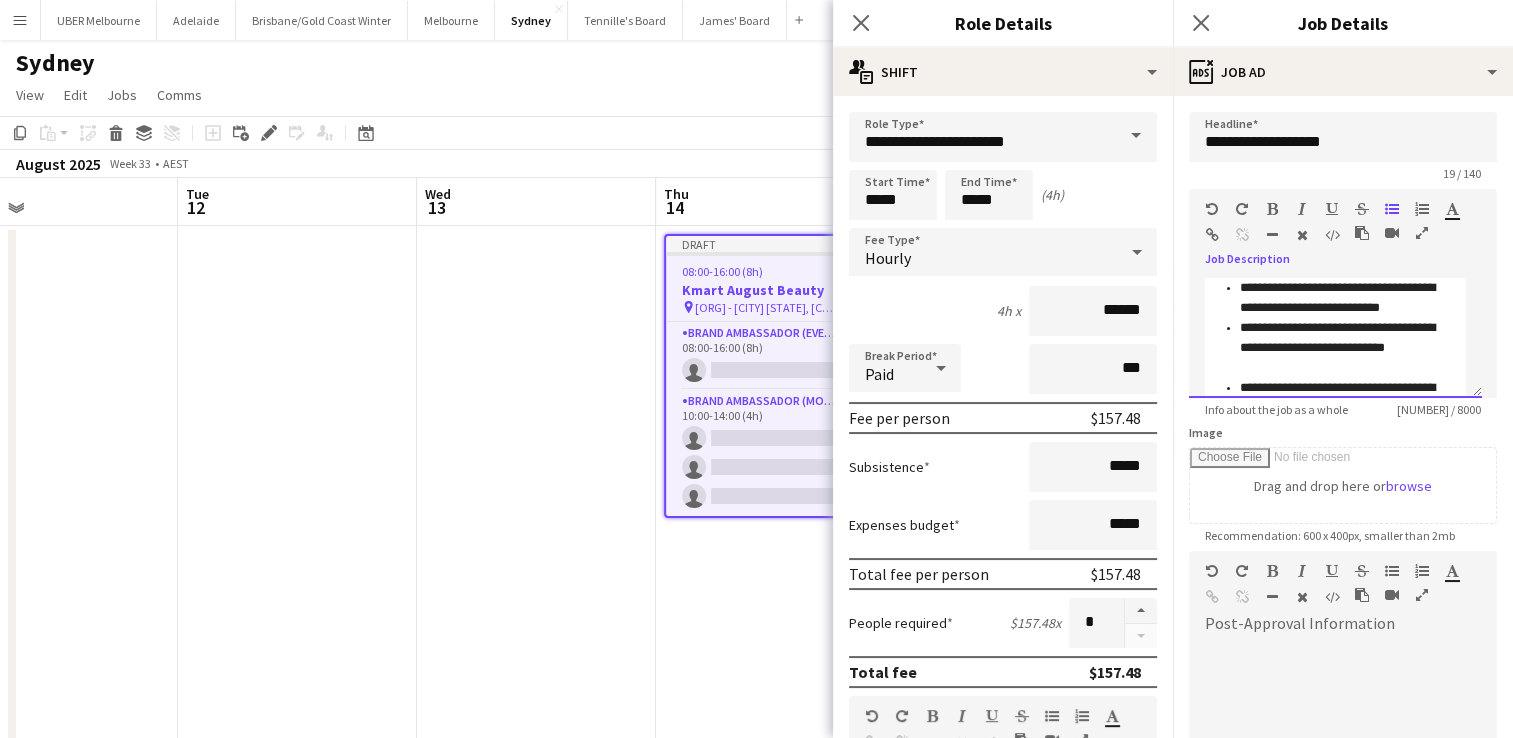 click on "**********" at bounding box center (1345, 348) 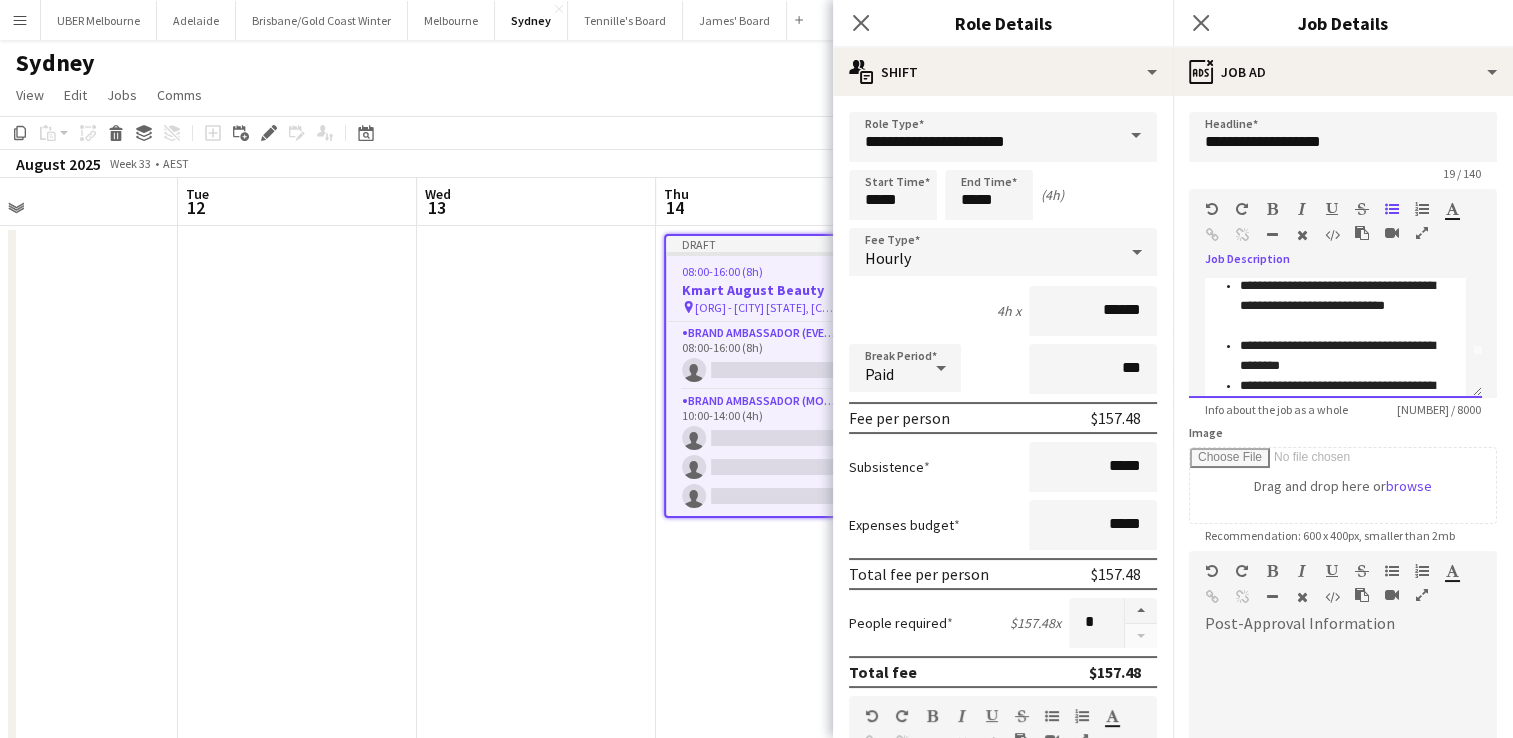scroll, scrollTop: 62, scrollLeft: 0, axis: vertical 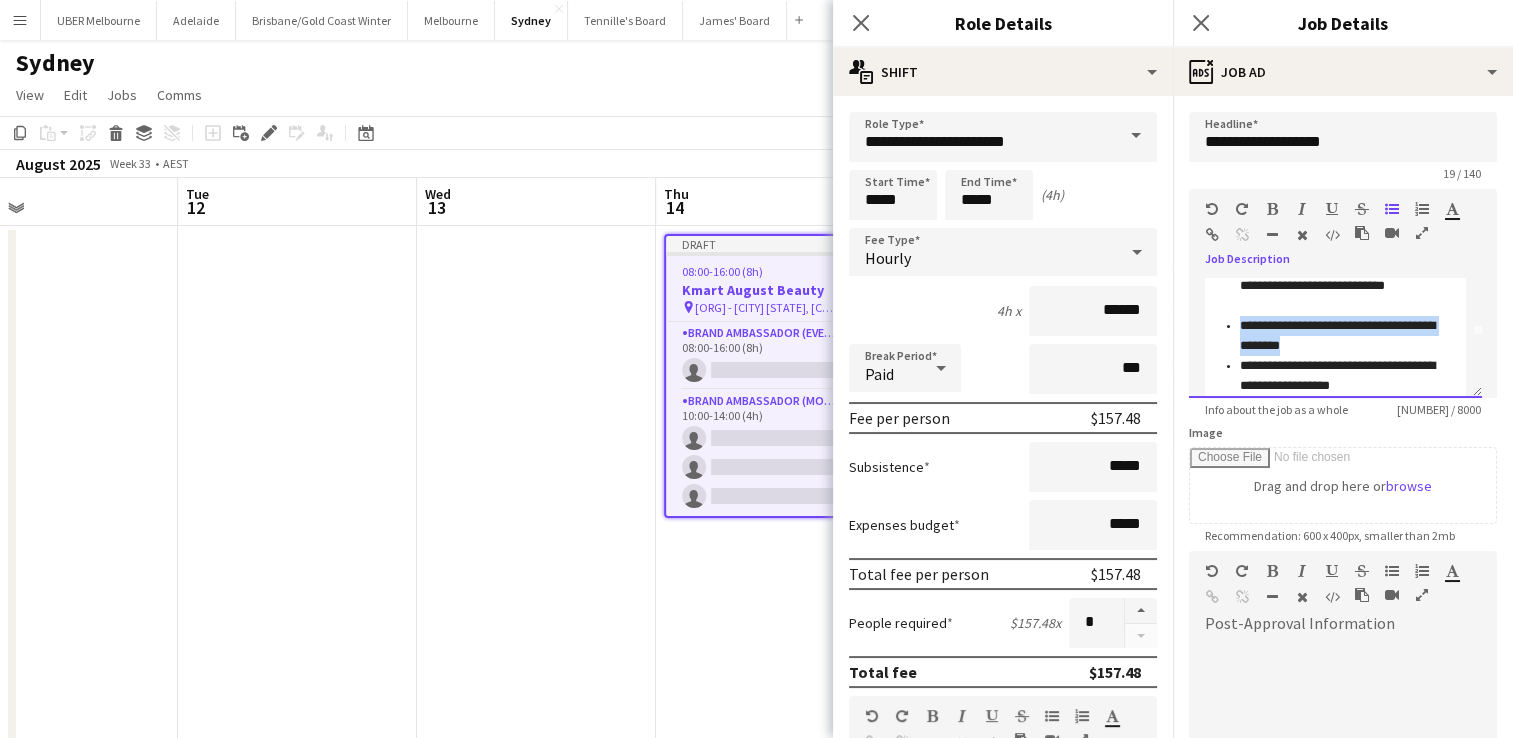 drag, startPoint x: 1316, startPoint y: 350, endPoint x: 1190, endPoint y: 322, distance: 129.07362 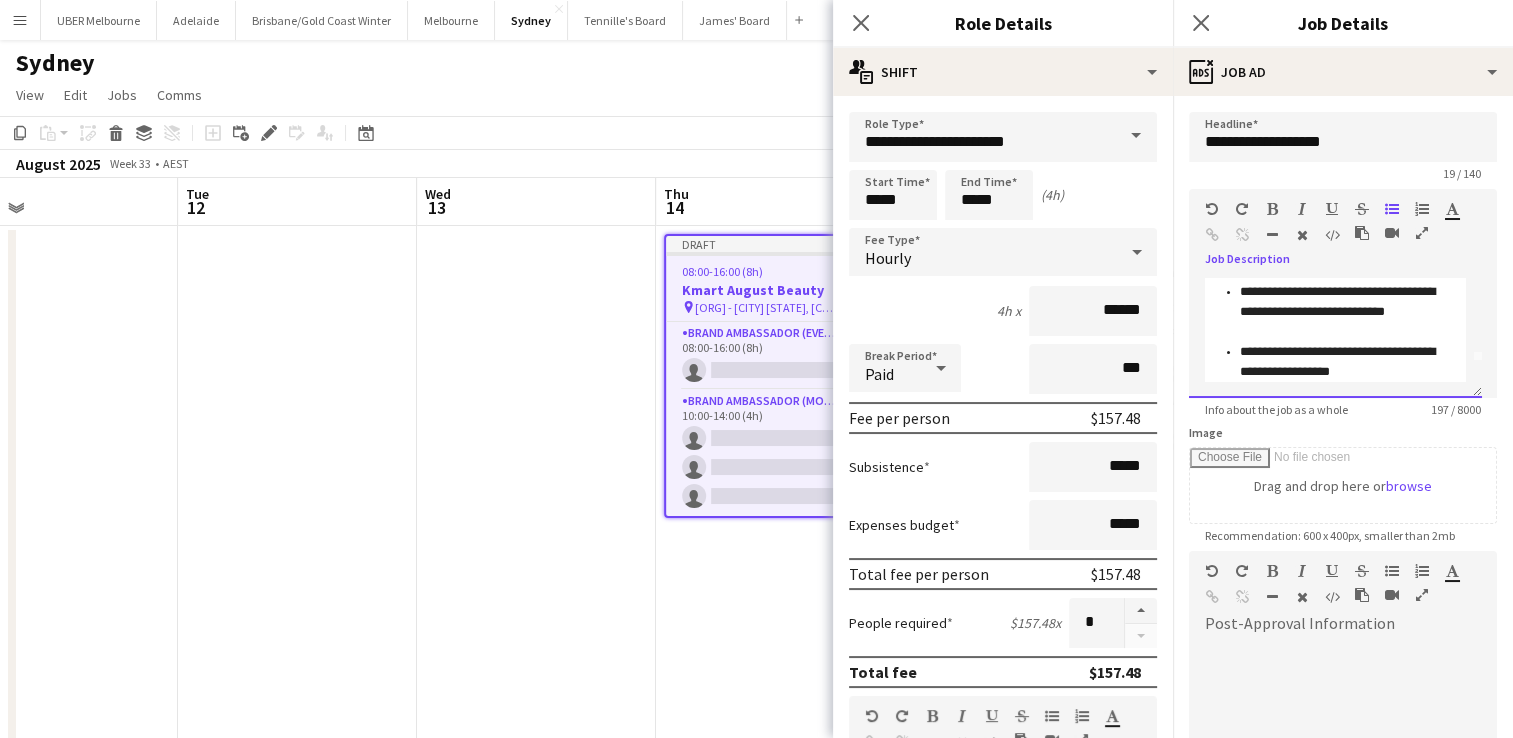 scroll, scrollTop: 36, scrollLeft: 0, axis: vertical 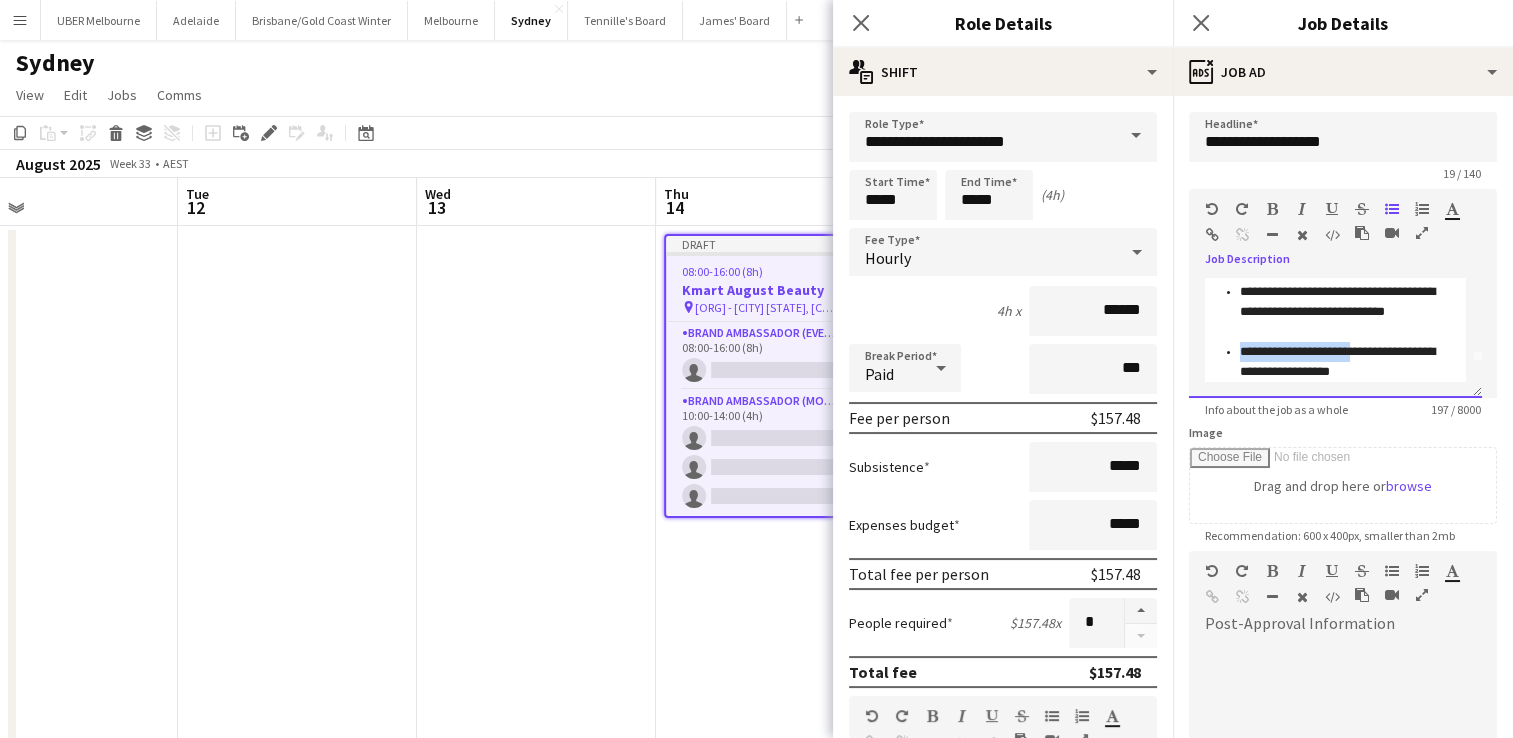 drag, startPoint x: 1361, startPoint y: 360, endPoint x: 1179, endPoint y: 356, distance: 182.04395 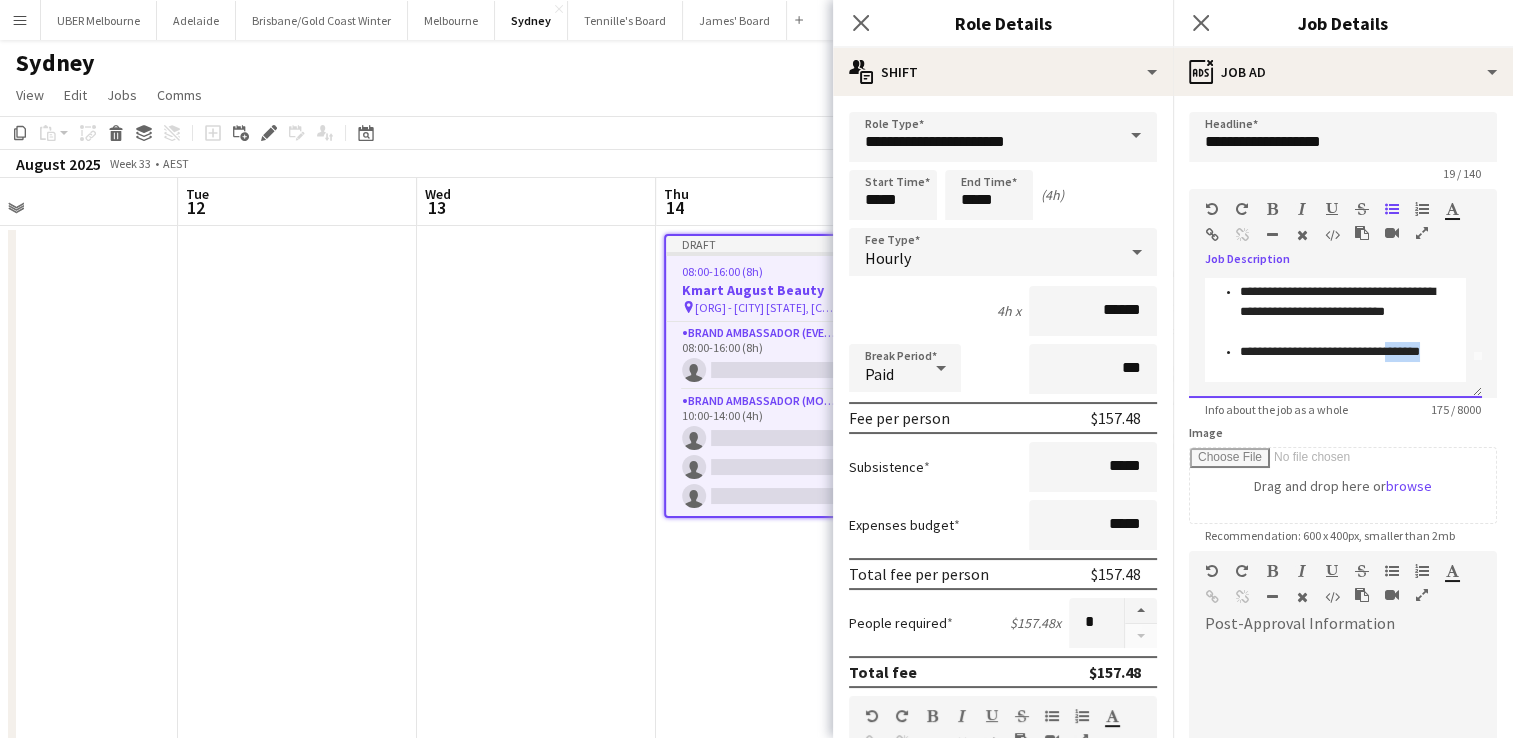 drag, startPoint x: 1305, startPoint y: 369, endPoint x: 1159, endPoint y: 346, distance: 147.80054 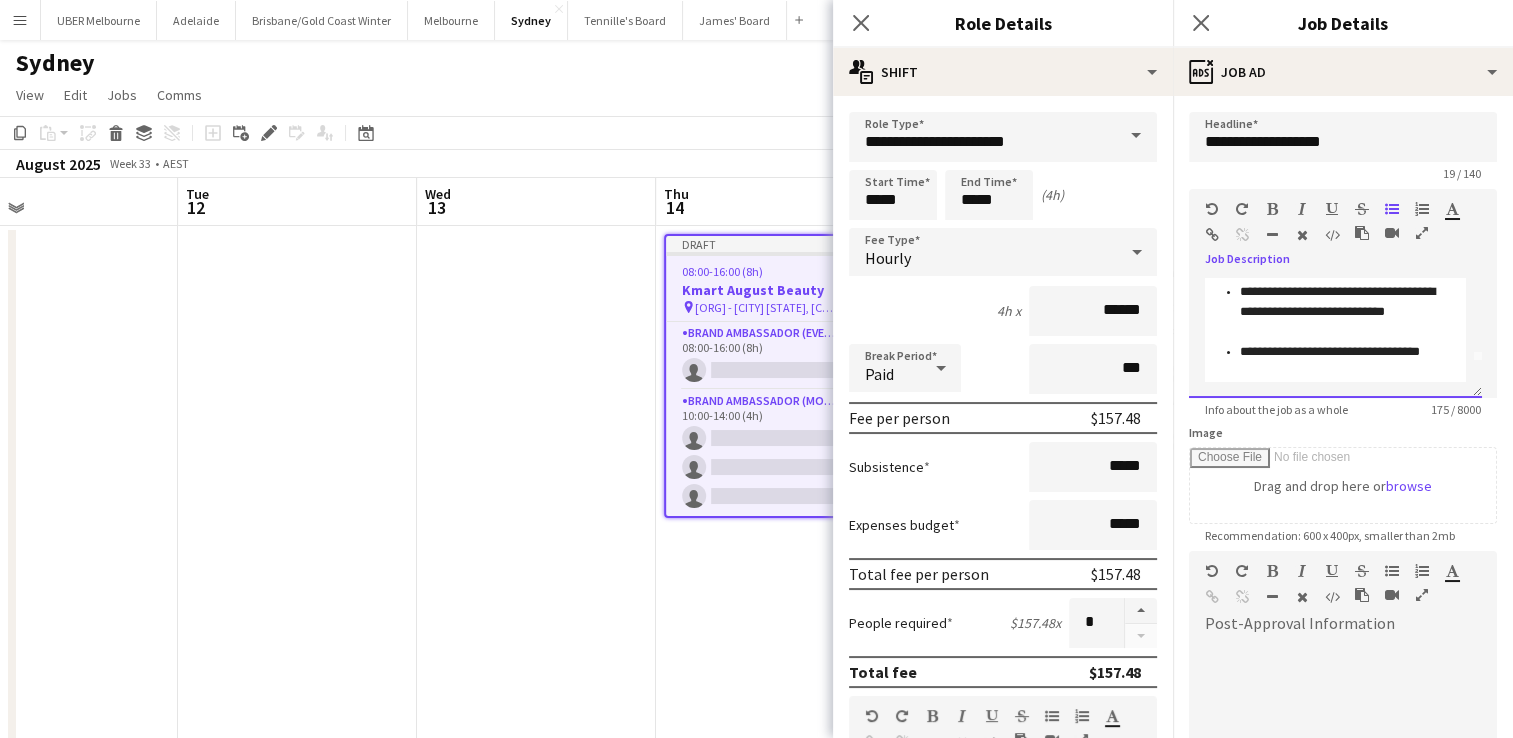 scroll, scrollTop: 16, scrollLeft: 0, axis: vertical 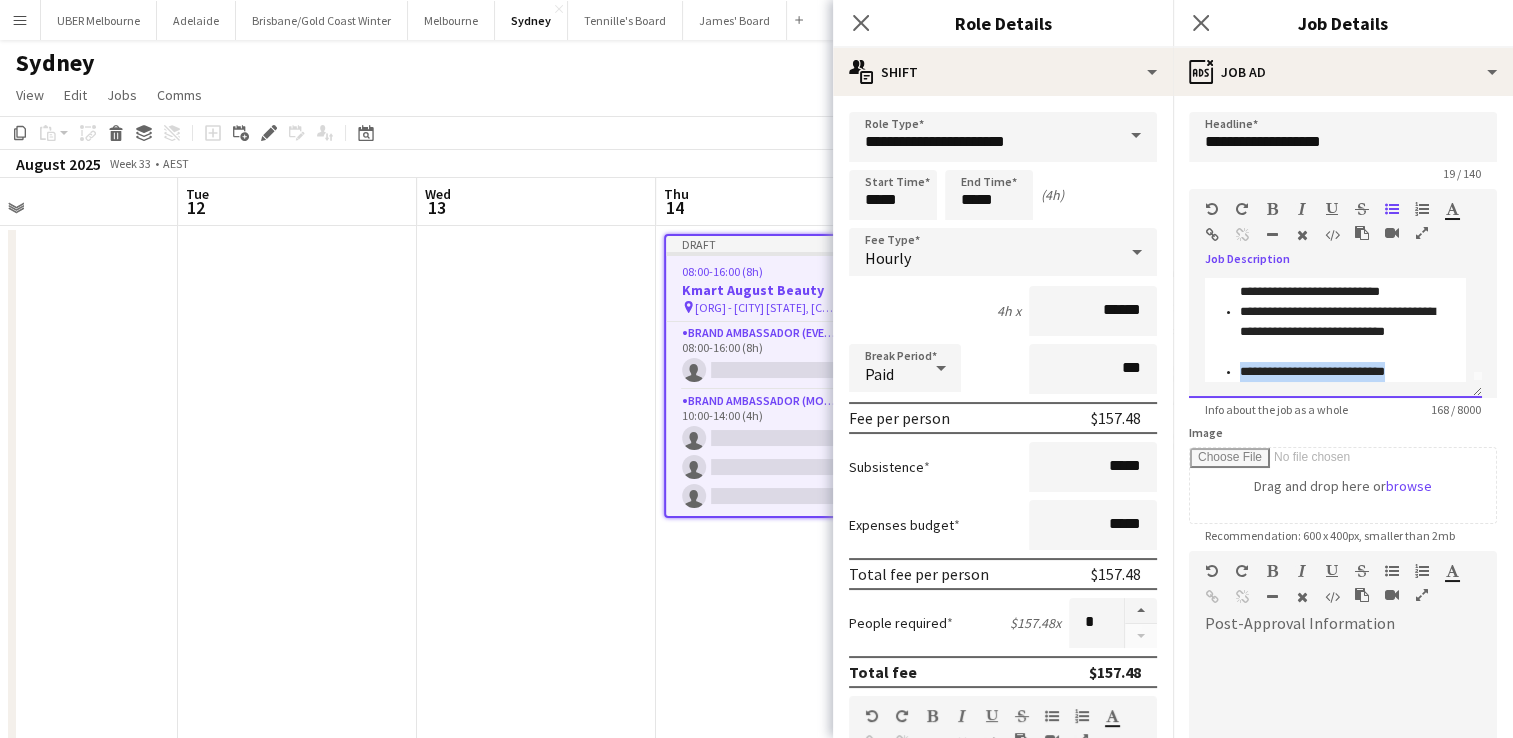 drag, startPoint x: 1430, startPoint y: 372, endPoint x: 1232, endPoint y: 368, distance: 198.0404 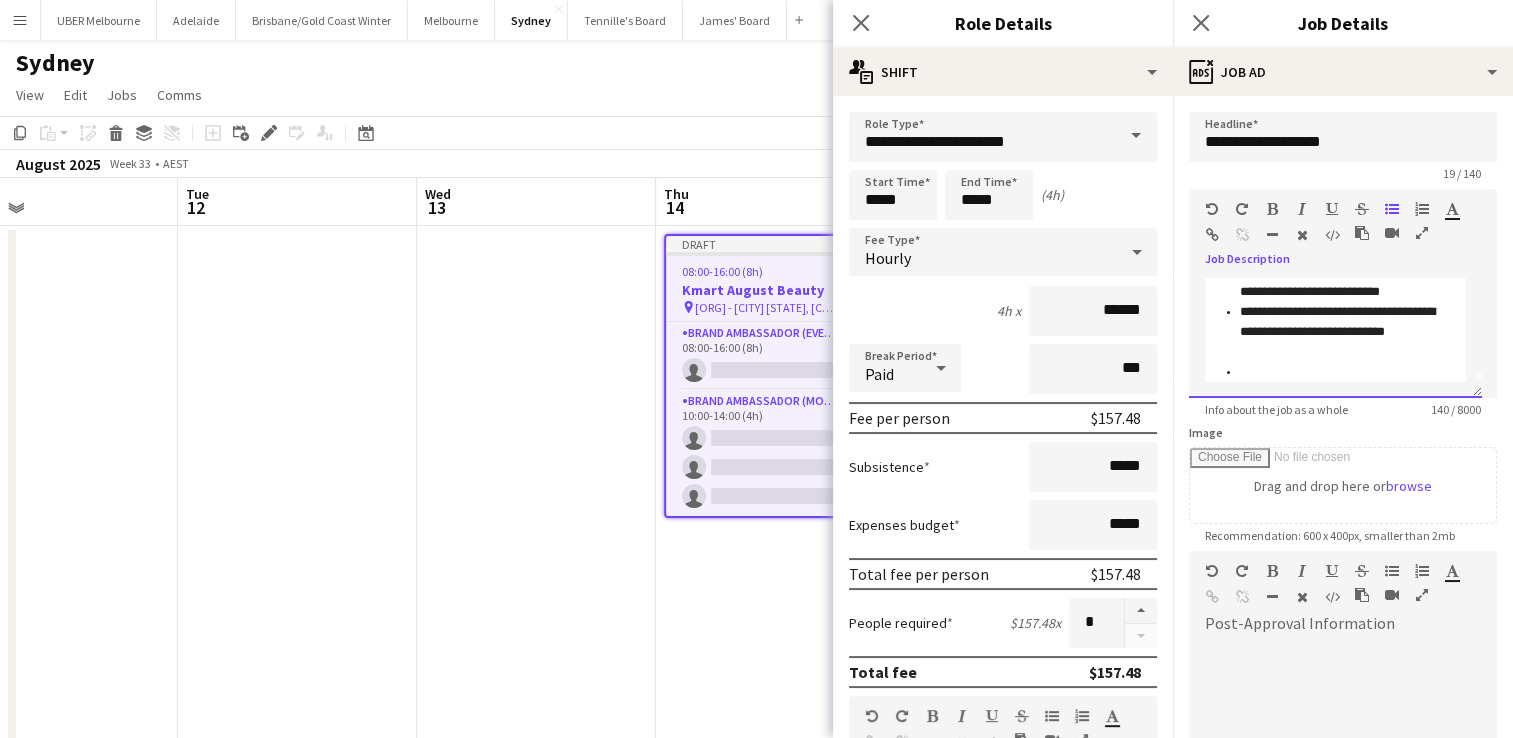 scroll, scrollTop: 0, scrollLeft: 0, axis: both 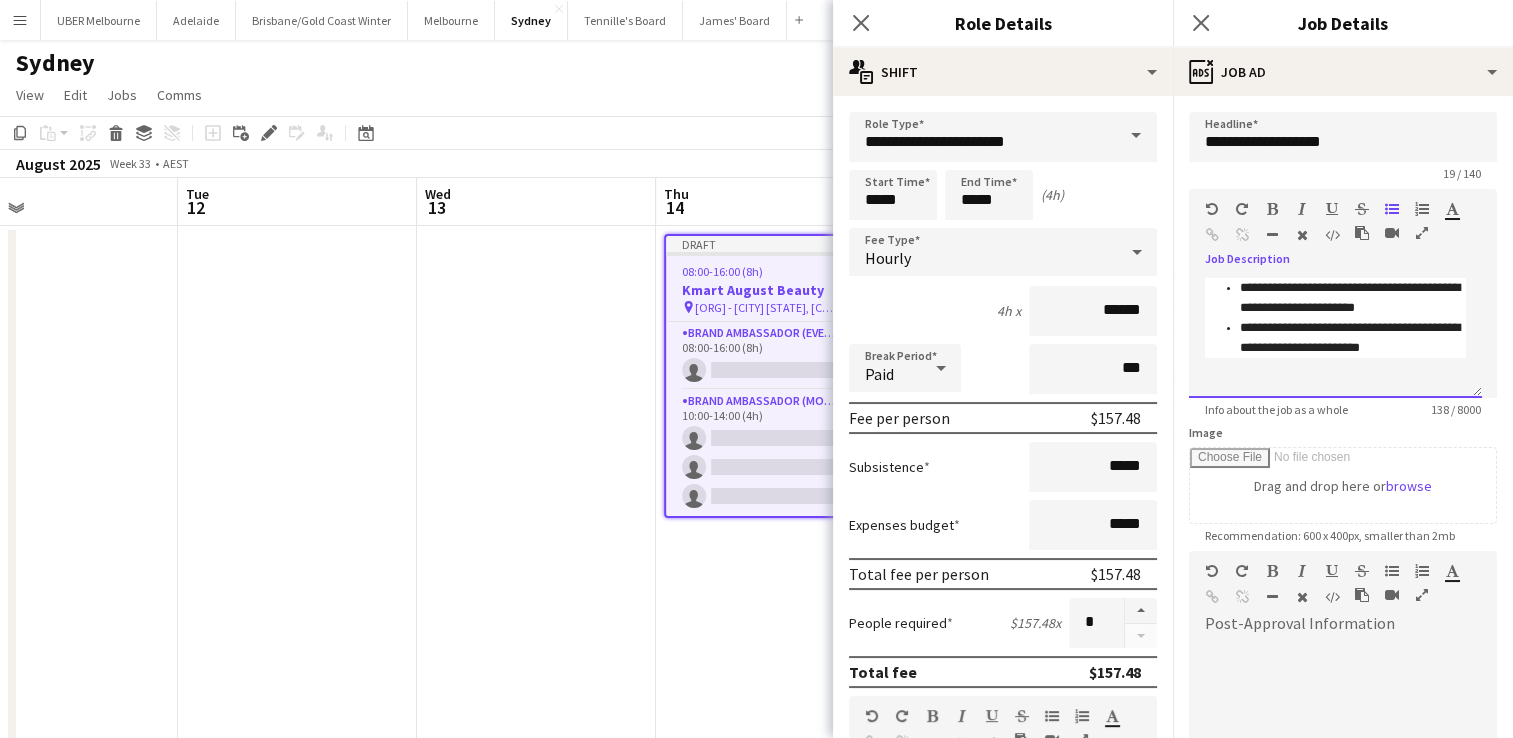 click on "**********" at bounding box center (1335, 318) 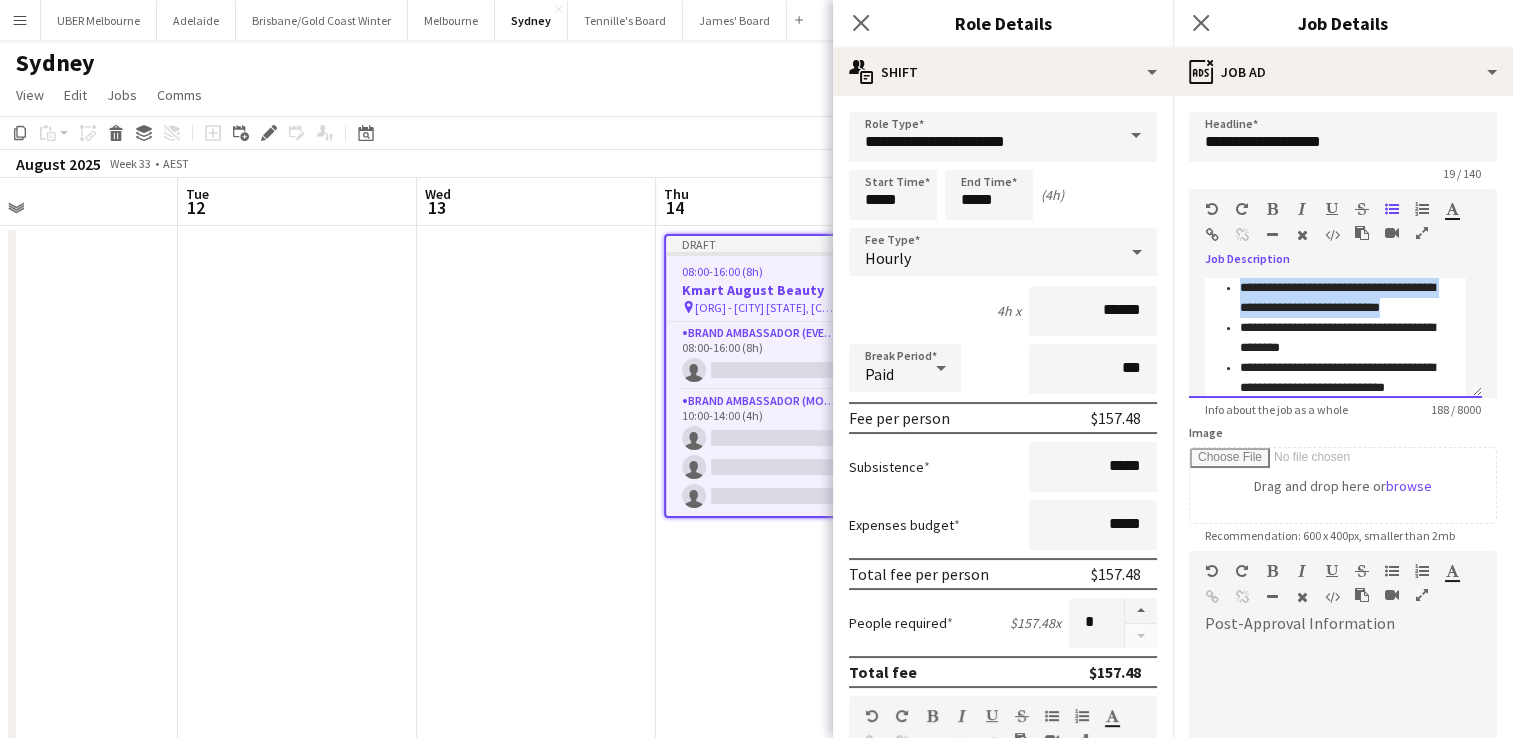 drag, startPoint x: 1433, startPoint y: 306, endPoint x: 1216, endPoint y: 277, distance: 218.92921 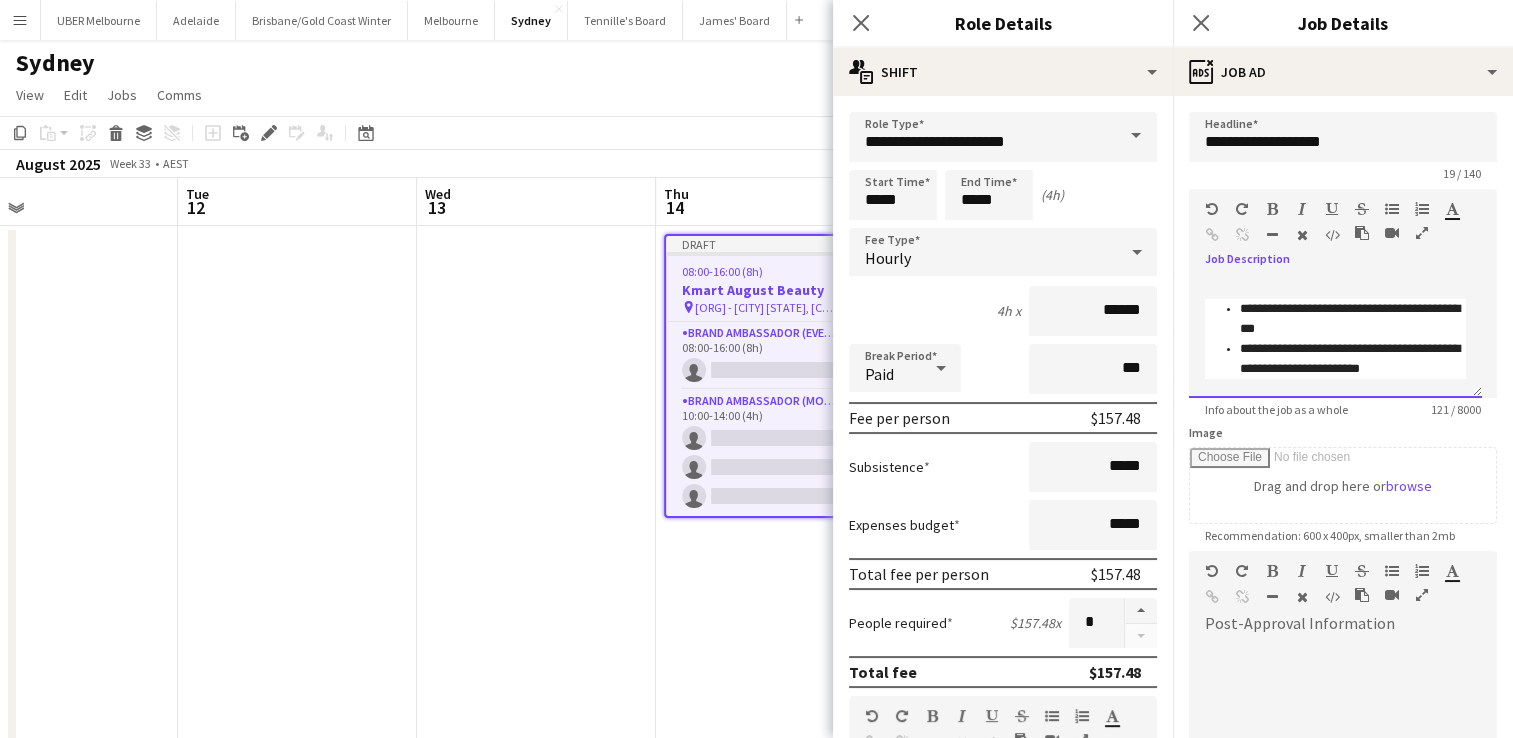 click on "**********" at bounding box center [1353, 319] 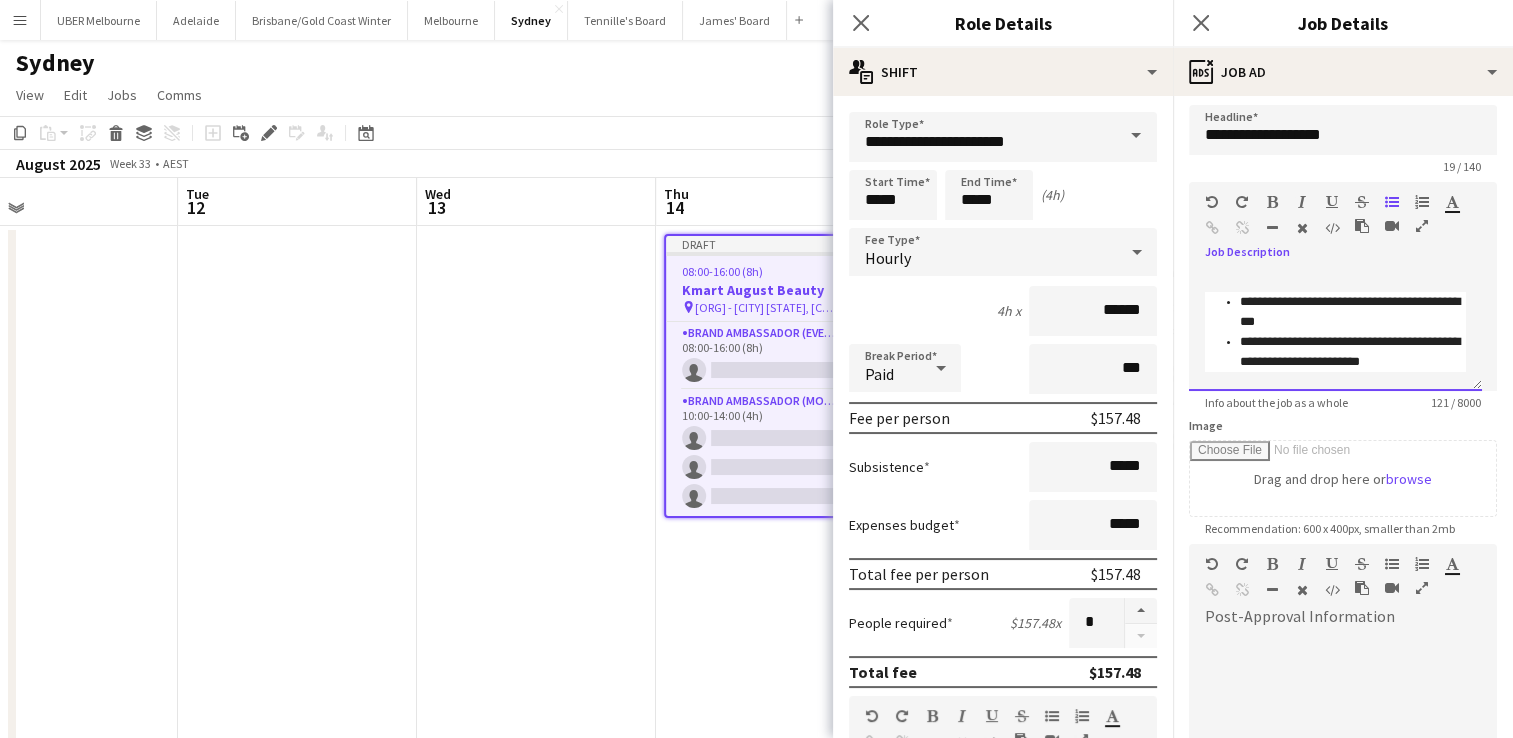 scroll, scrollTop: 0, scrollLeft: 0, axis: both 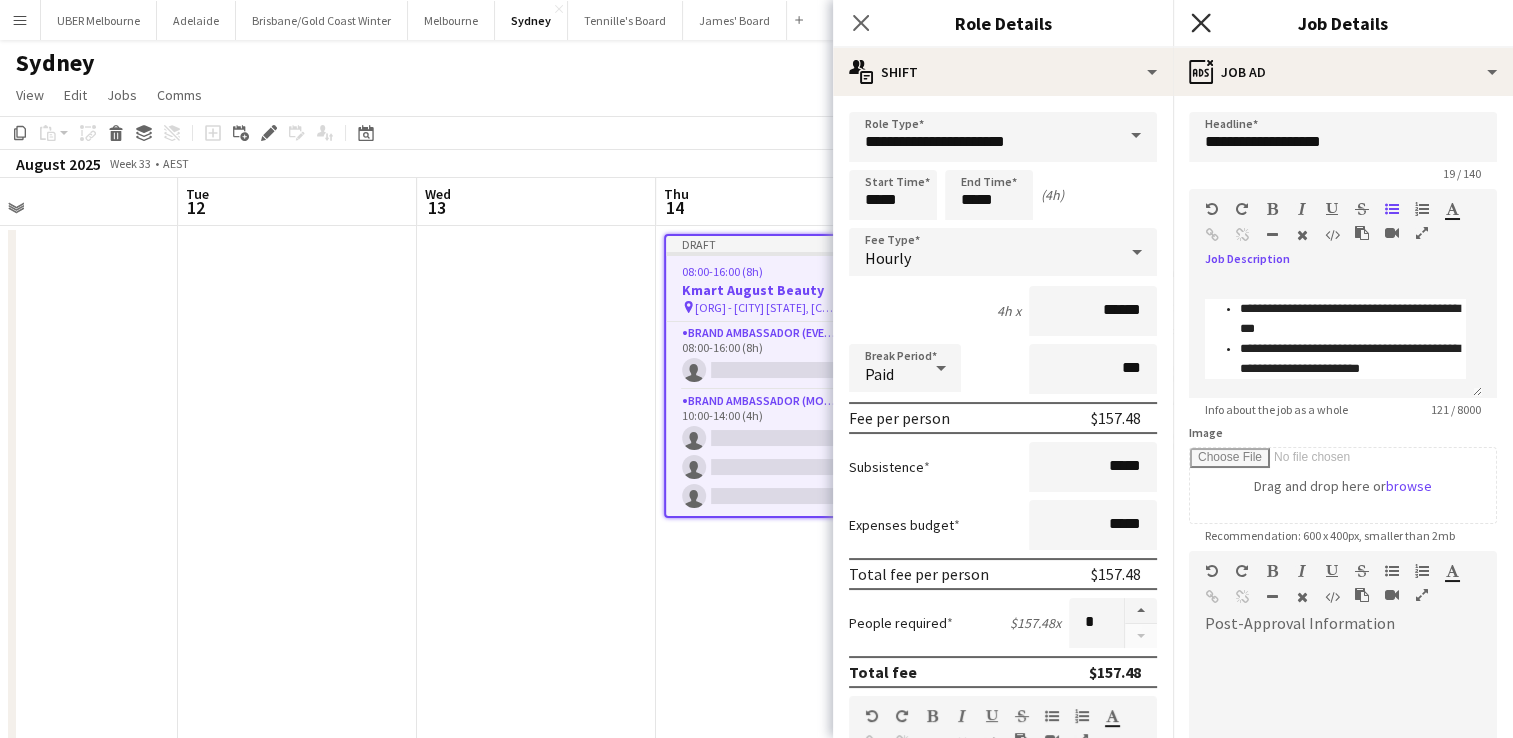 click on "Close pop-in" 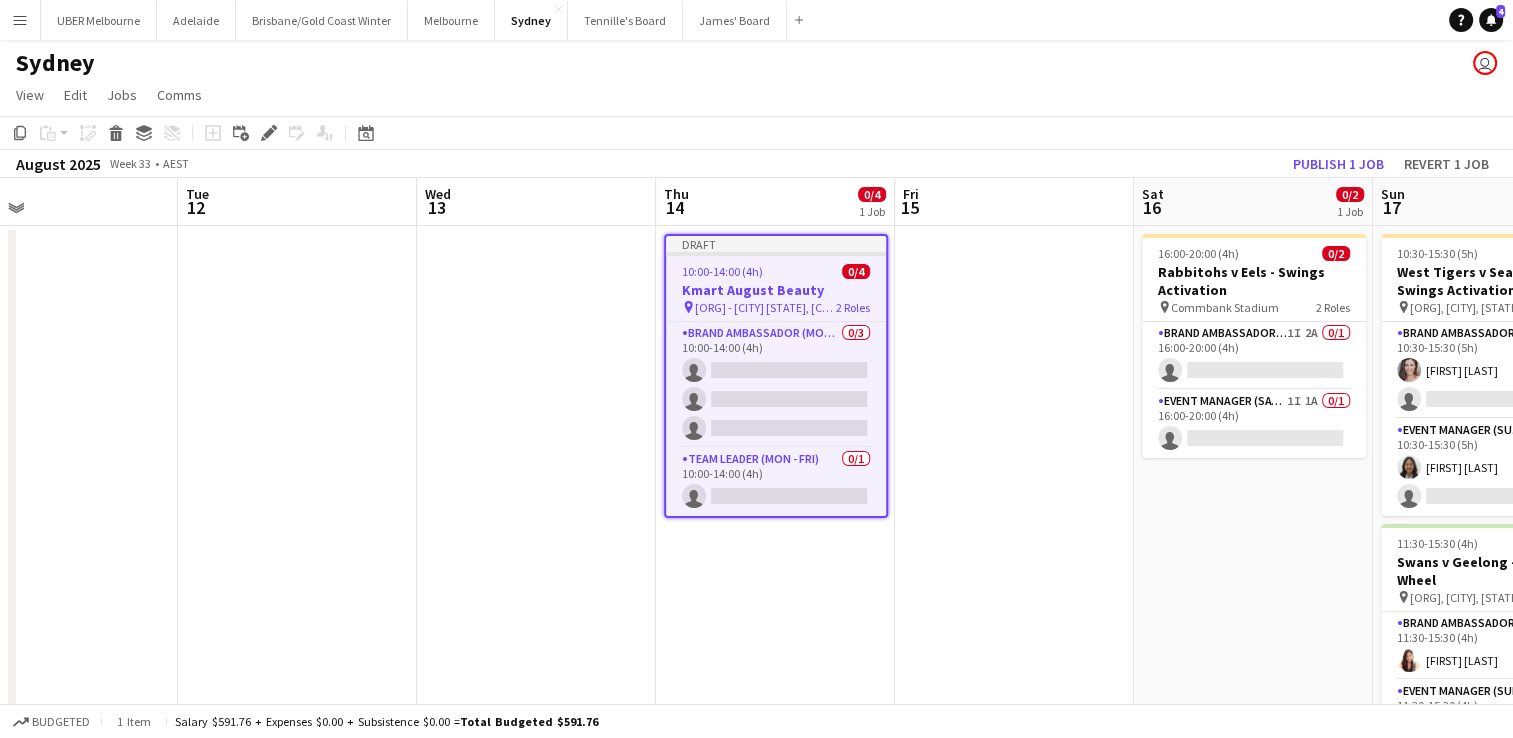 click on "[ORG] - [CITY] [STATE], [COUNTRY]" at bounding box center [776, 376] 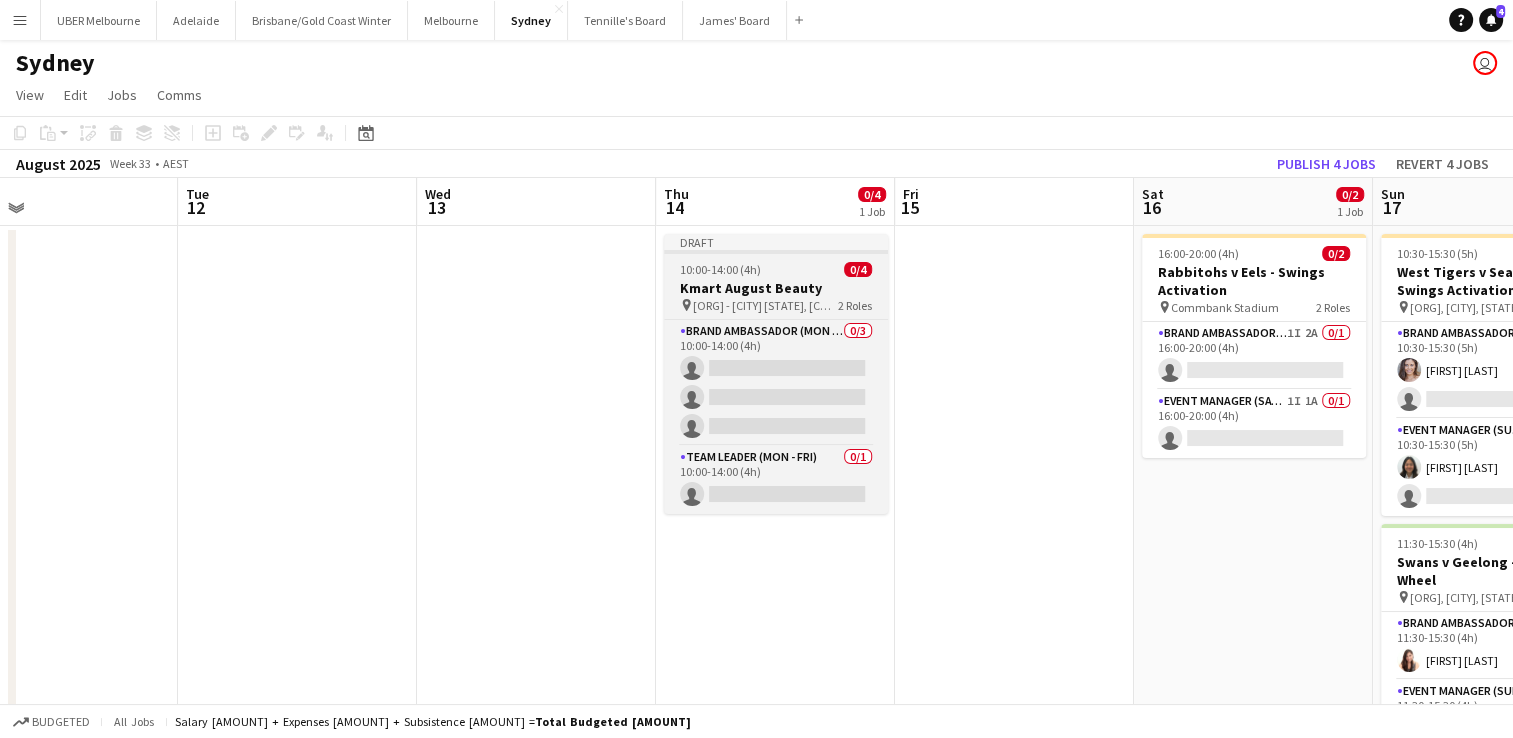 click on "10:00-14:00 (4h)    0/4" at bounding box center (776, 269) 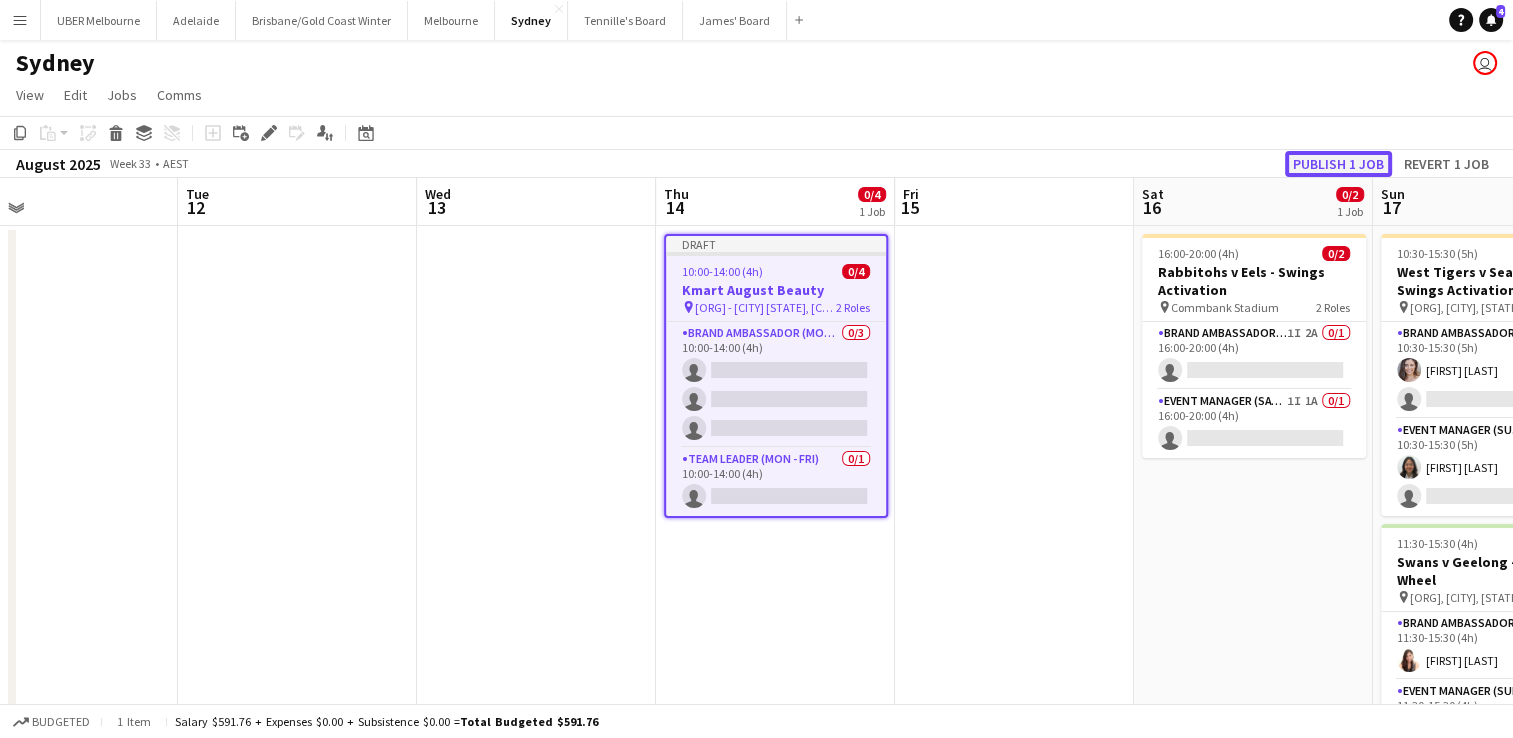 click on "Publish 1 job" 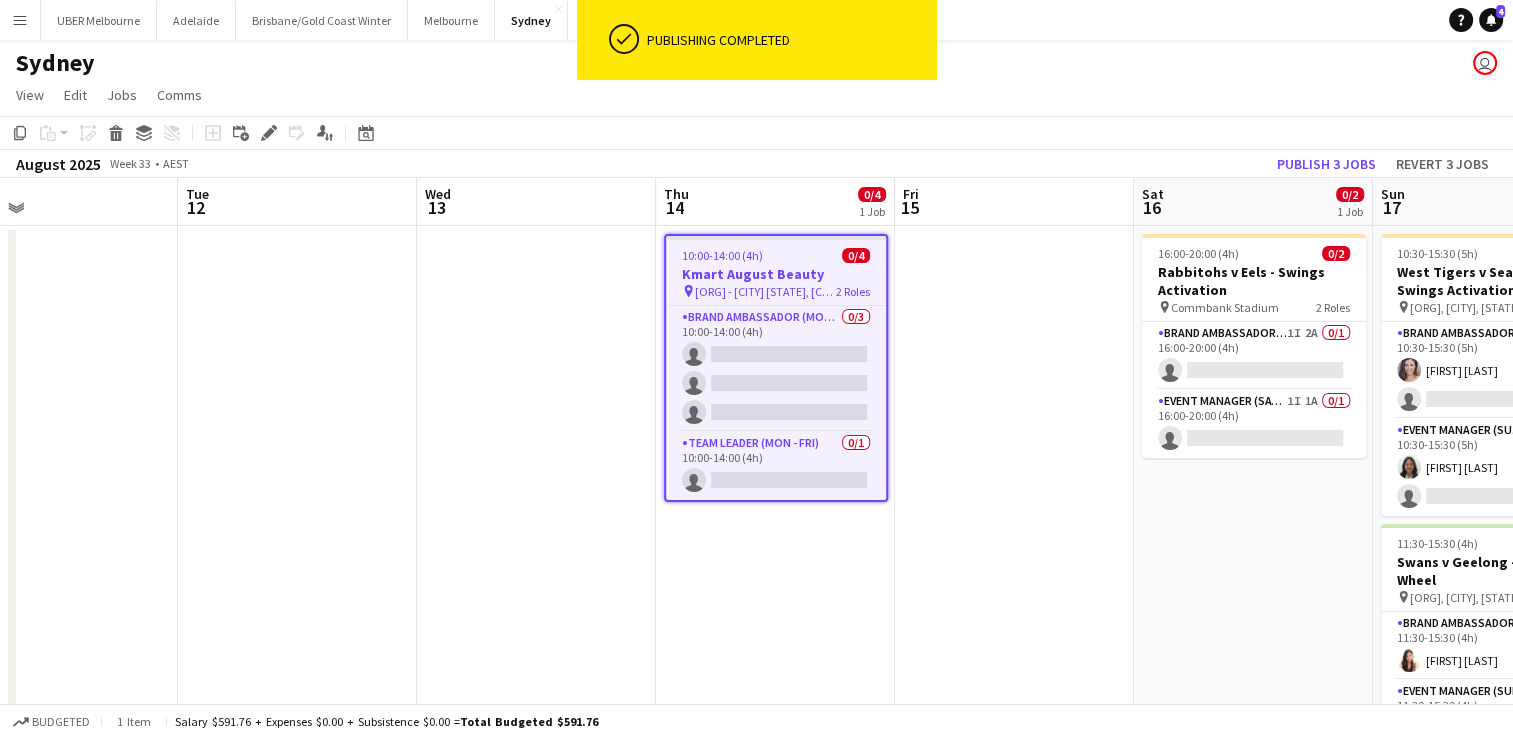 click at bounding box center (297, 508) 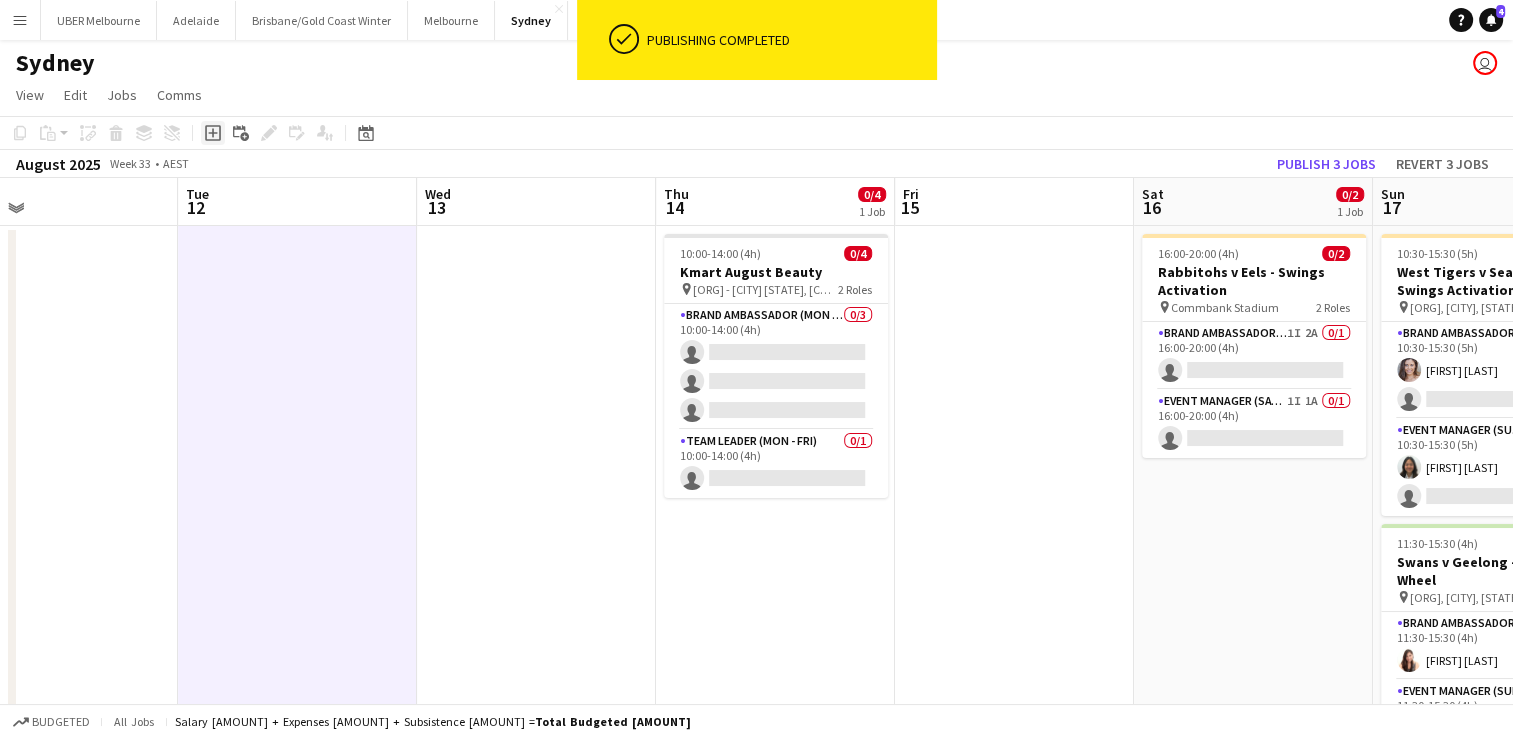 click on "Add job" 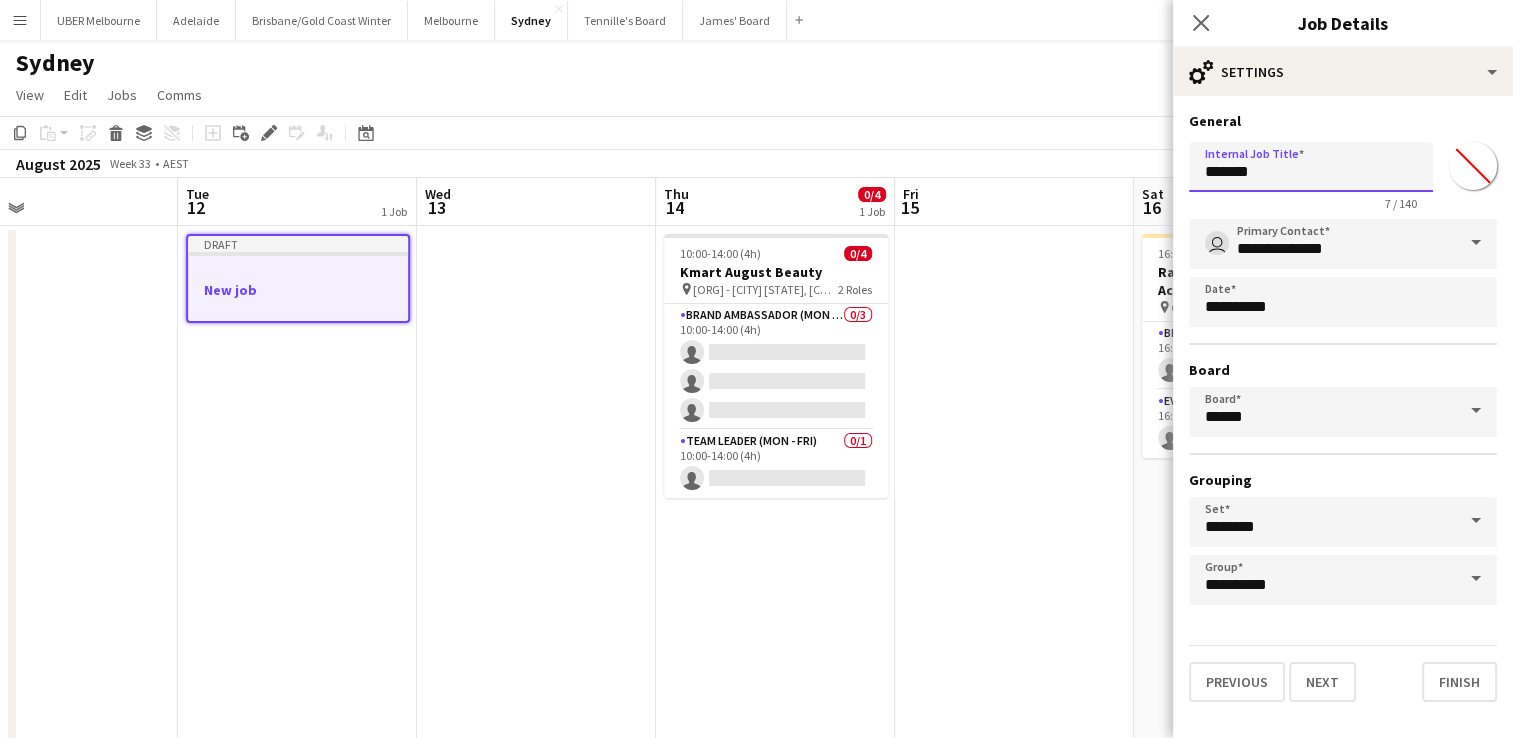 drag, startPoint x: 1344, startPoint y: 170, endPoint x: 1095, endPoint y: 190, distance: 249.80193 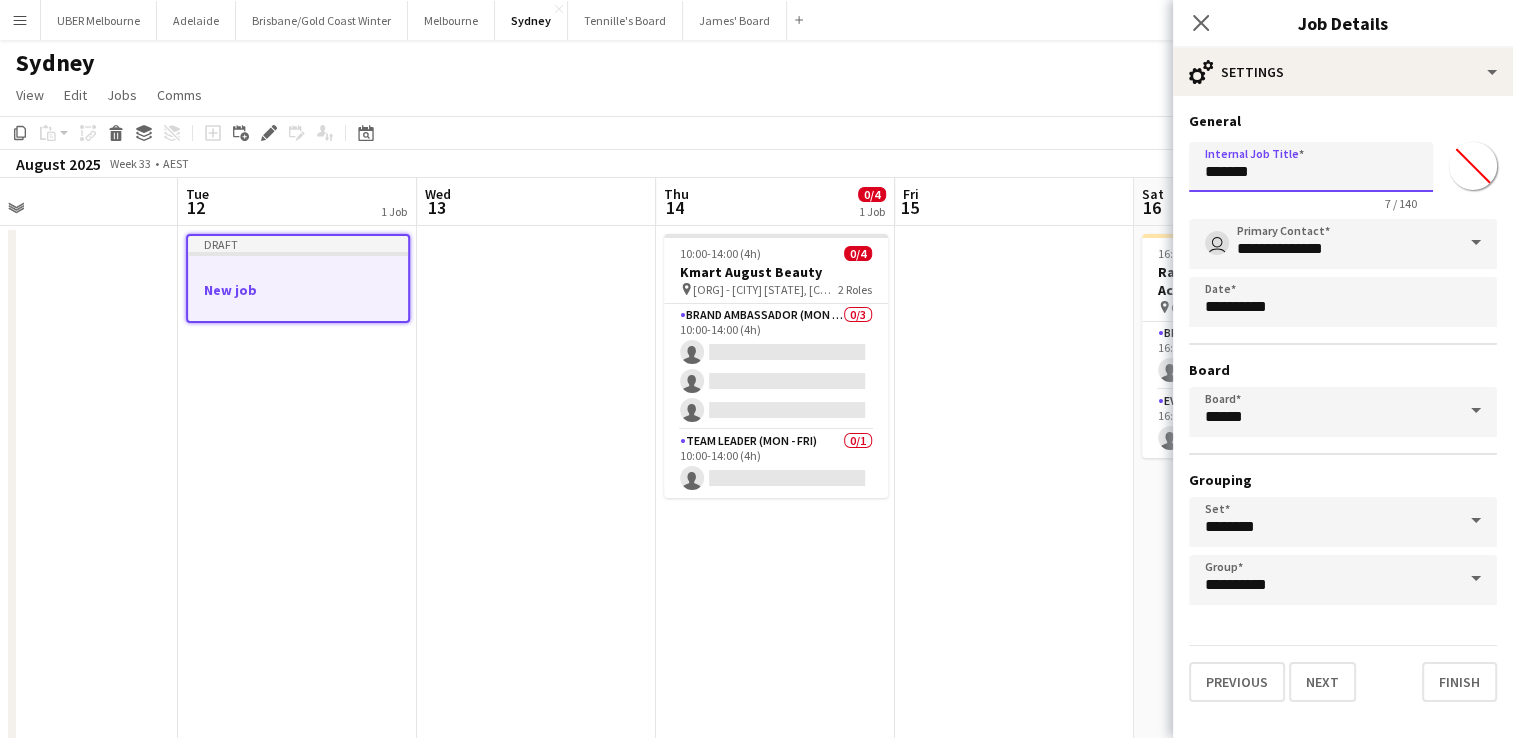 click on "UBER [CITY]" at bounding box center (756, 458) 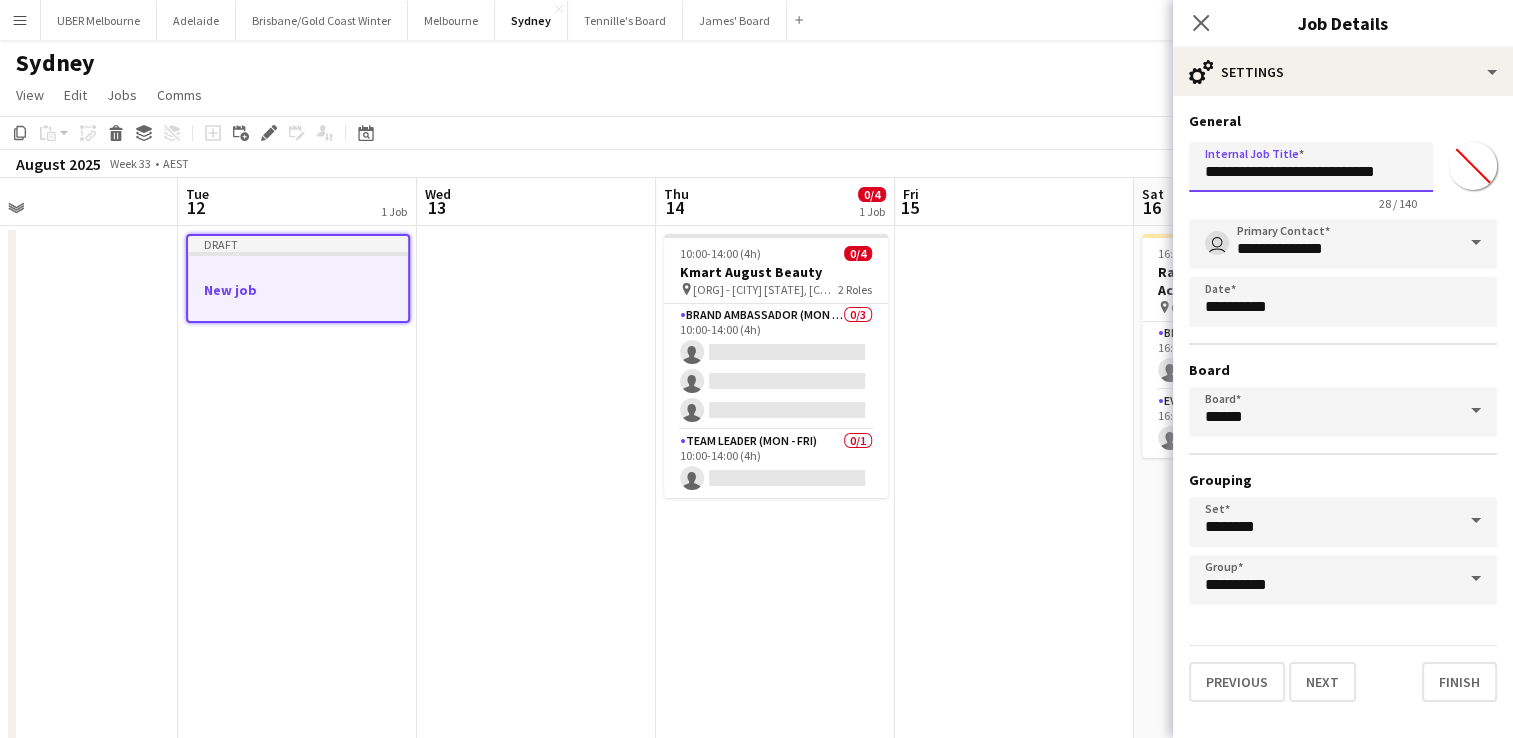 click on "**********" at bounding box center (1311, 167) 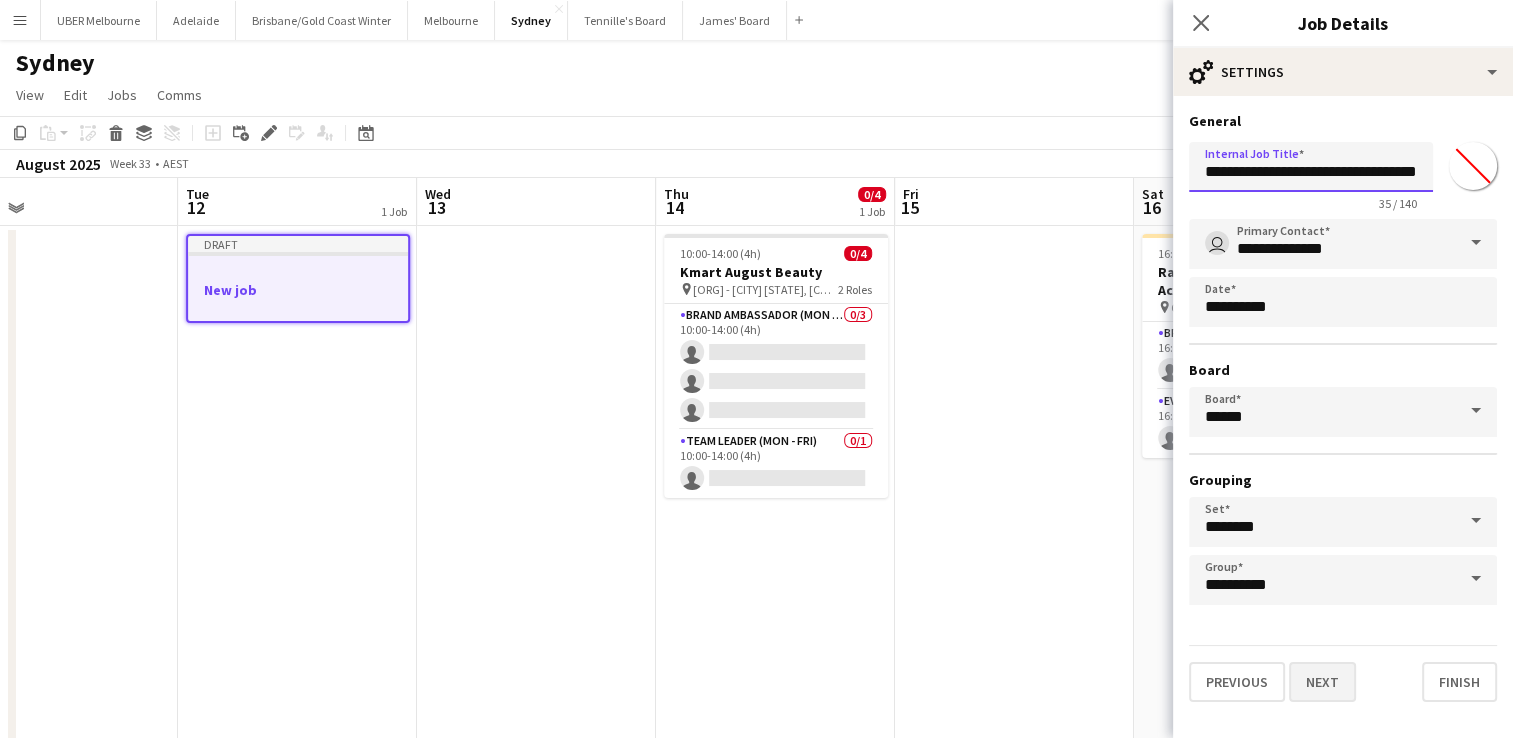 type on "**********" 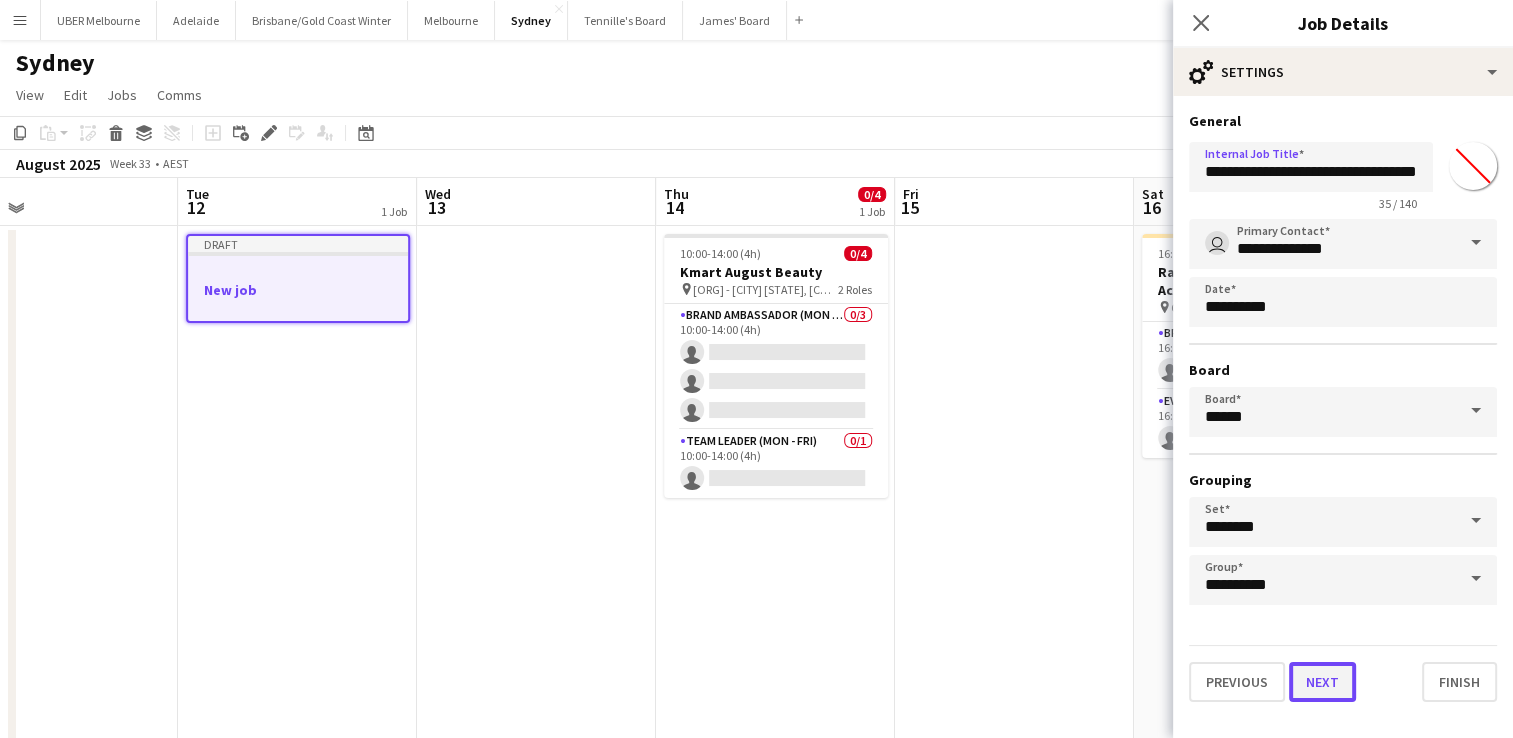 click on "Next" at bounding box center (1322, 682) 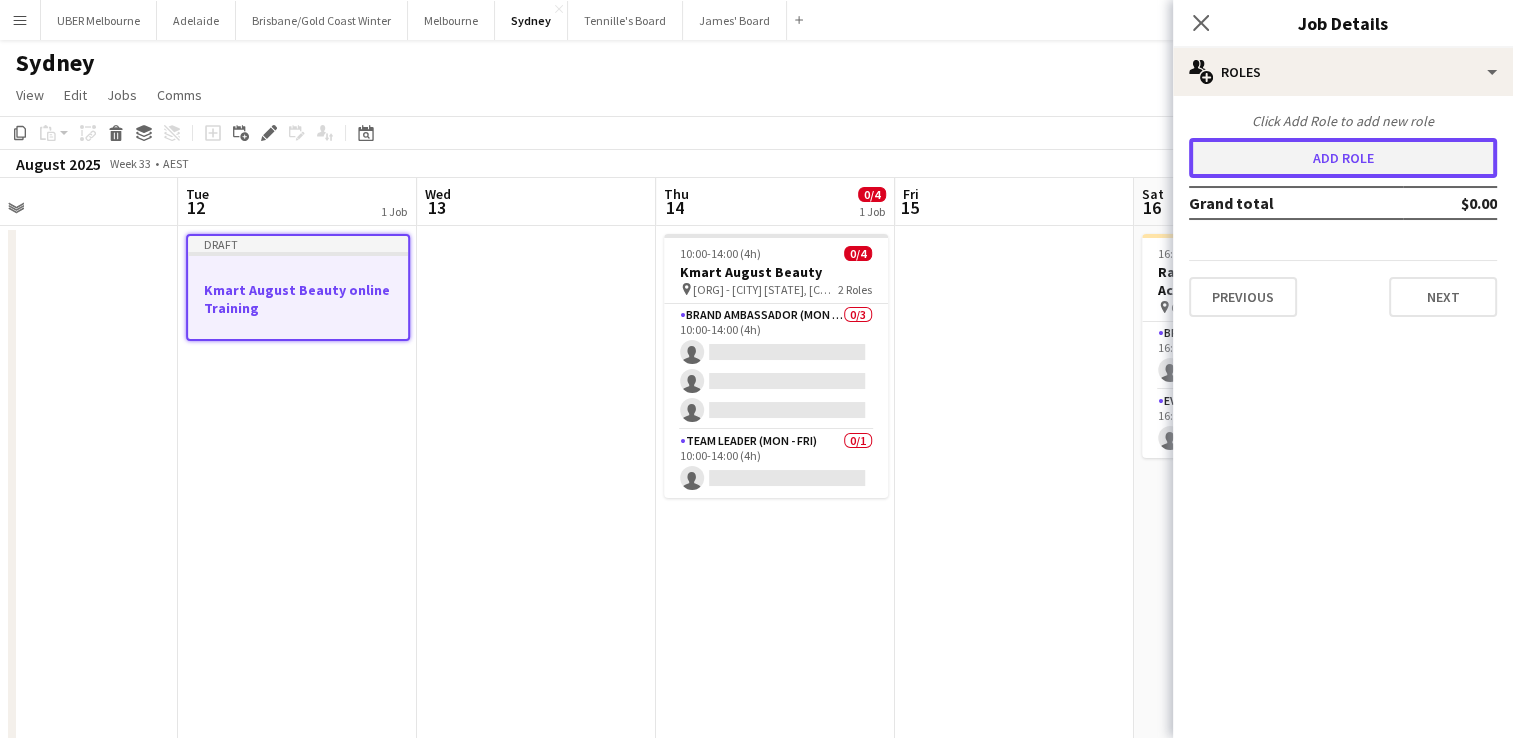 click on "Add role" at bounding box center (1343, 158) 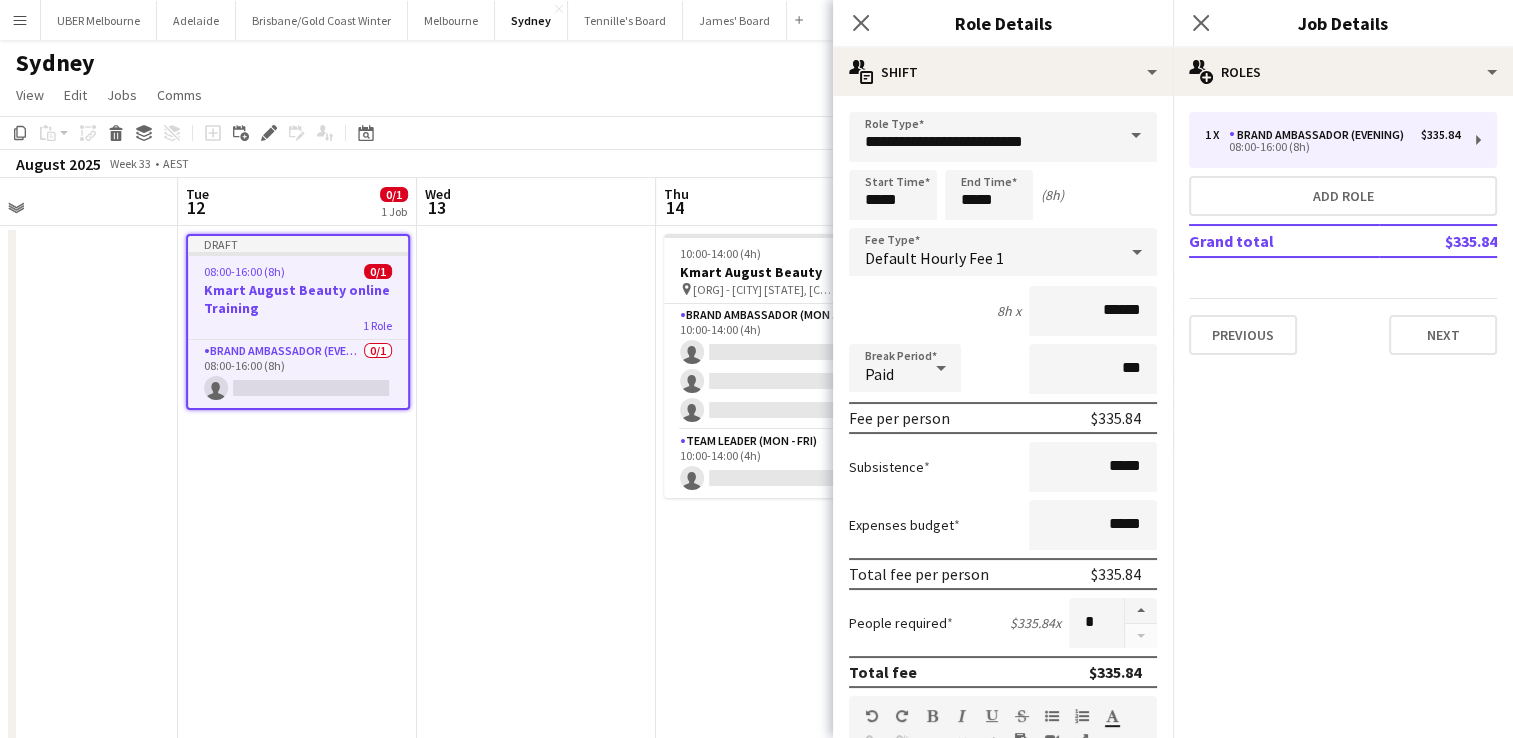 click at bounding box center [1136, 136] 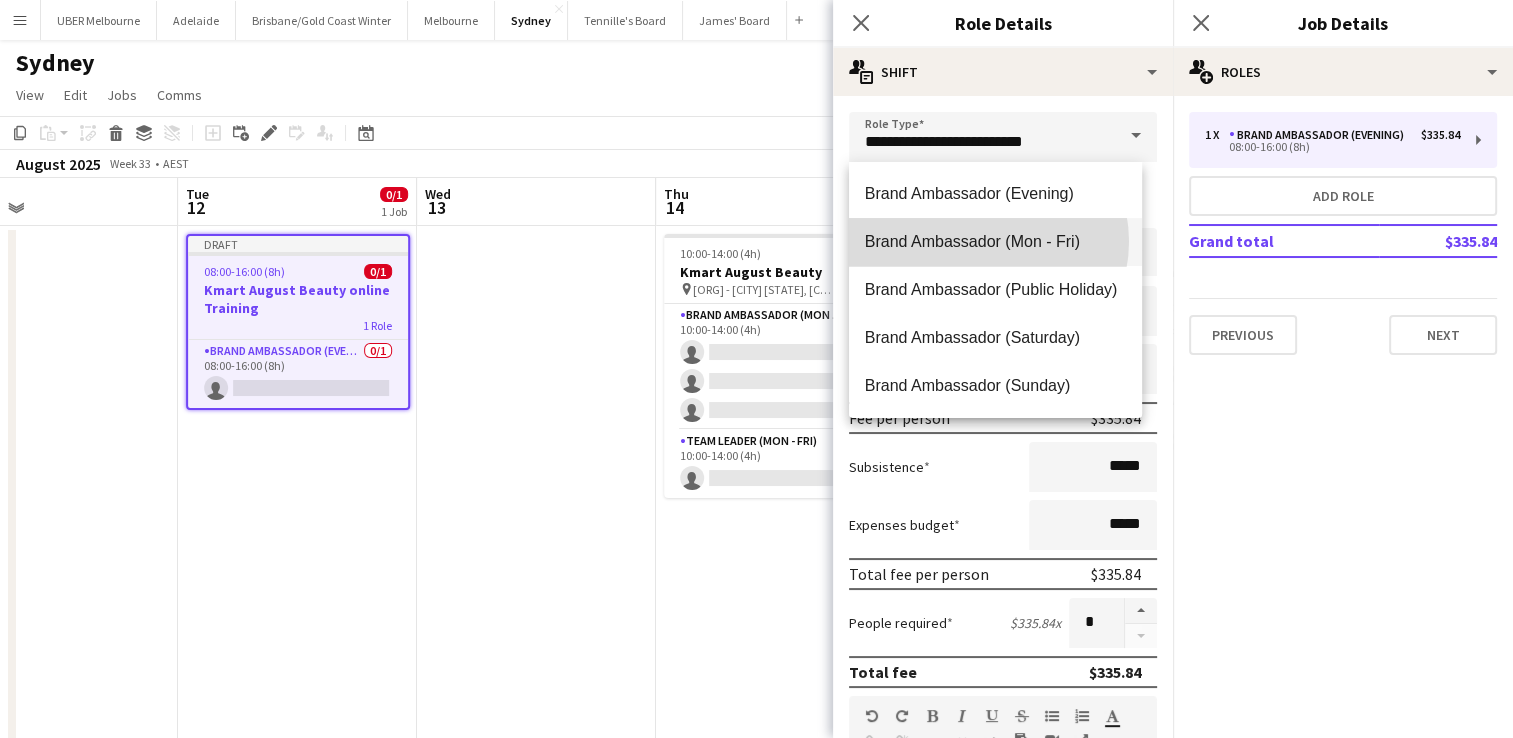 click on "Brand Ambassador (Mon - Fri)" at bounding box center [995, 241] 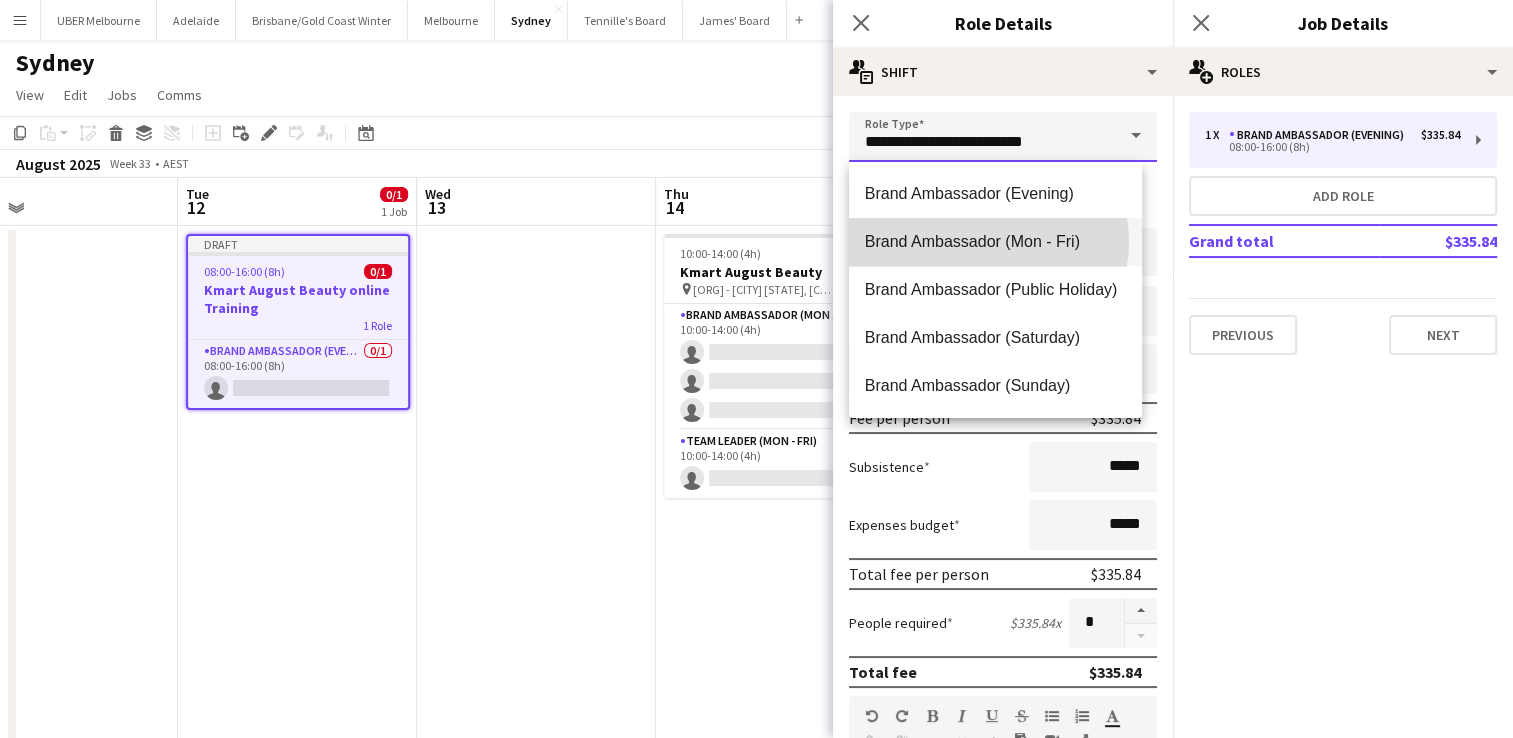 type on "**********" 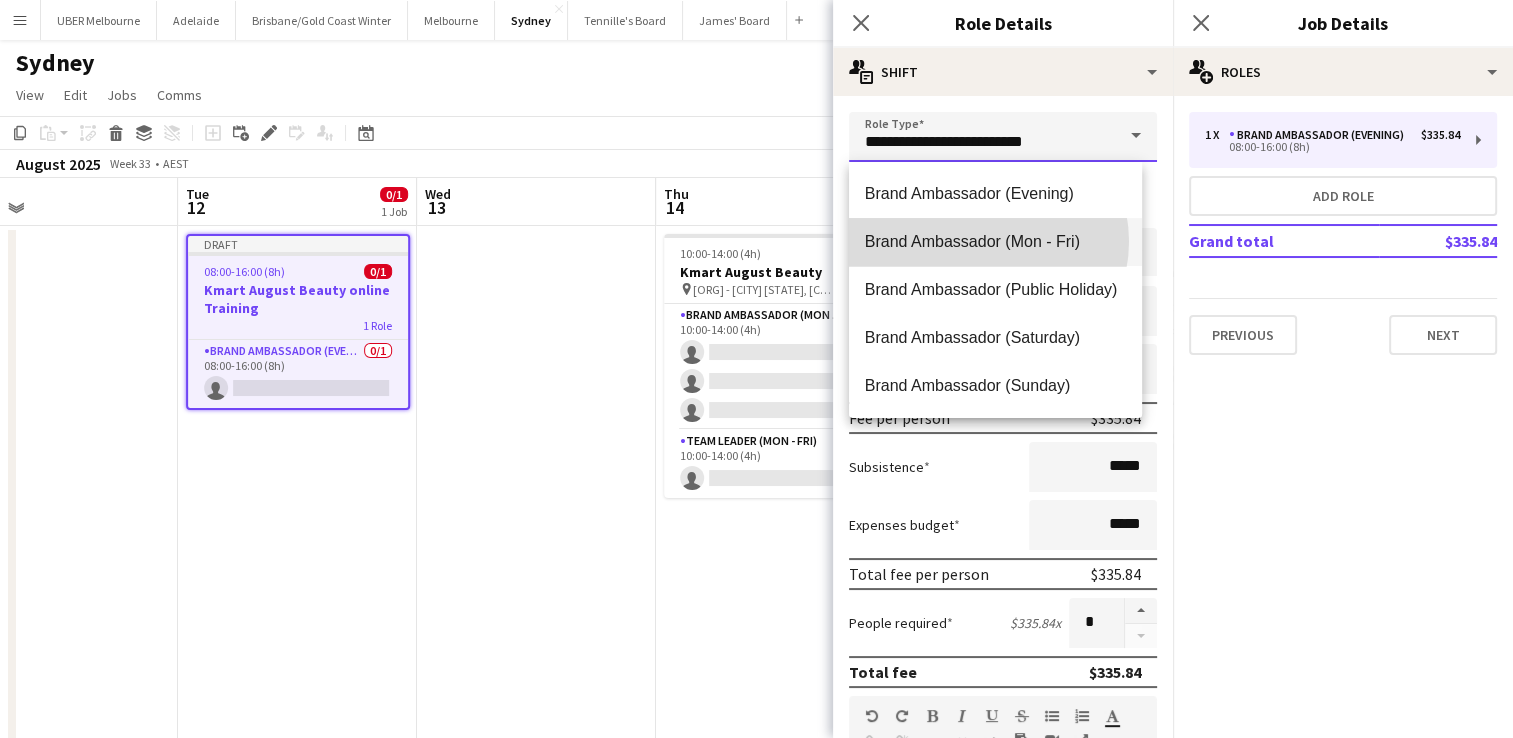 type on "******" 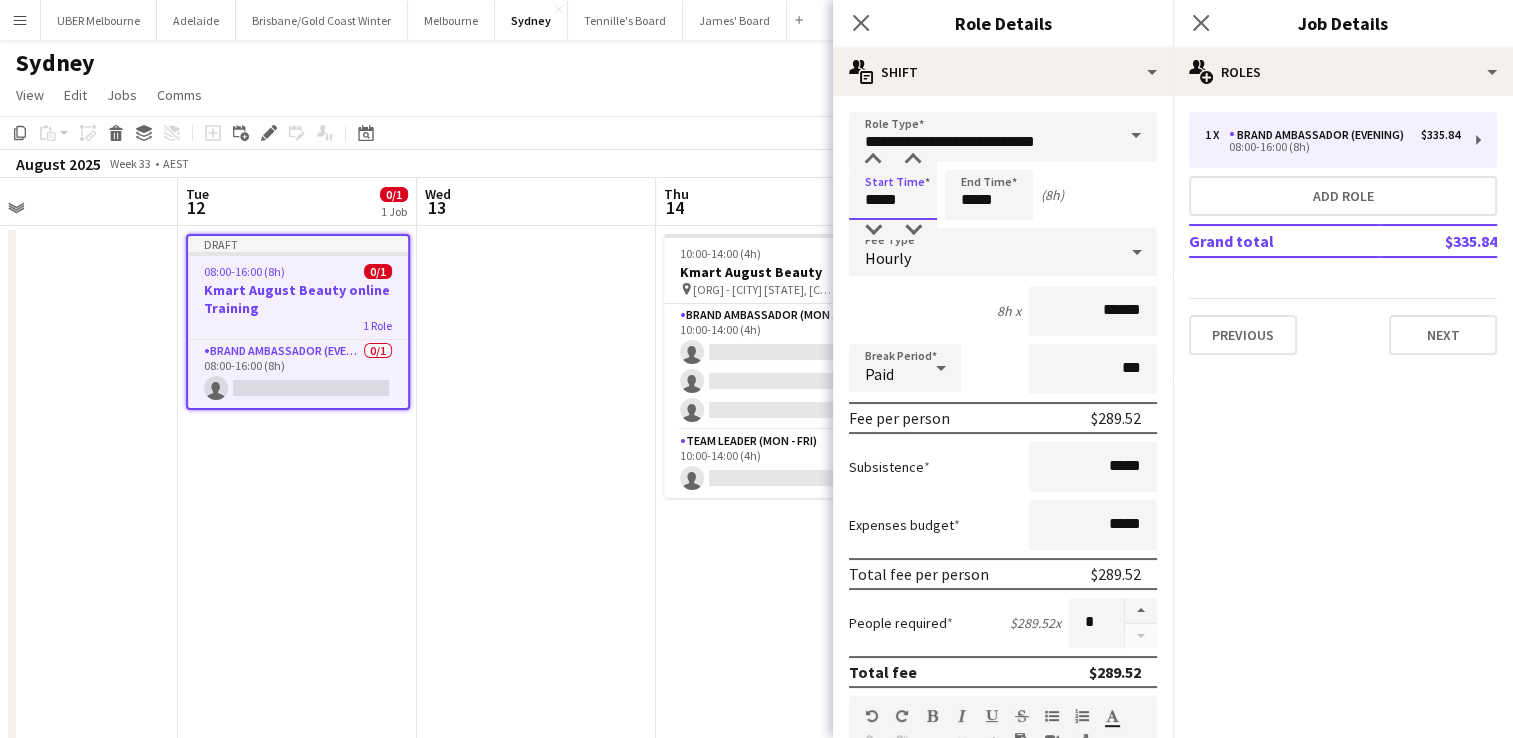 drag, startPoint x: 792, startPoint y: 196, endPoint x: 763, endPoint y: 192, distance: 29.274563 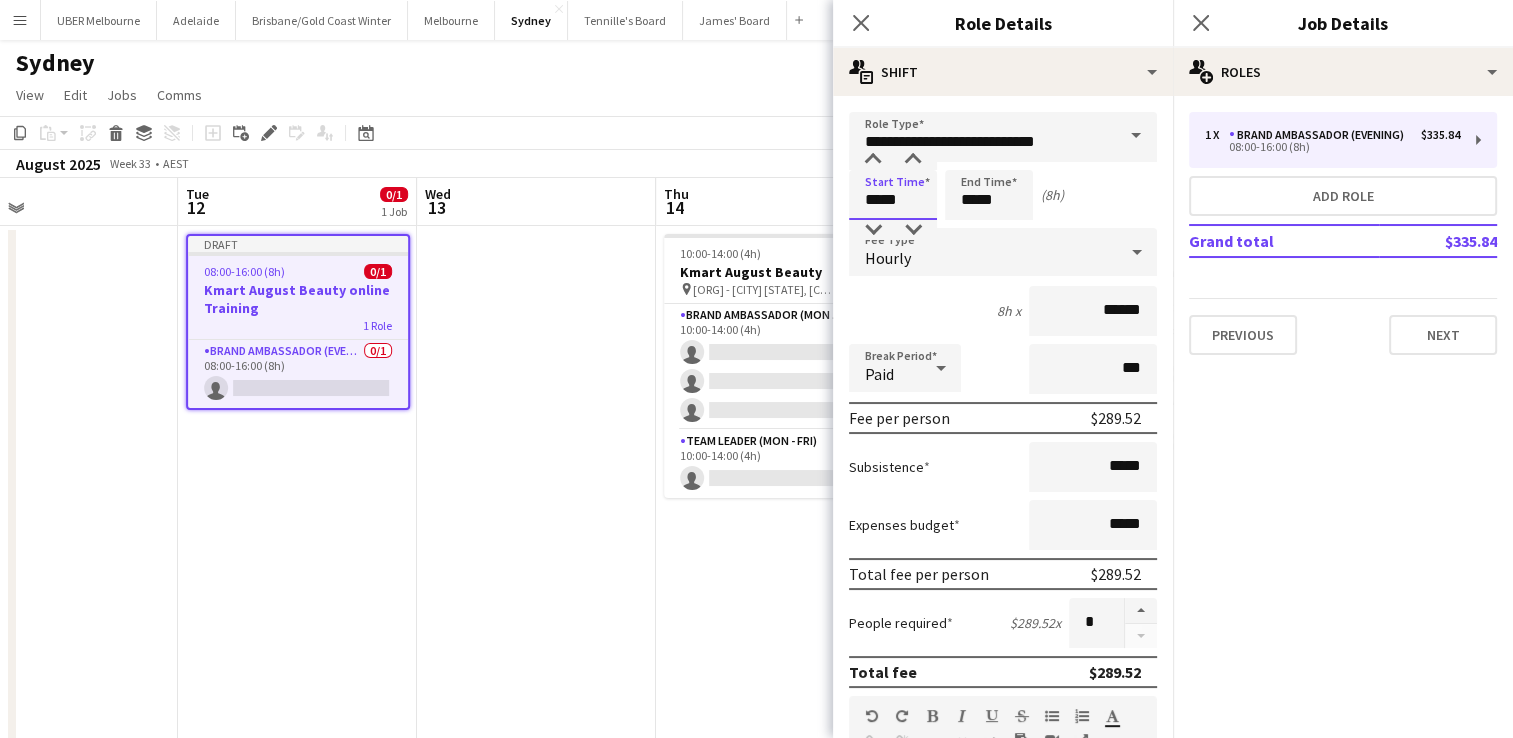 click on "UBER [CITY]" at bounding box center [756, 458] 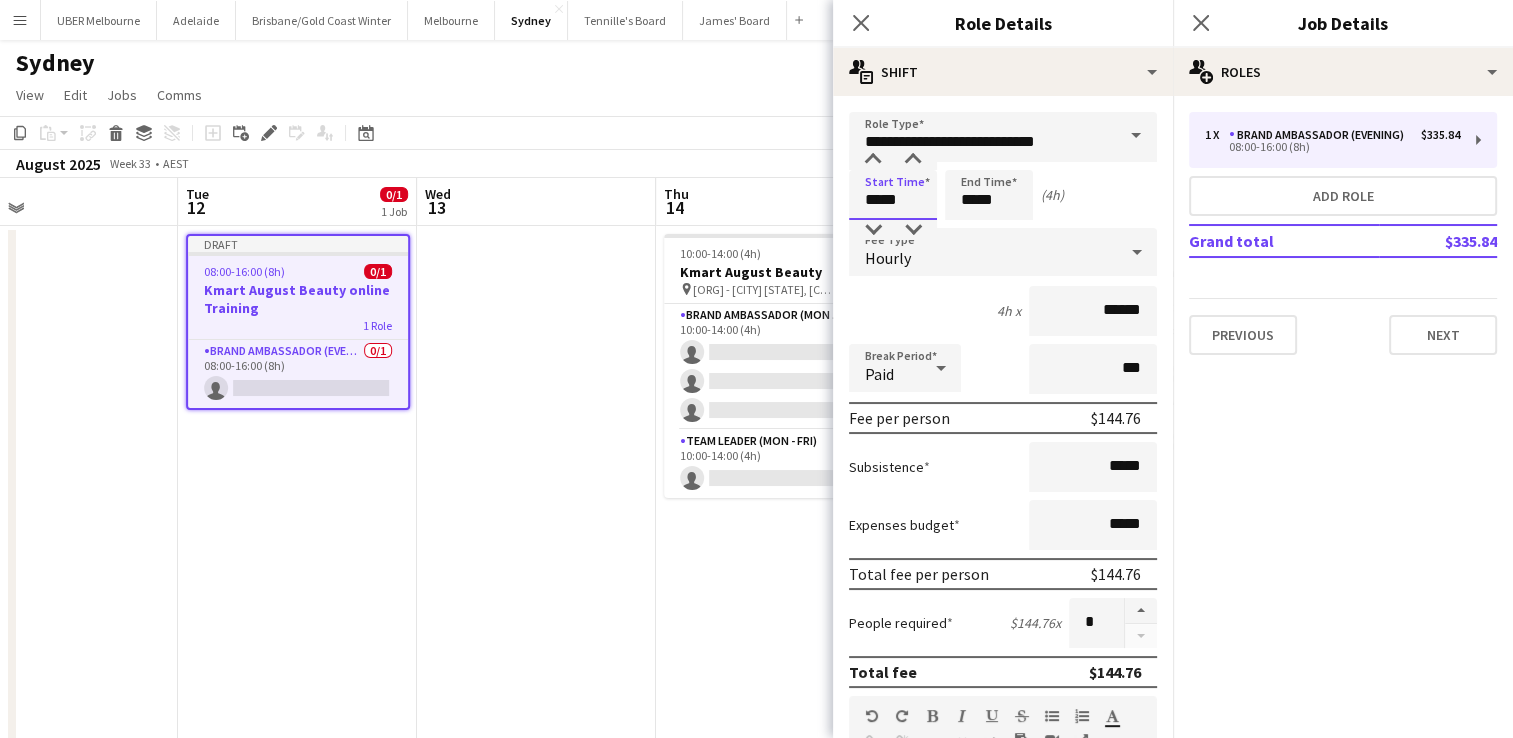 type on "*****" 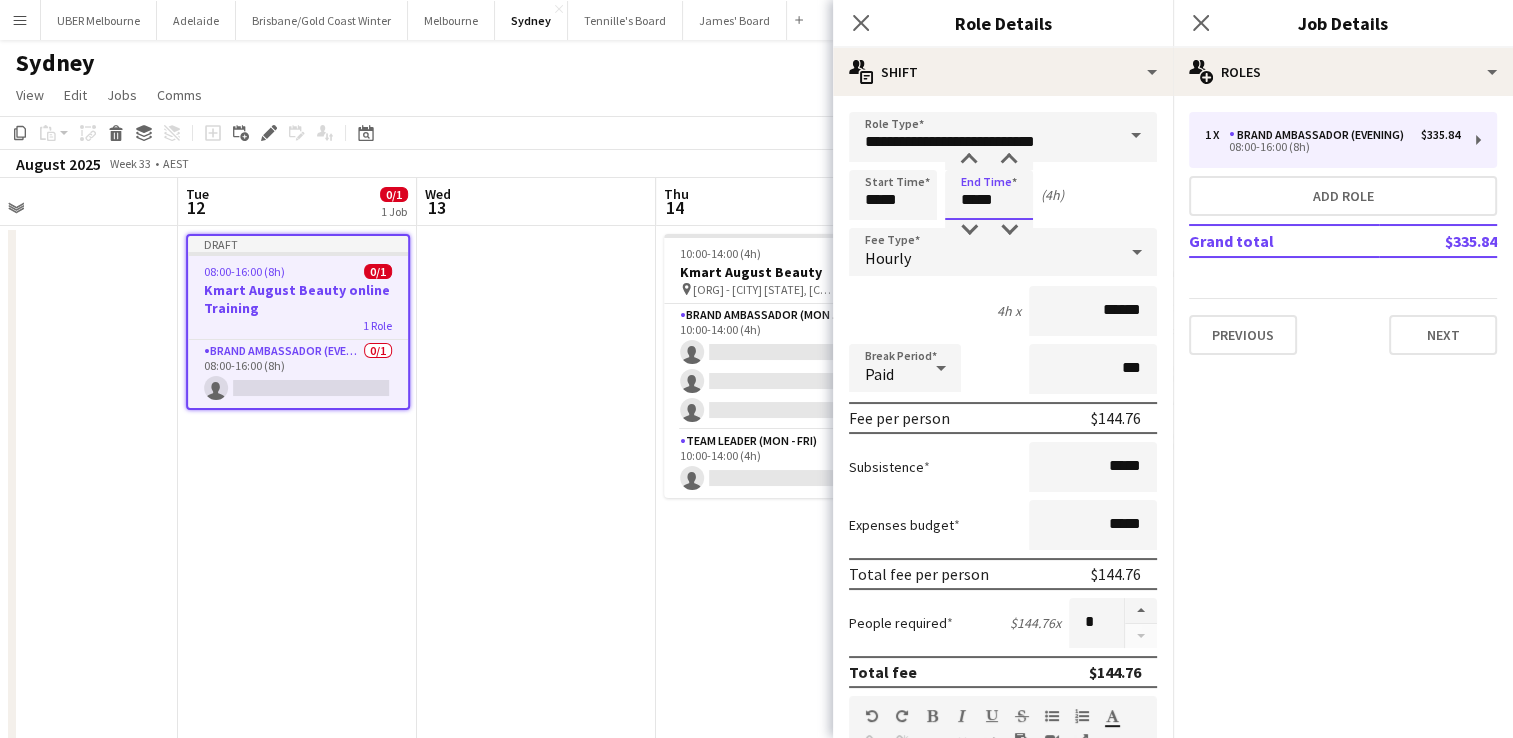 drag, startPoint x: 1005, startPoint y: 196, endPoint x: 889, endPoint y: 201, distance: 116.10771 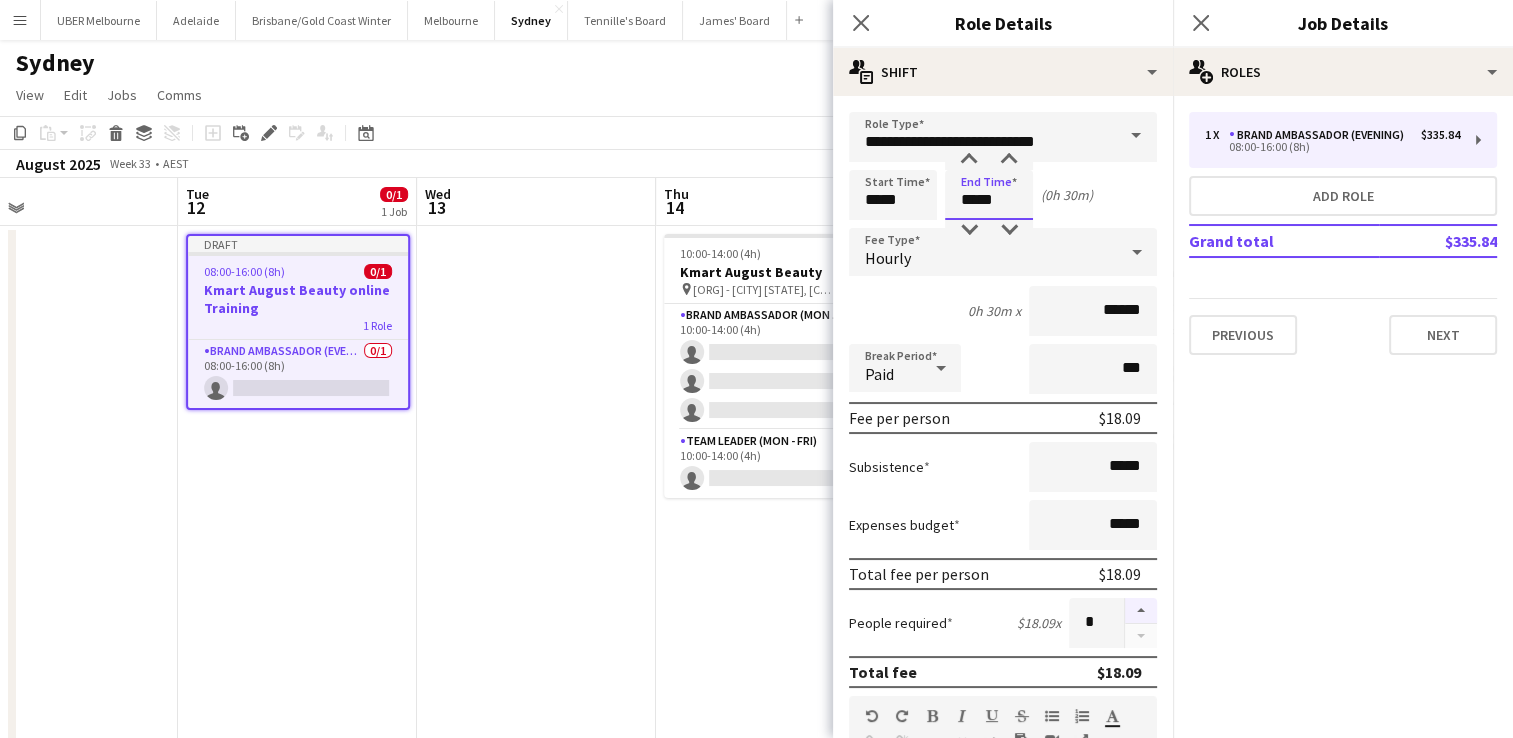 type on "*****" 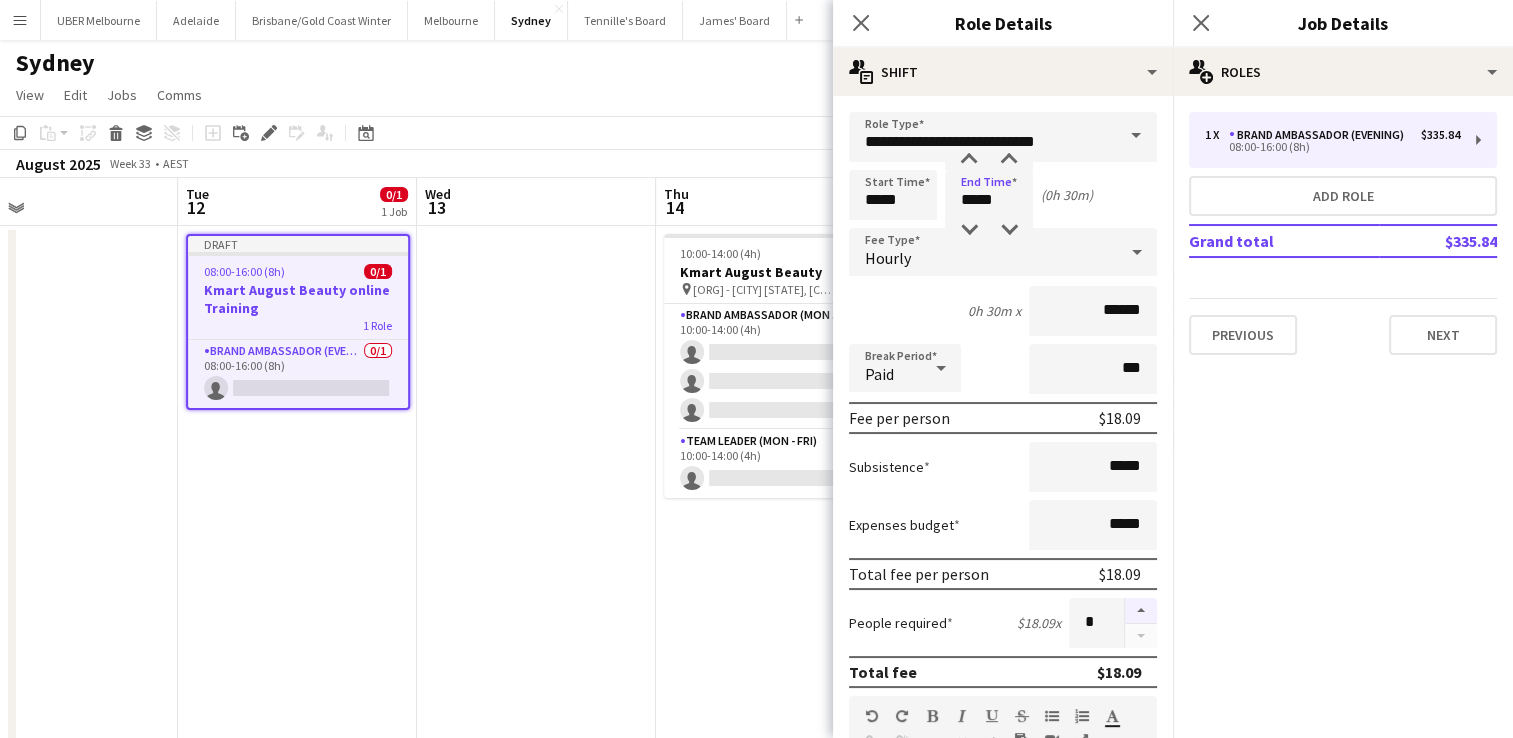 click at bounding box center (1141, 611) 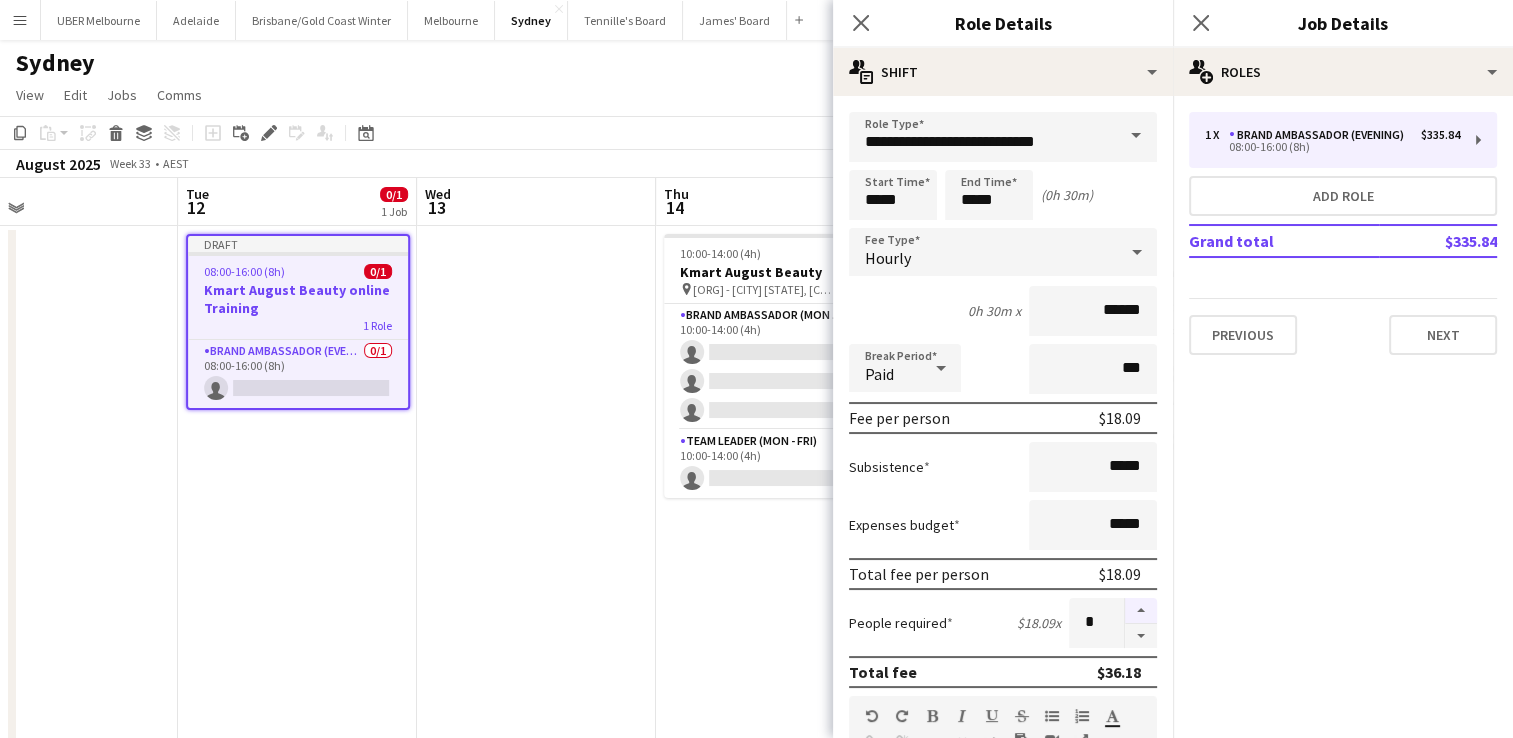 click at bounding box center [1141, 611] 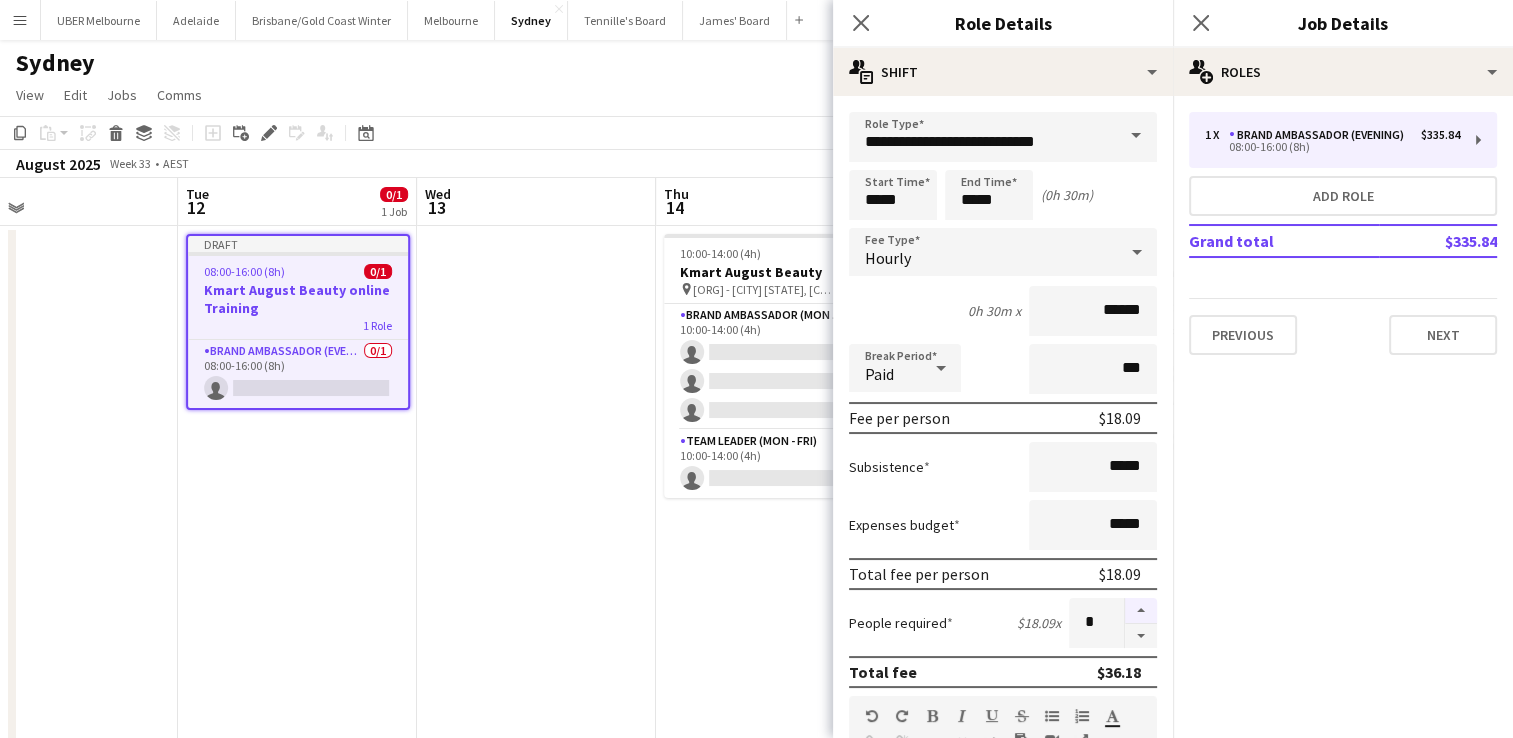 click at bounding box center [1141, 611] 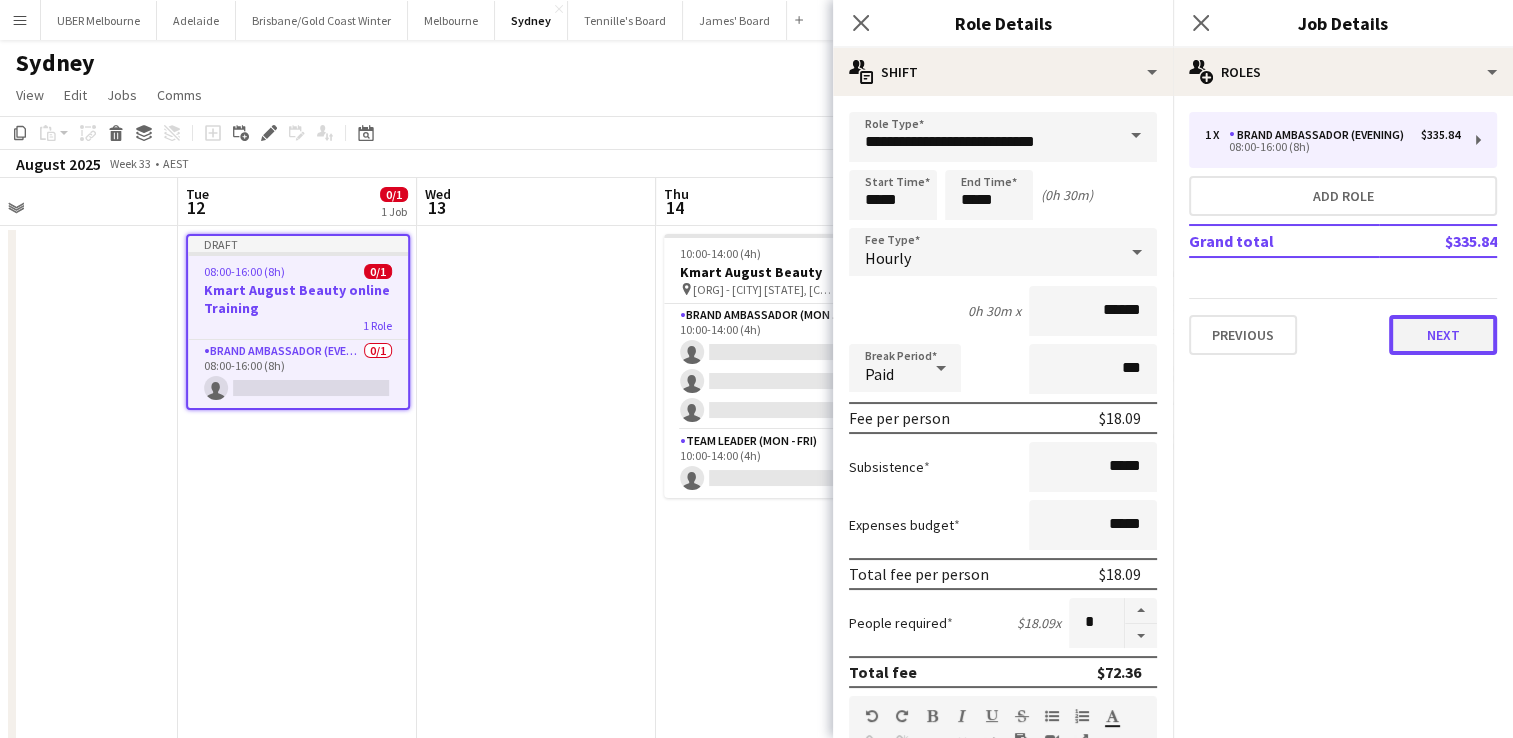 click on "Next" at bounding box center [1443, 335] 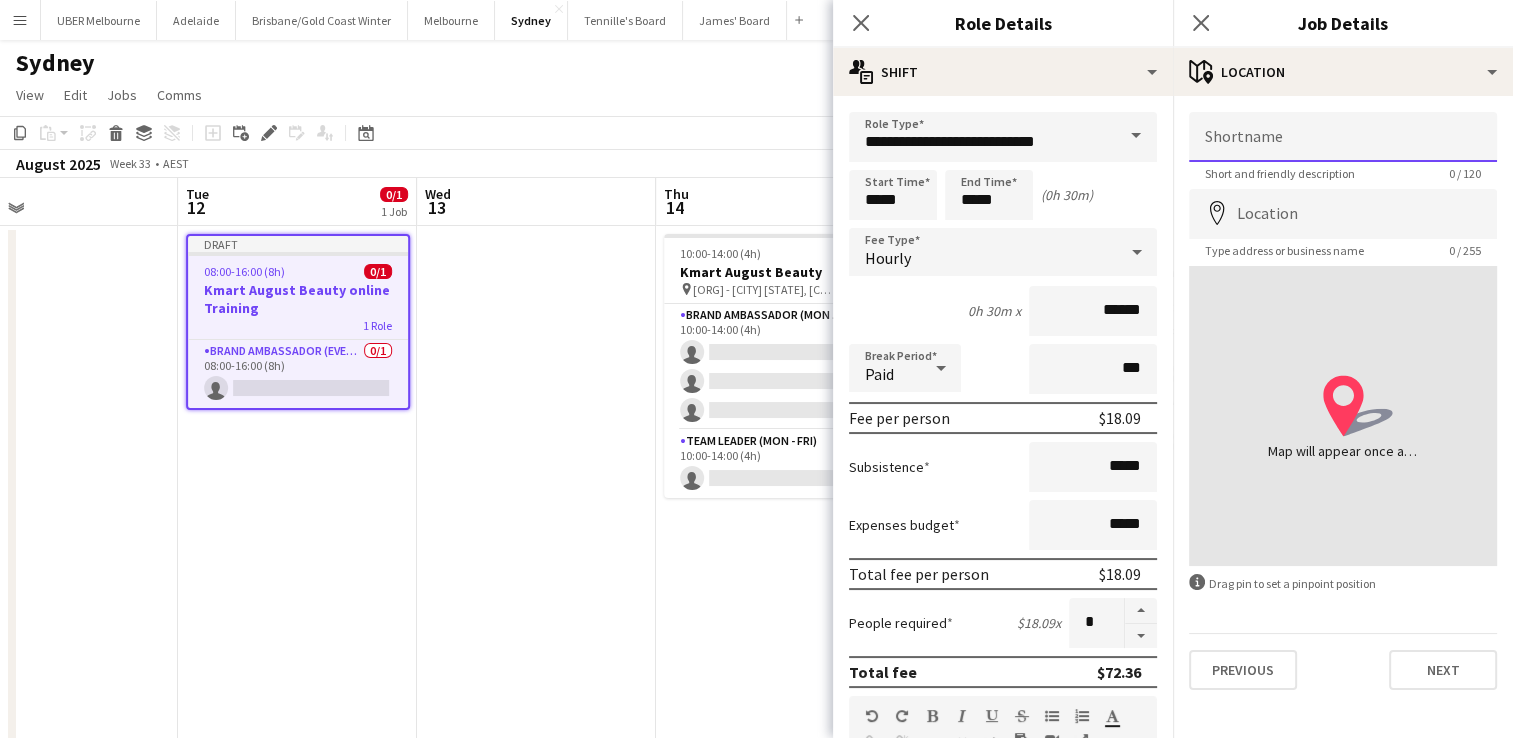 click on "Shortname" at bounding box center [1343, 137] 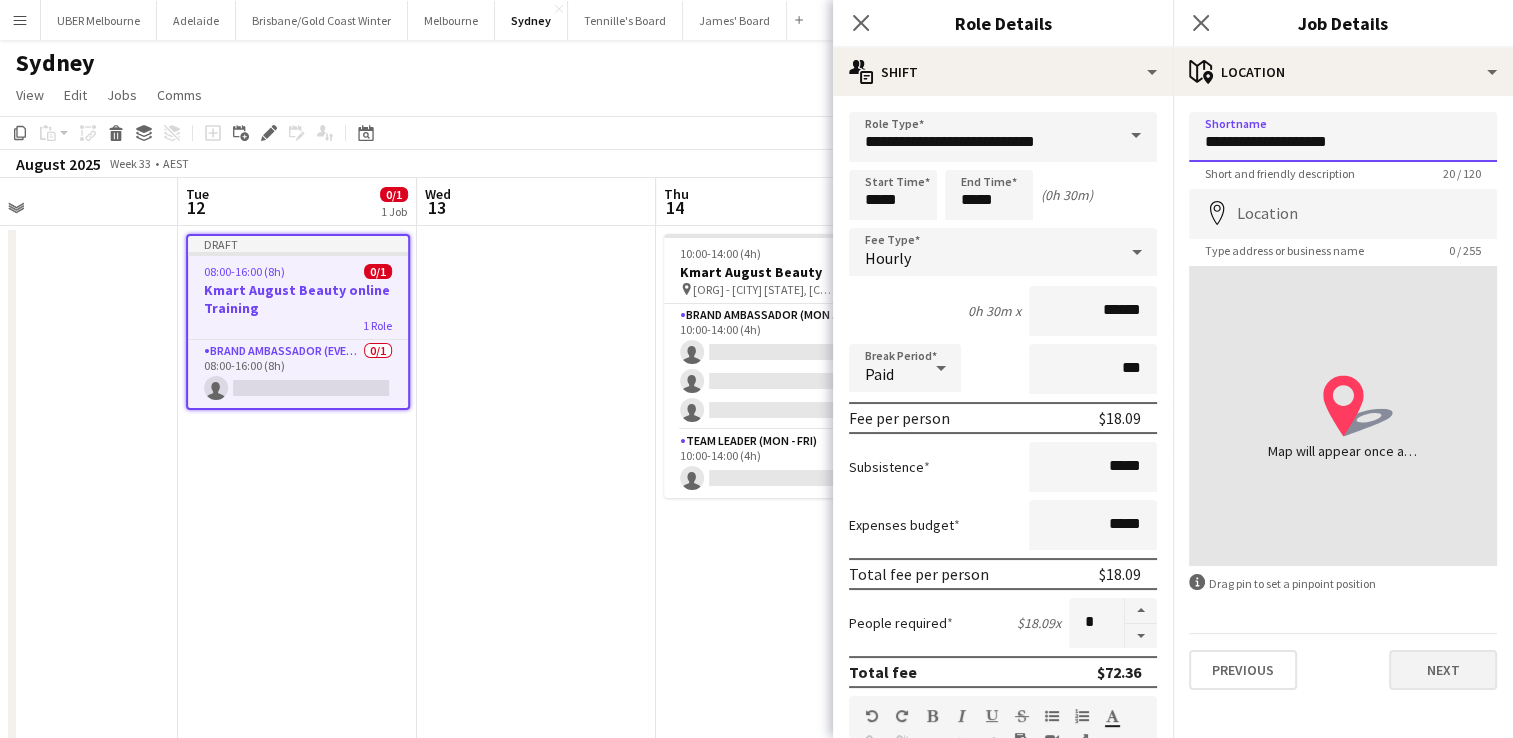 type on "**********" 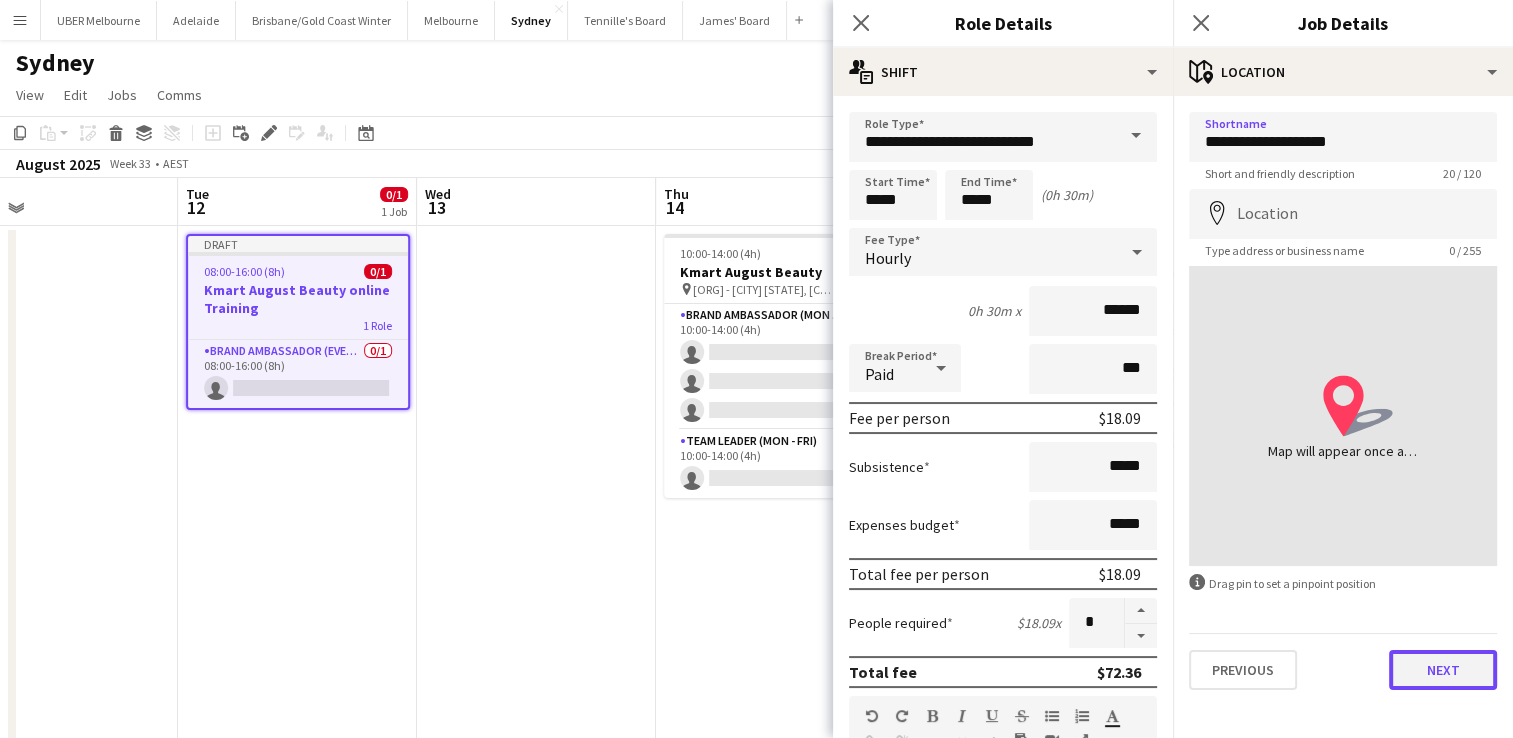 click on "Next" at bounding box center [1443, 670] 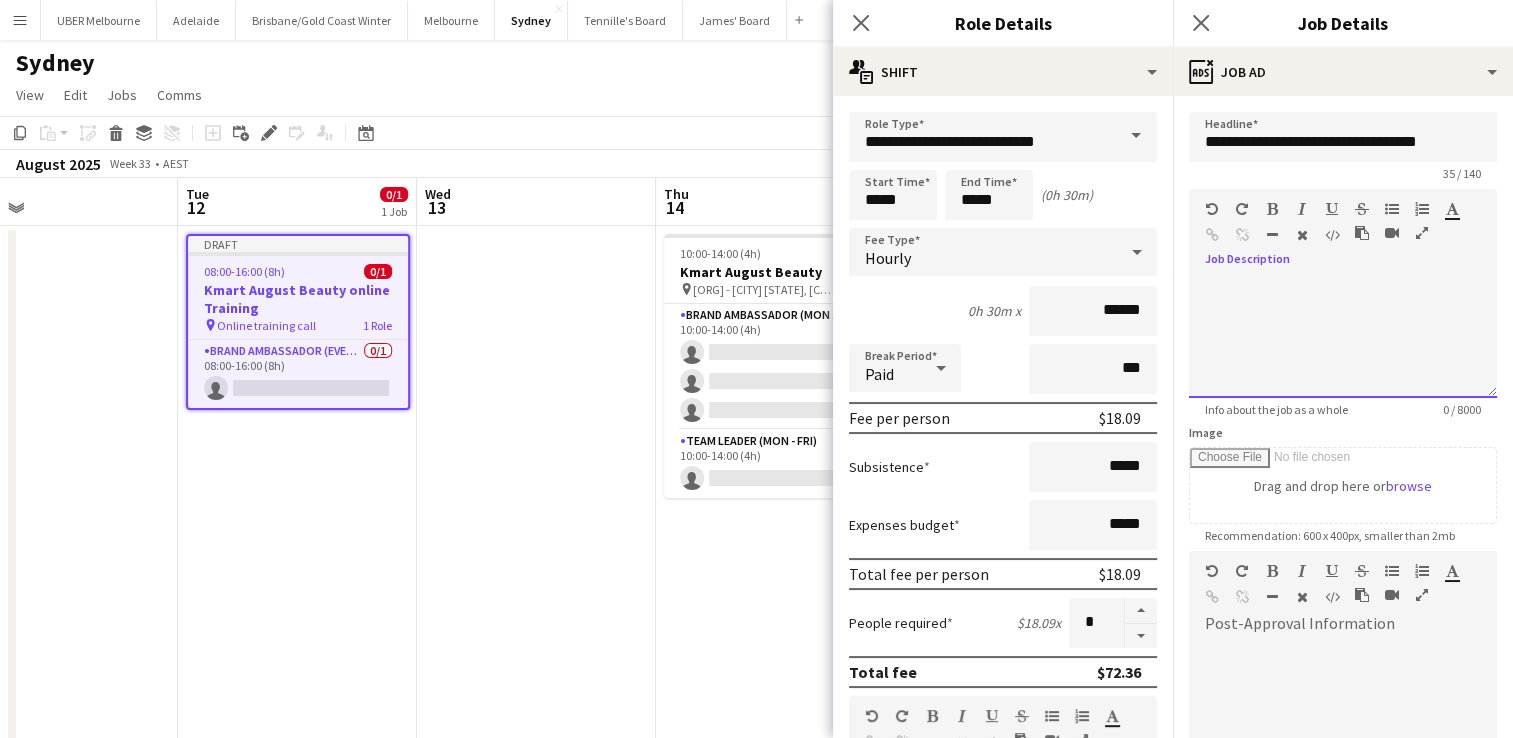click at bounding box center [1343, 338] 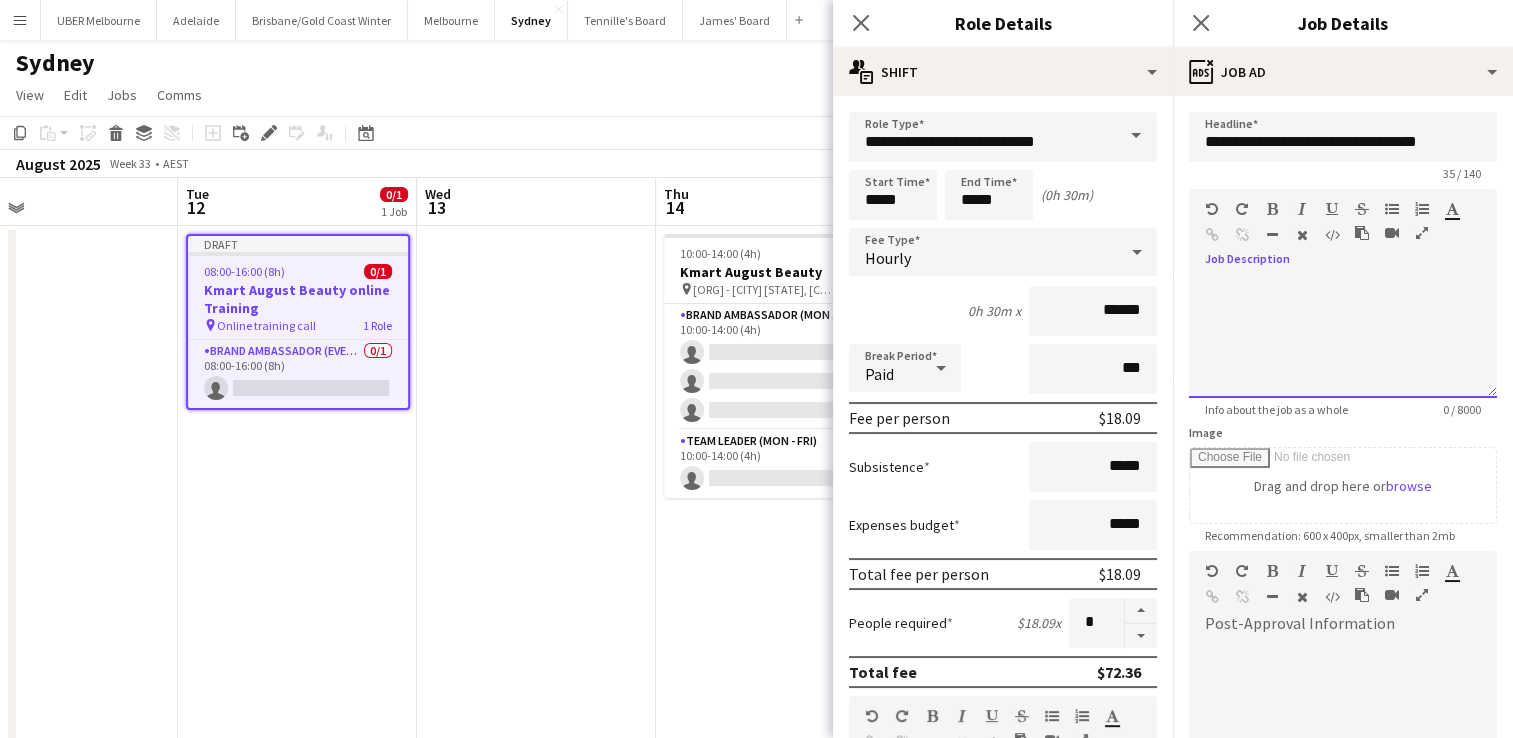 type 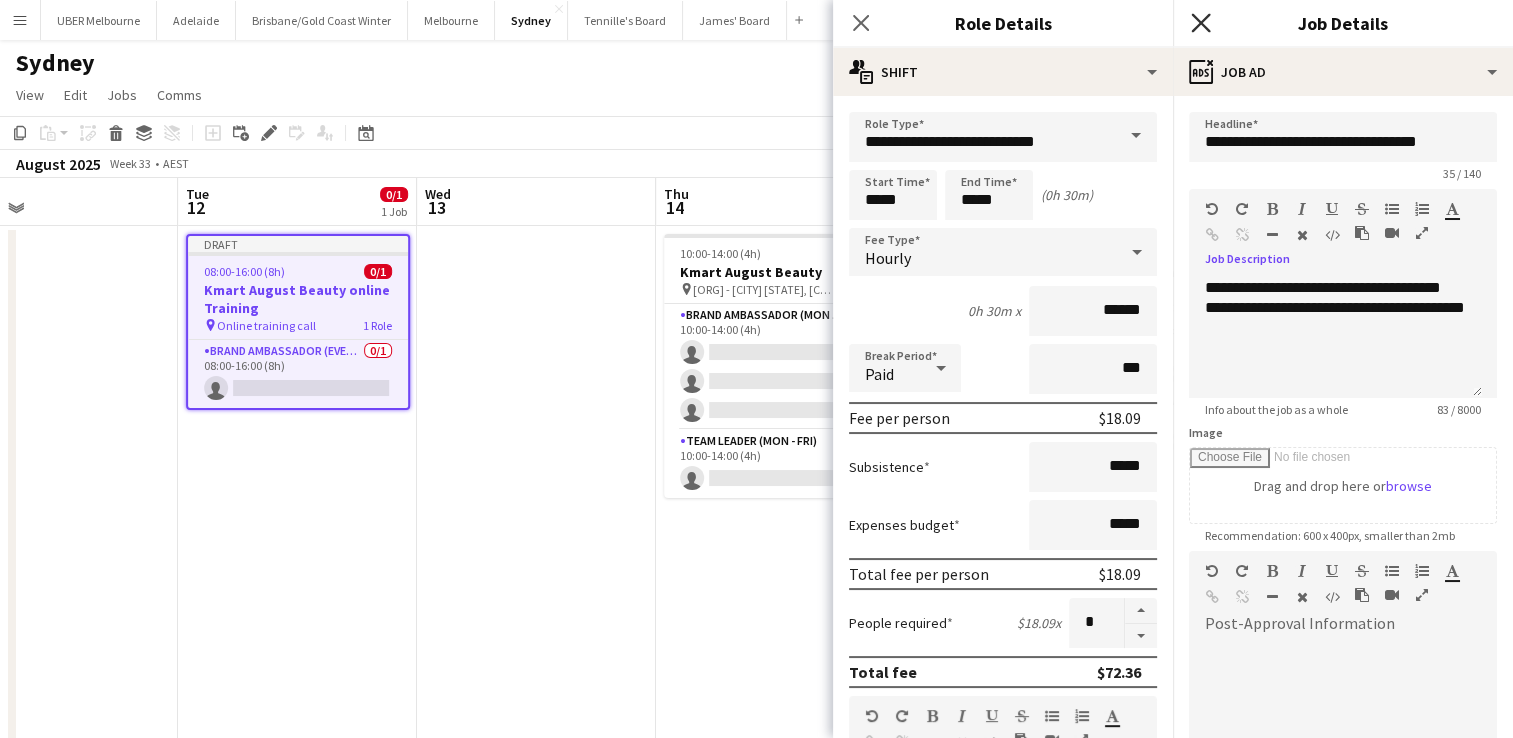 click 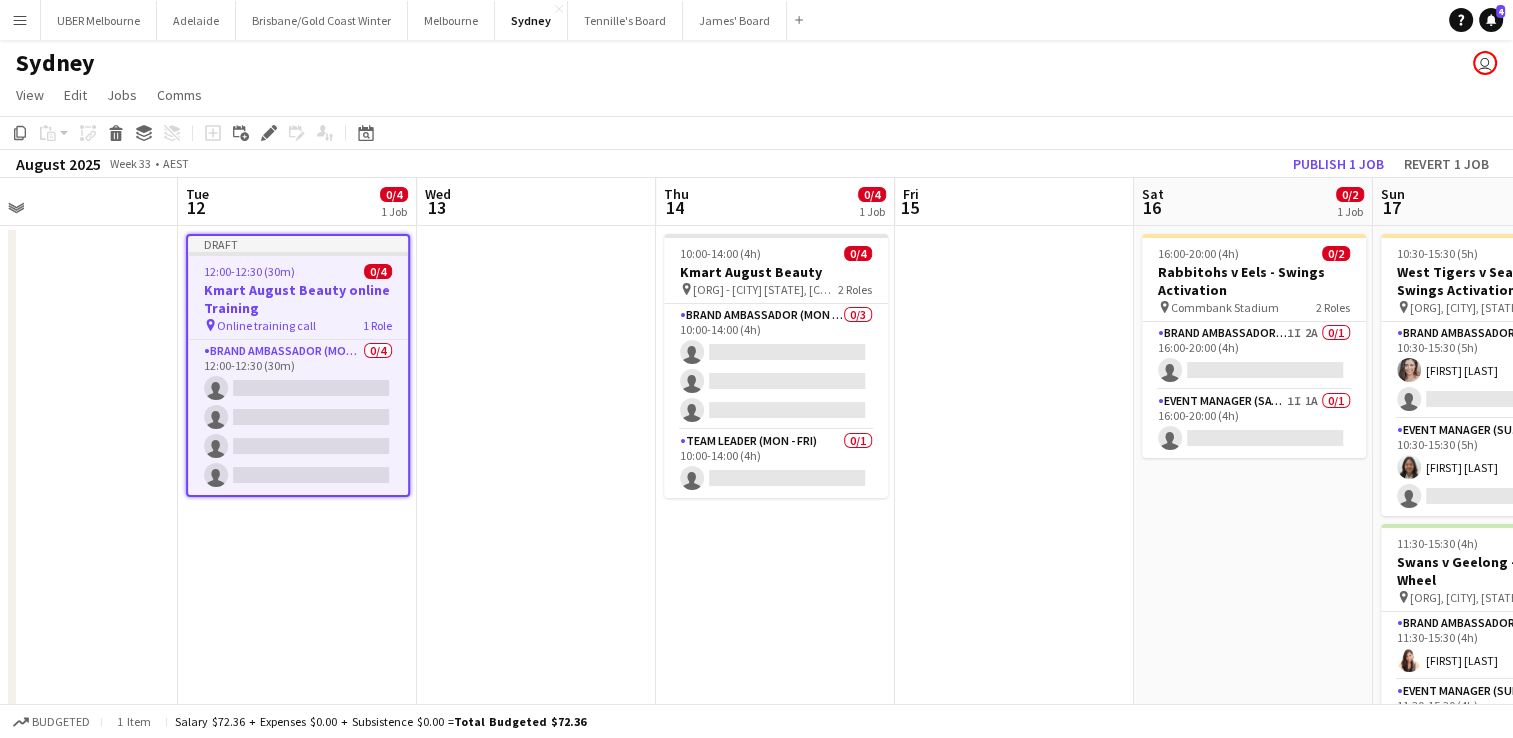 click on "Draft   12:00-12:30 (30m)    0/4   Kmart August Beauty online Training
pin
Online training call   1 Role   Brand Ambassador (Mon - Fri)   0/4   12:00-12:30 (30m)
single-neutral-actions
single-neutral-actions
single-neutral-actions
single-neutral-actions" at bounding box center (298, 365) 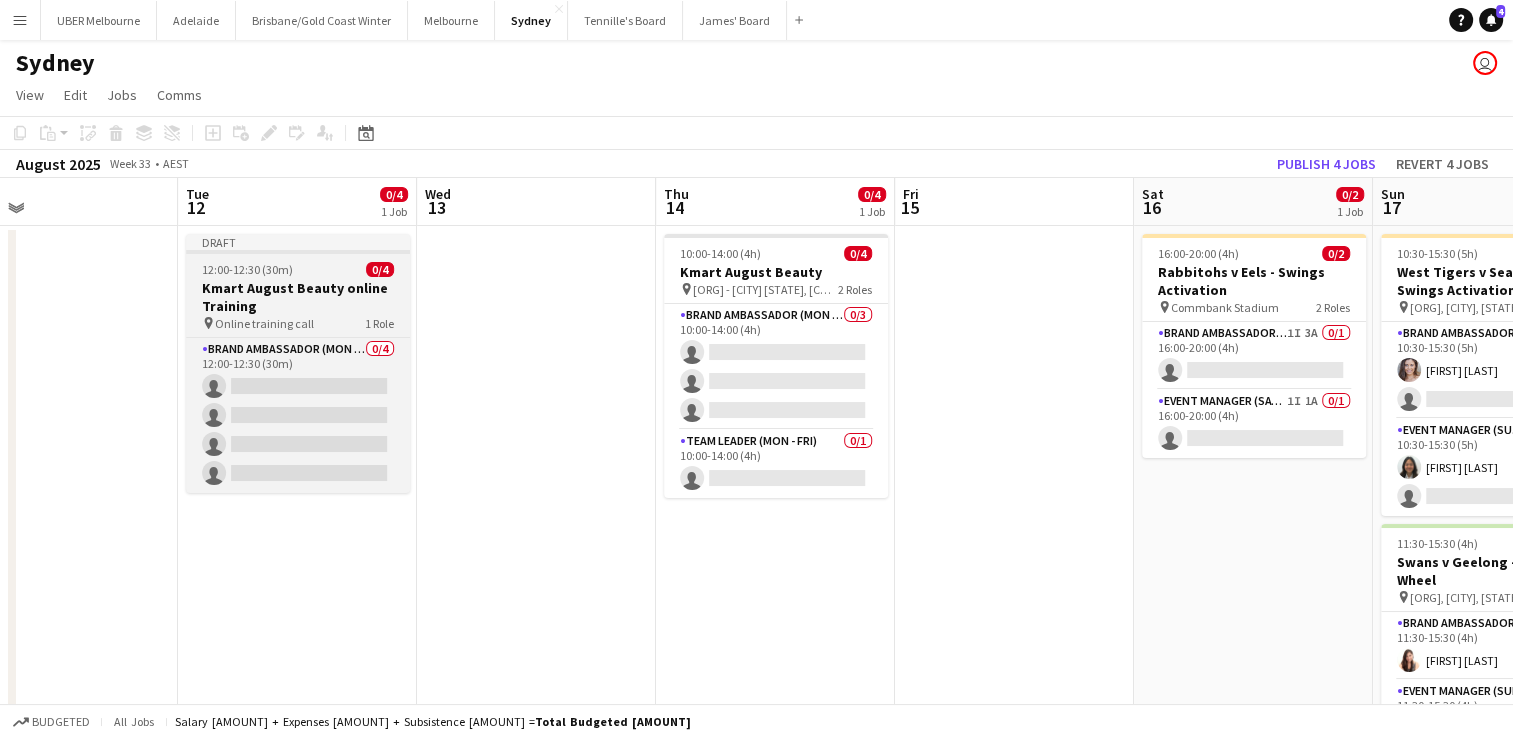 click on "Kmart August Beauty online Training" at bounding box center (298, 297) 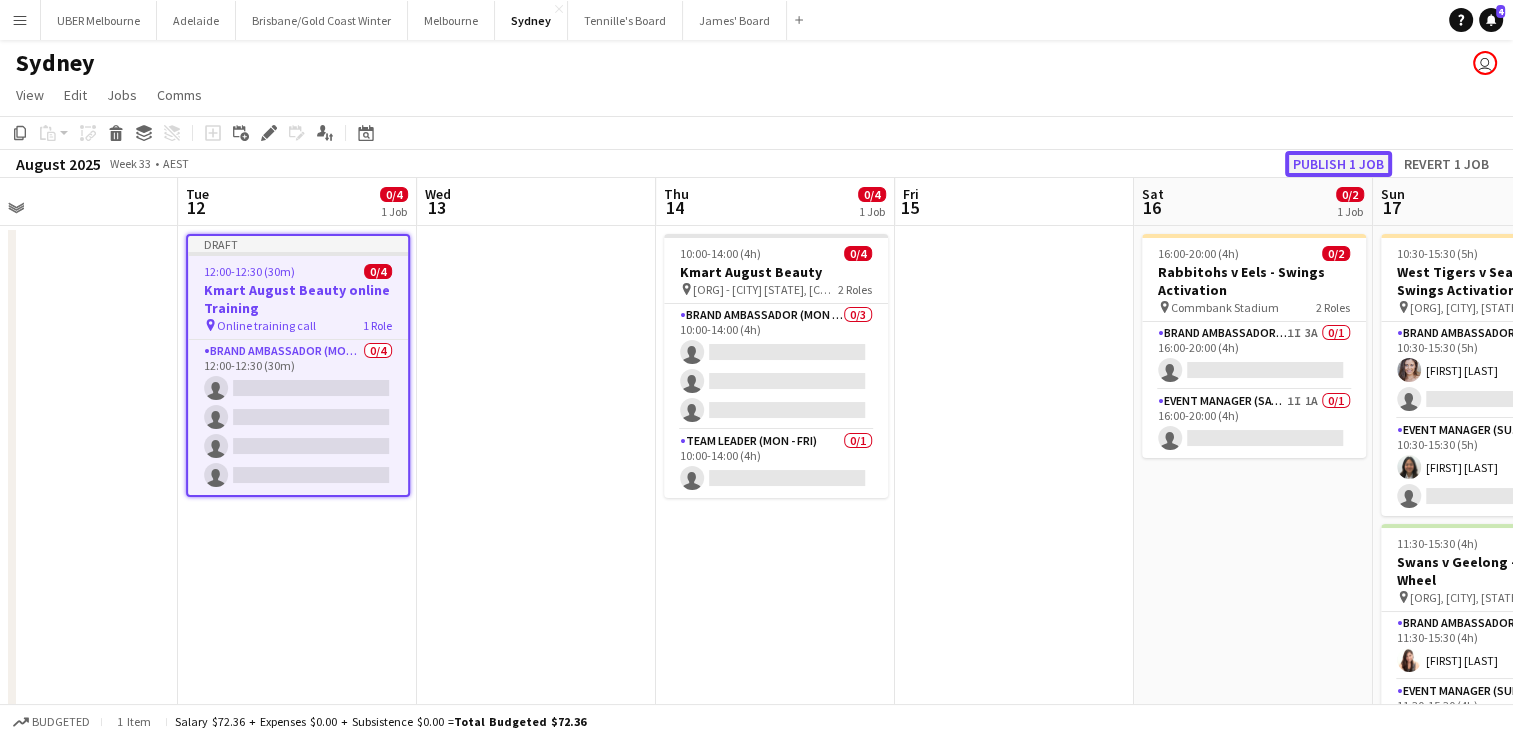 click on "Publish 1 job" 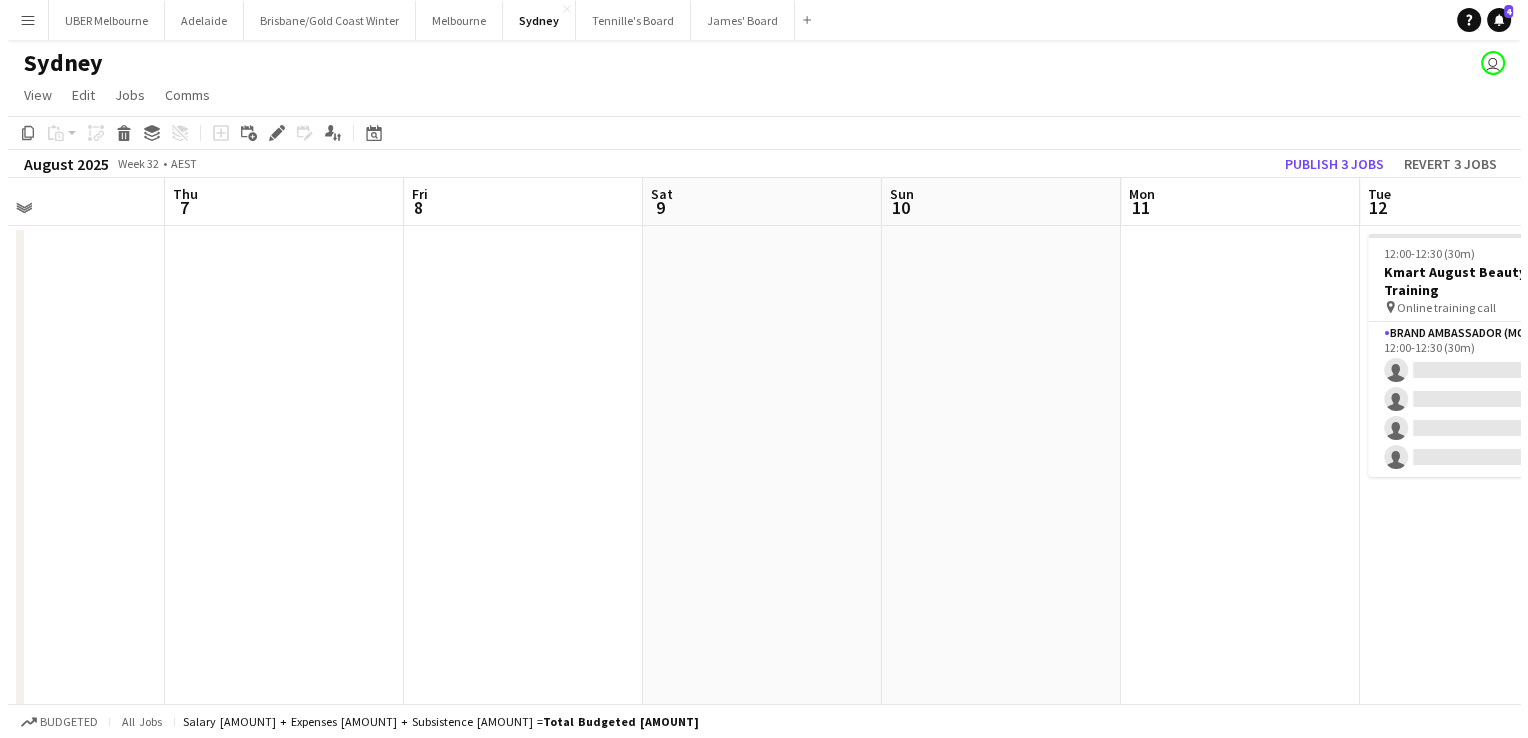 scroll, scrollTop: 0, scrollLeft: 456, axis: horizontal 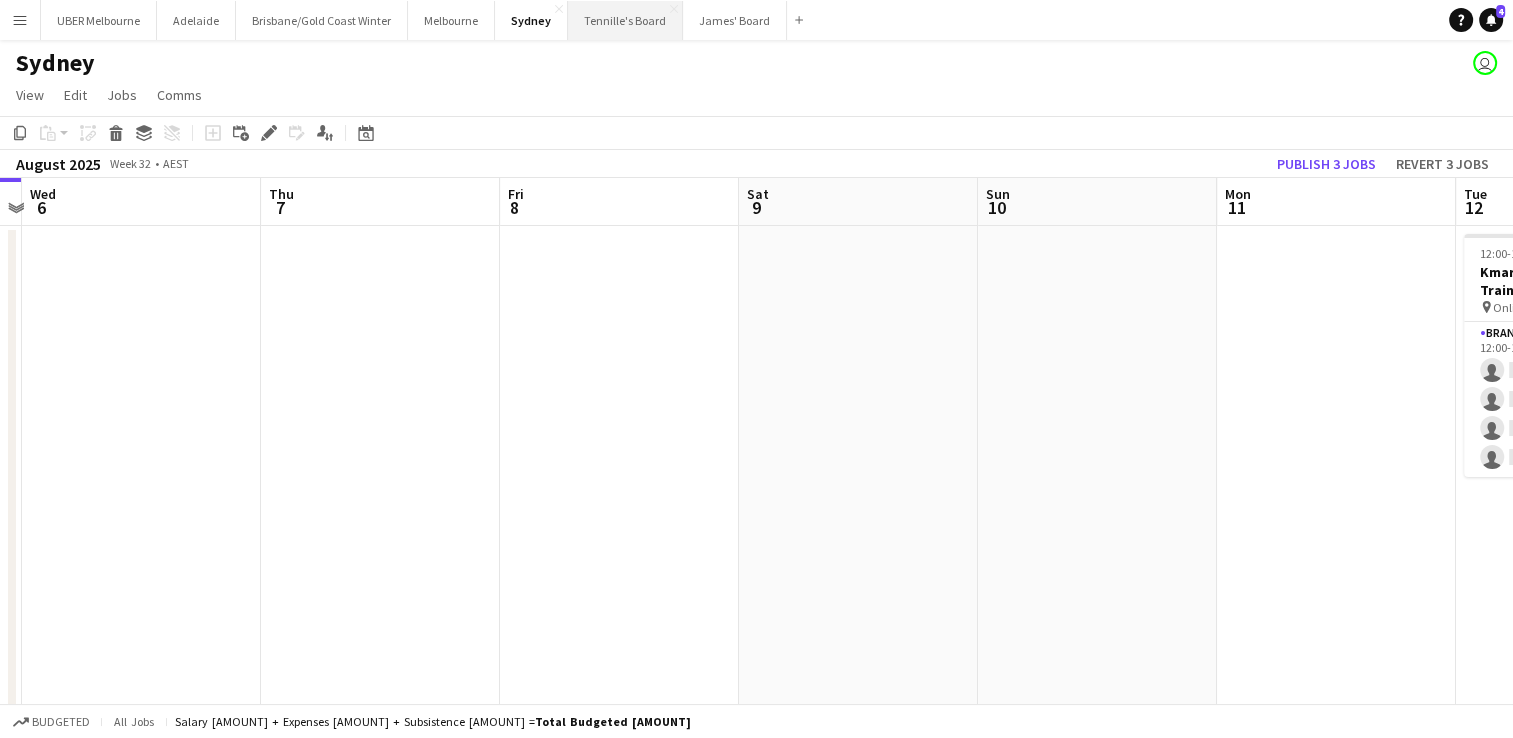 click on "[NAME] Board" at bounding box center (625, 20) 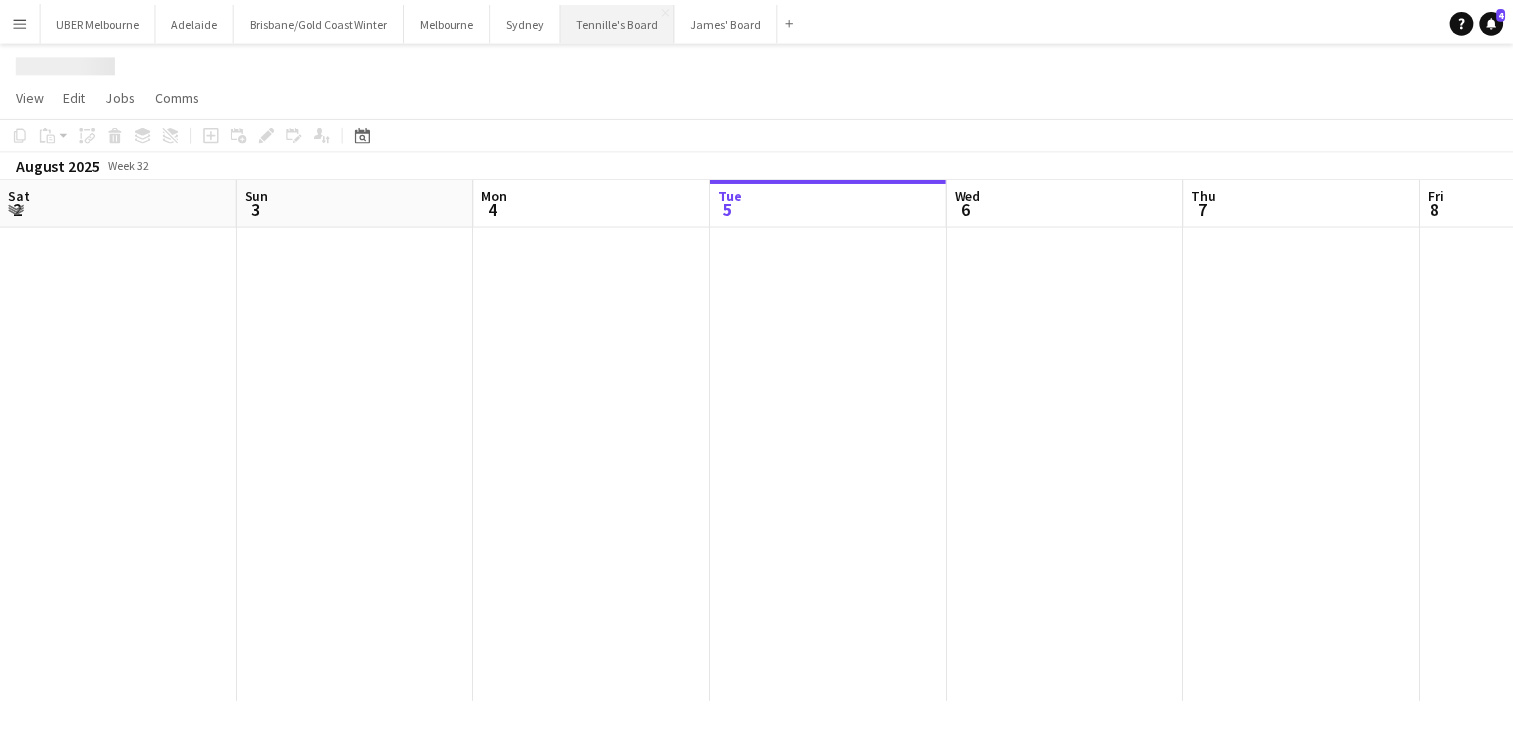 scroll, scrollTop: 0, scrollLeft: 478, axis: horizontal 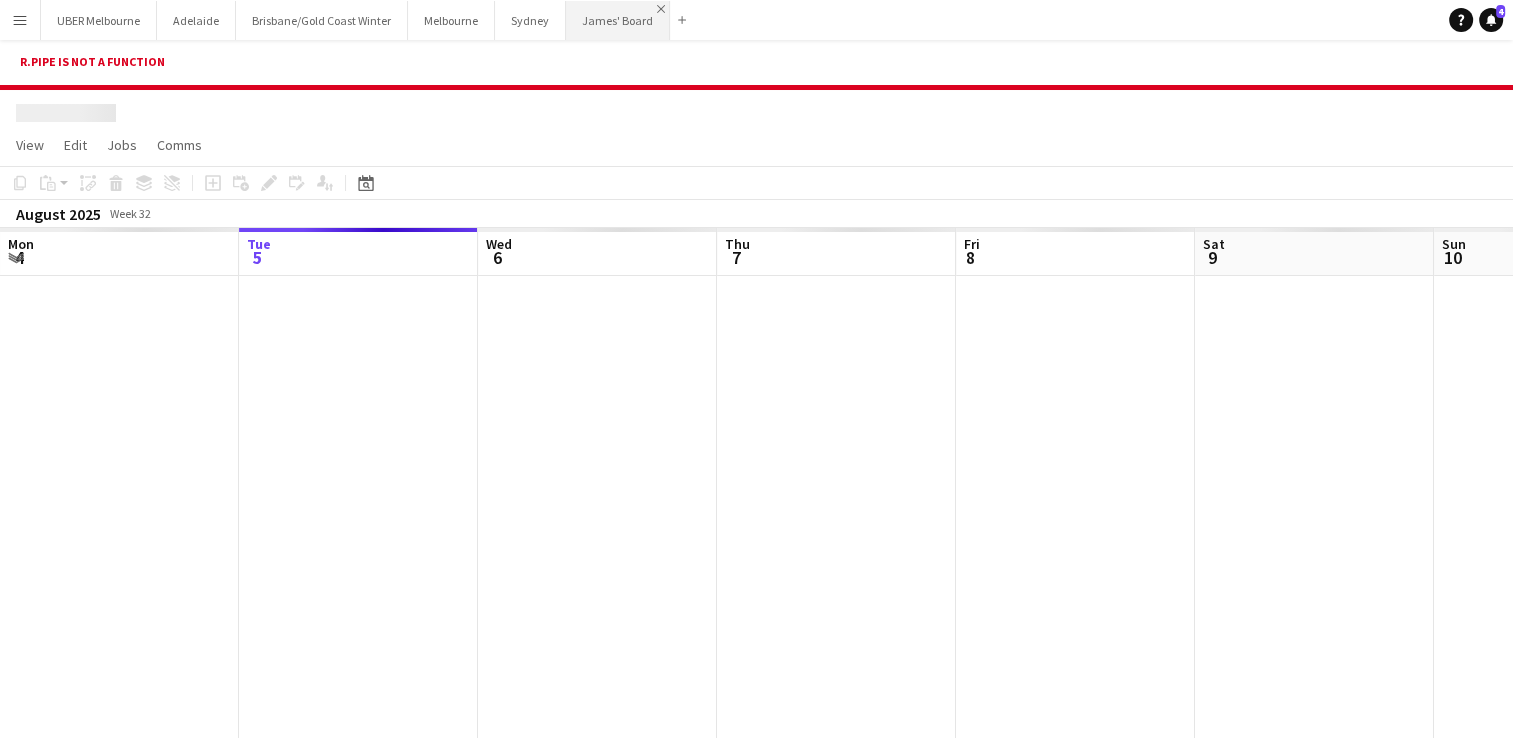 click on "Close" at bounding box center [661, 9] 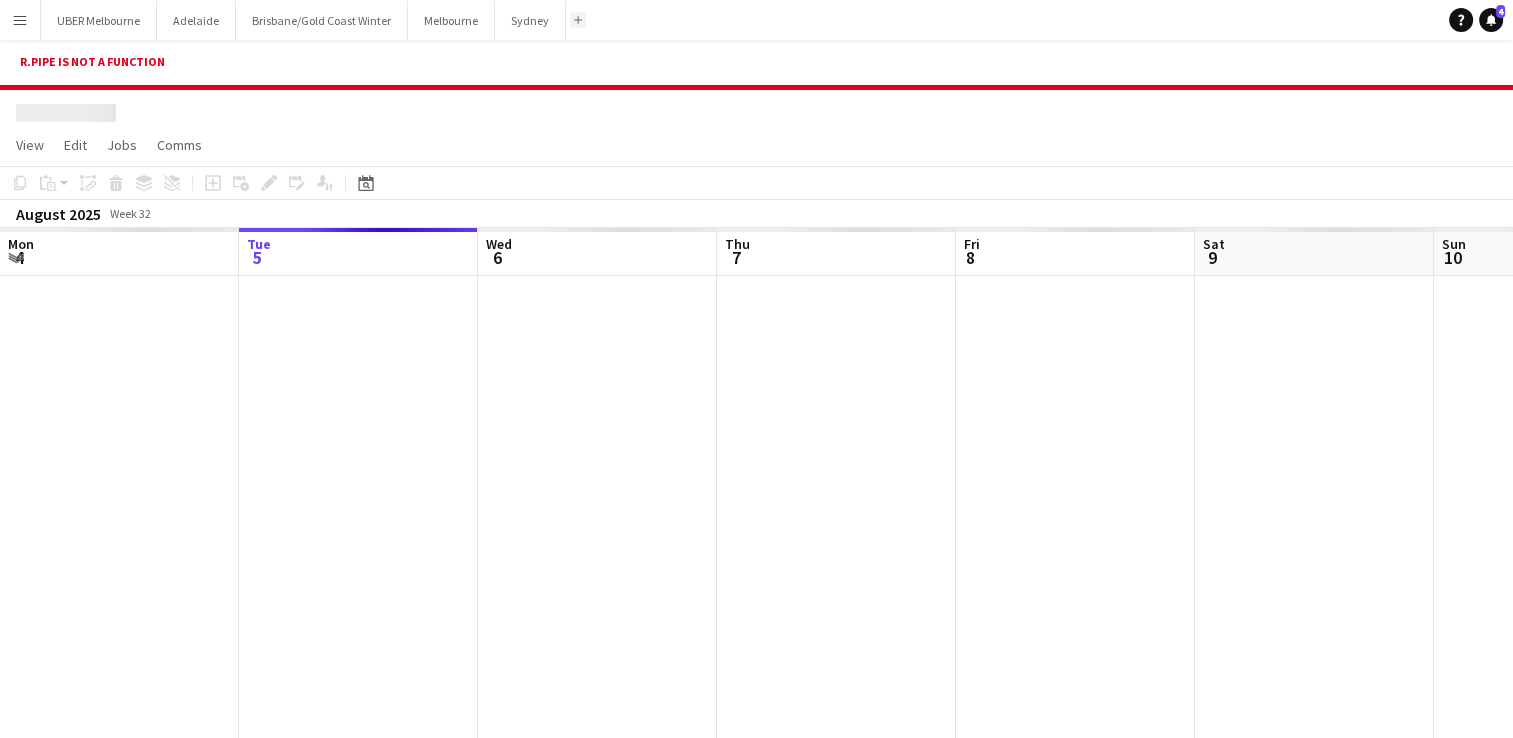 click on "Add" at bounding box center [578, 20] 